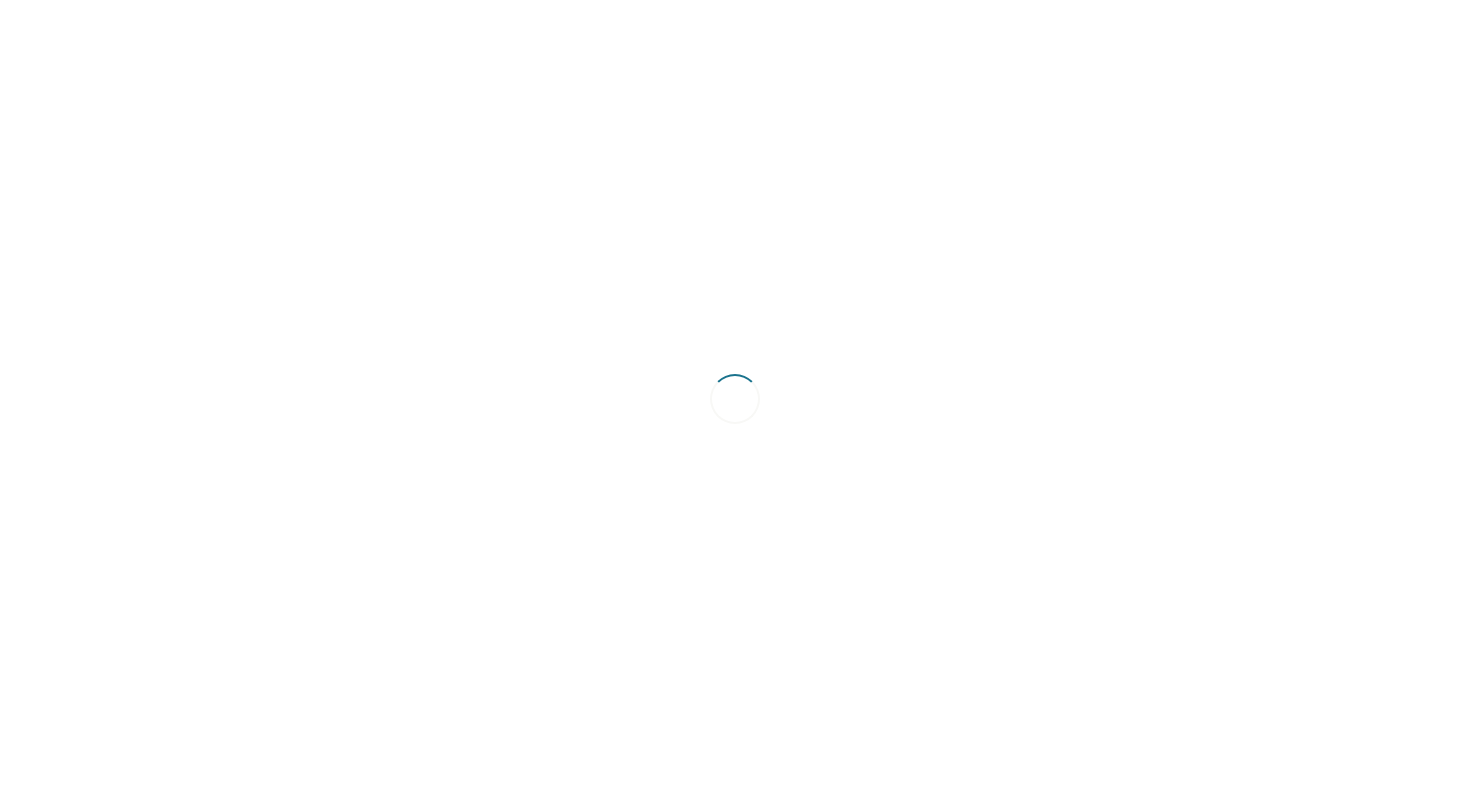 scroll, scrollTop: 0, scrollLeft: 0, axis: both 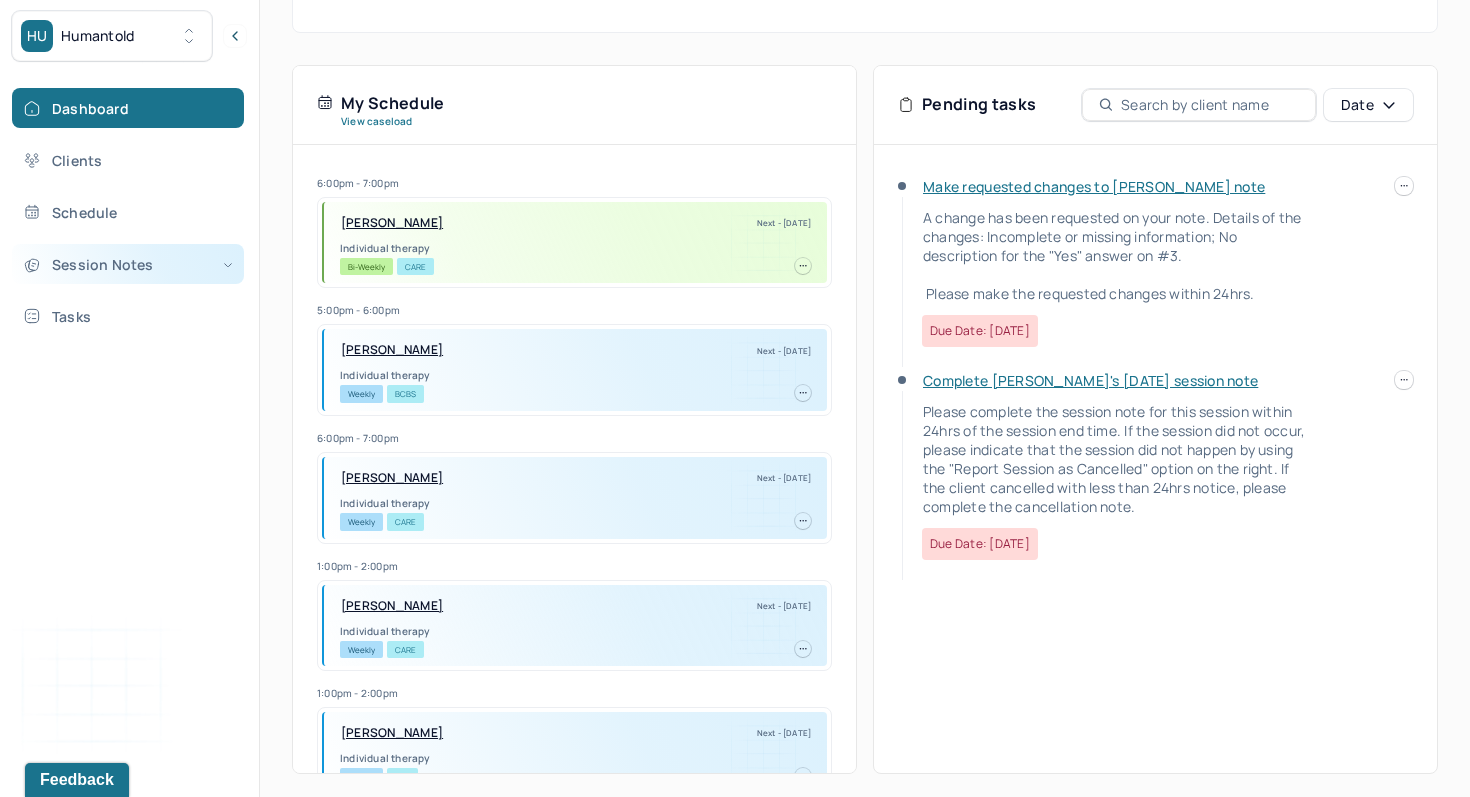 click on "Session Notes" at bounding box center (128, 264) 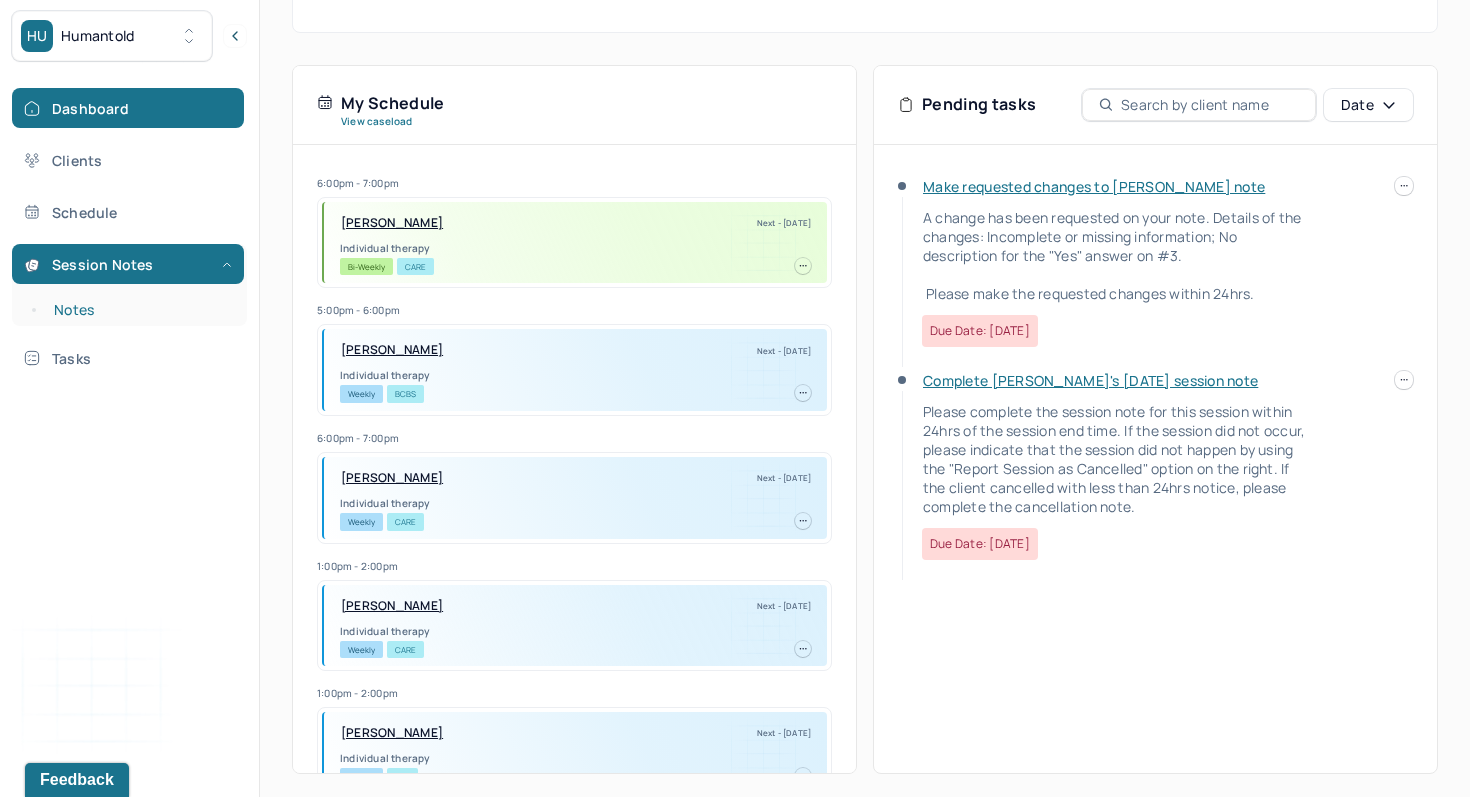 click on "Notes" at bounding box center (139, 310) 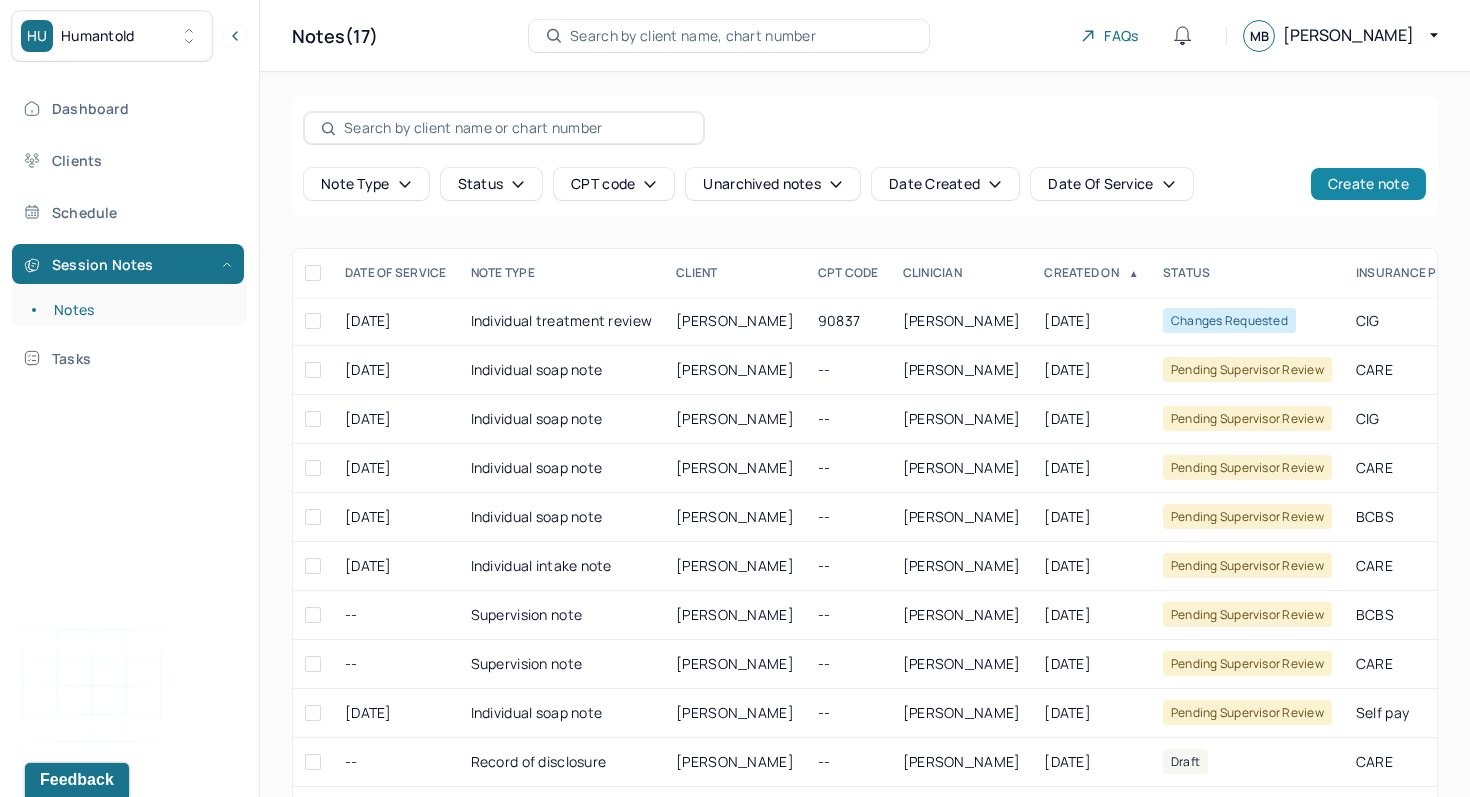 click on "Create note" at bounding box center [1368, 184] 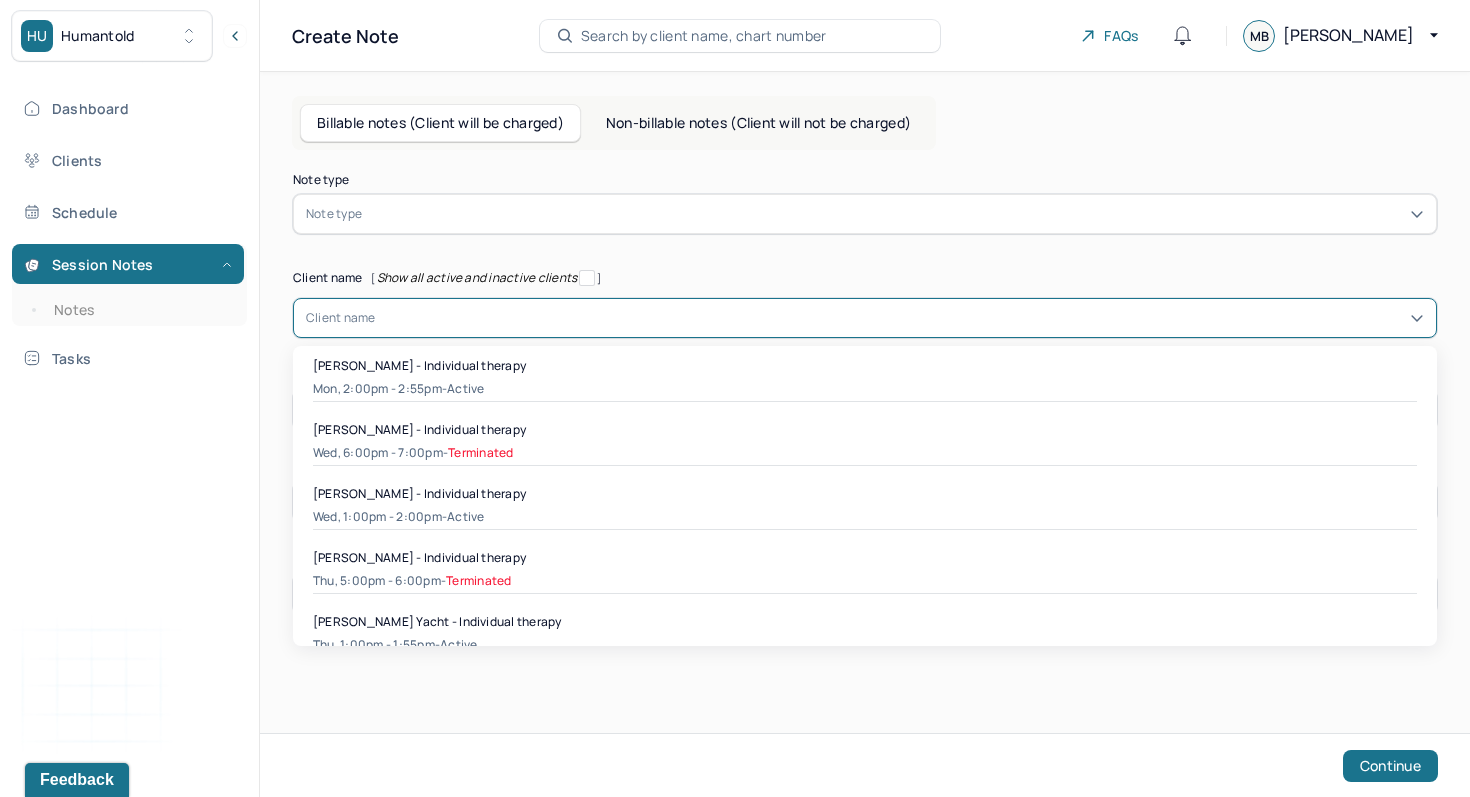 click at bounding box center (900, 318) 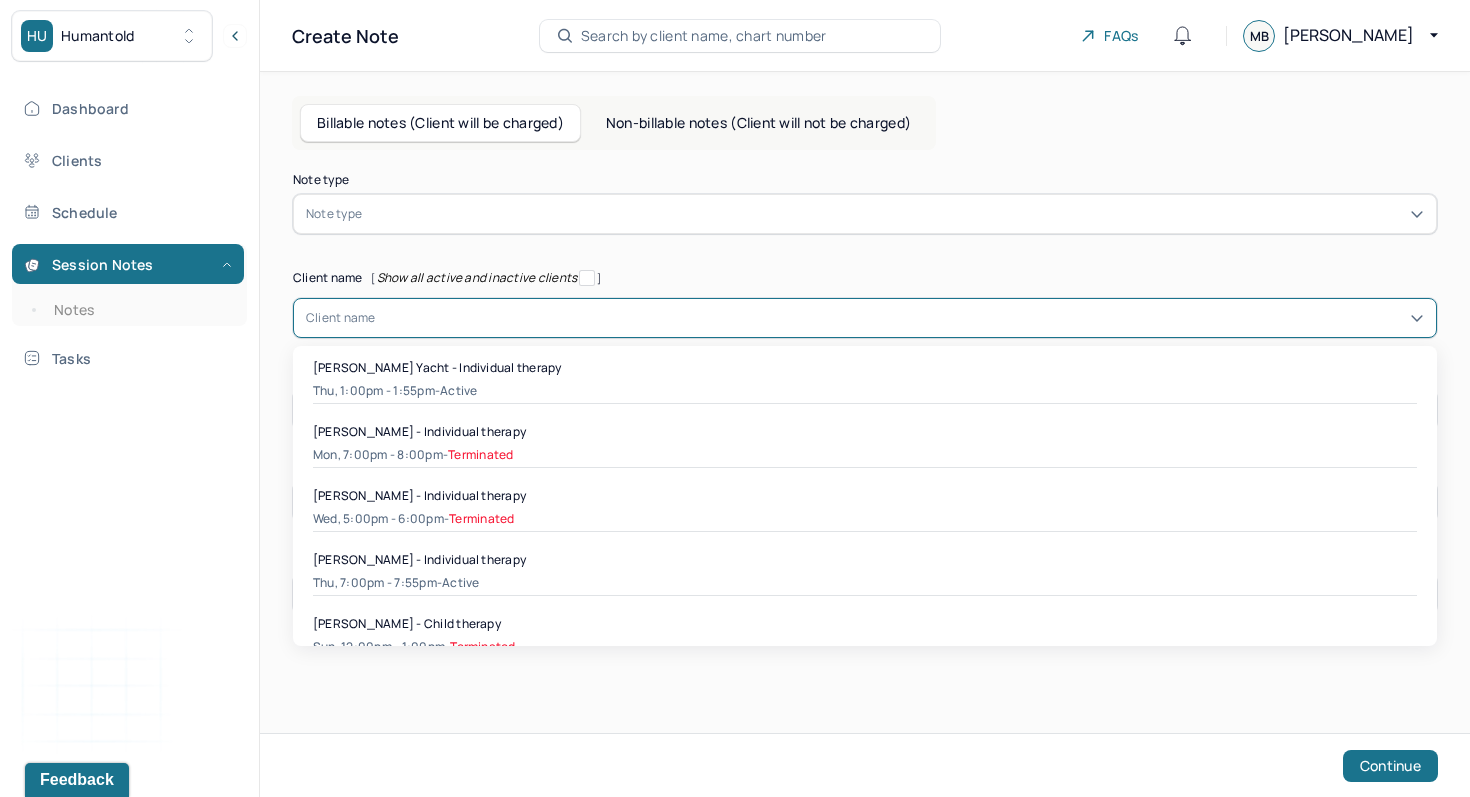 scroll, scrollTop: 0, scrollLeft: 0, axis: both 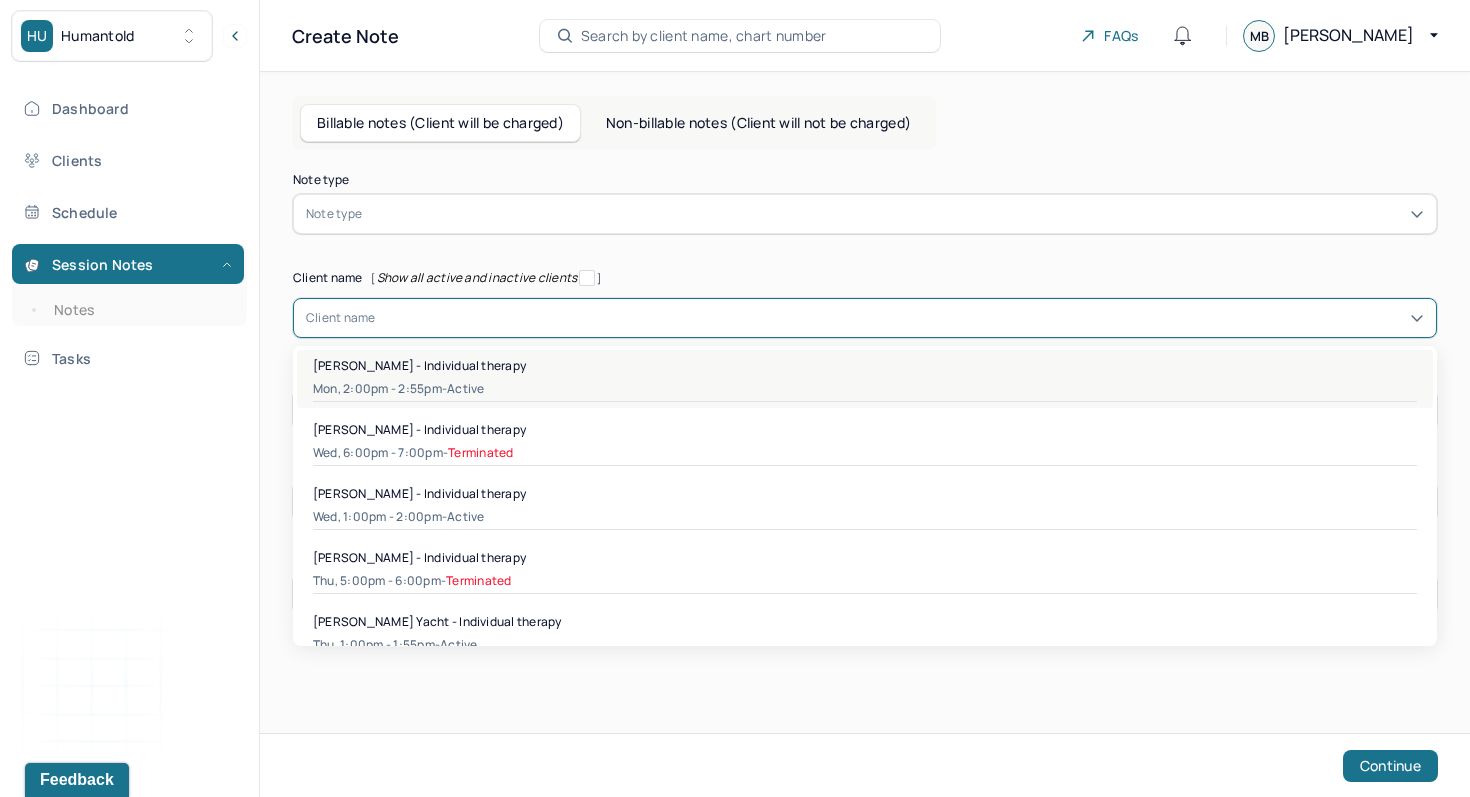 click on "Mon, 2:00pm - 2:55pm  -  active" at bounding box center [865, 389] 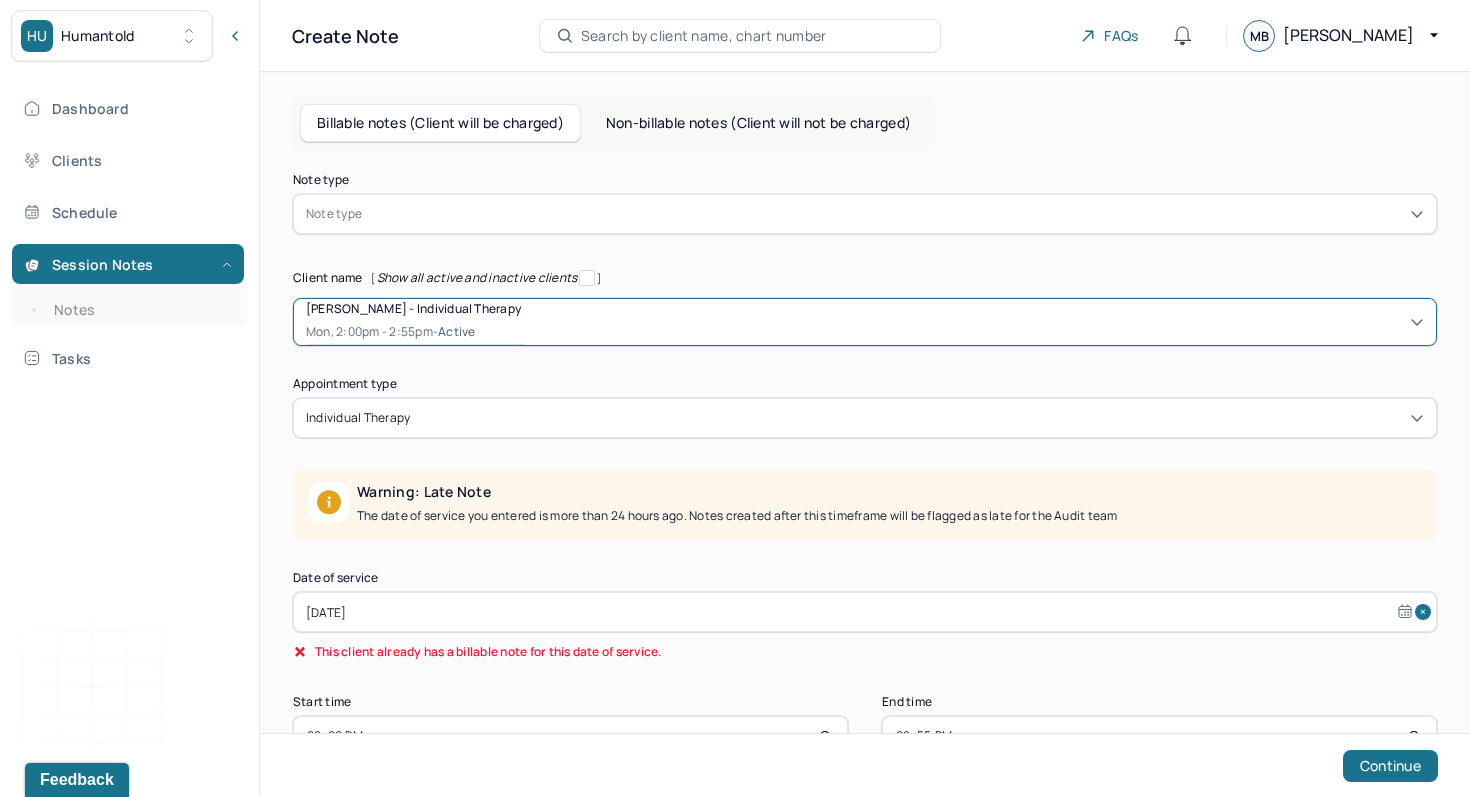 click on "[DATE]" at bounding box center (865, 612) 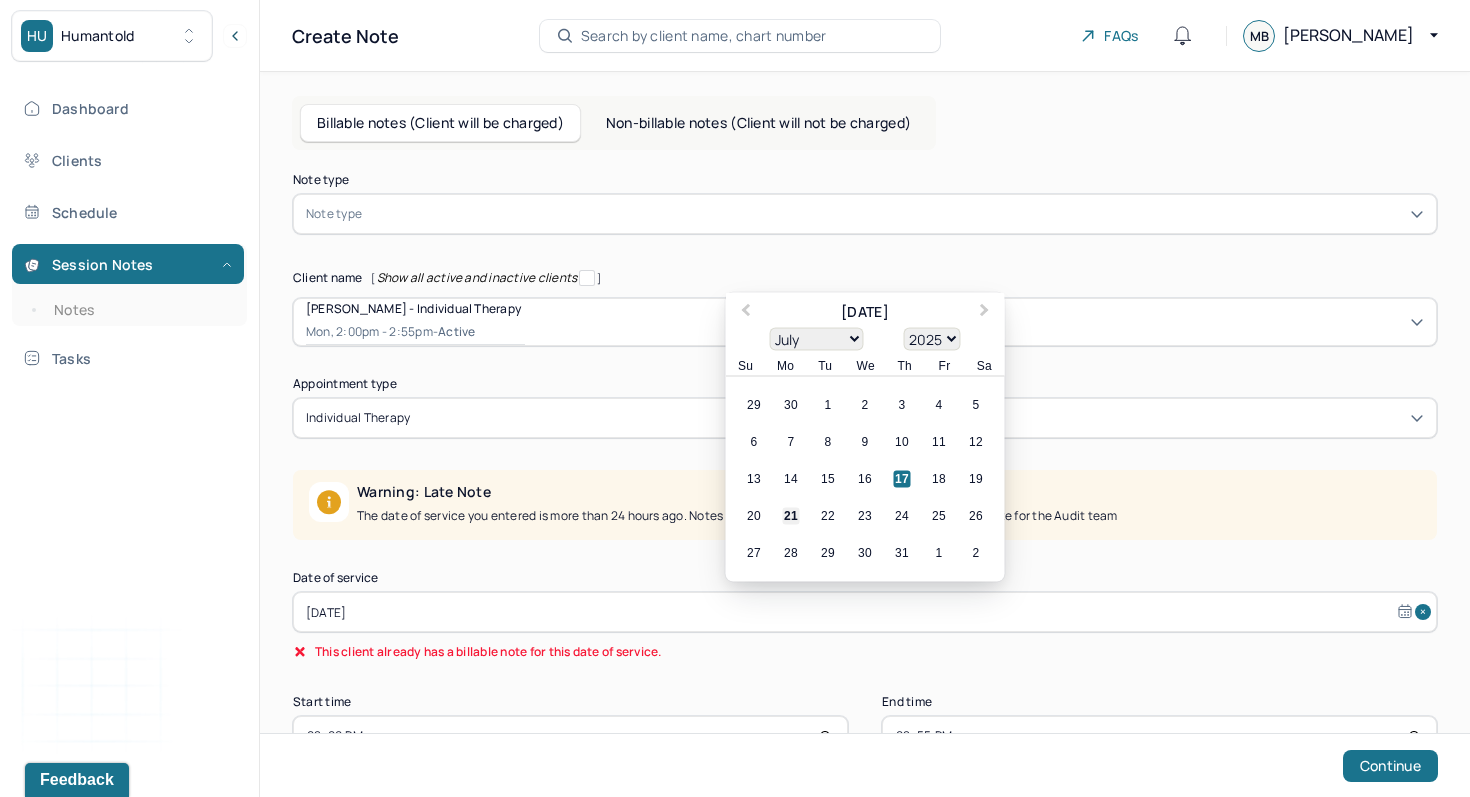 click on "21" at bounding box center (791, 516) 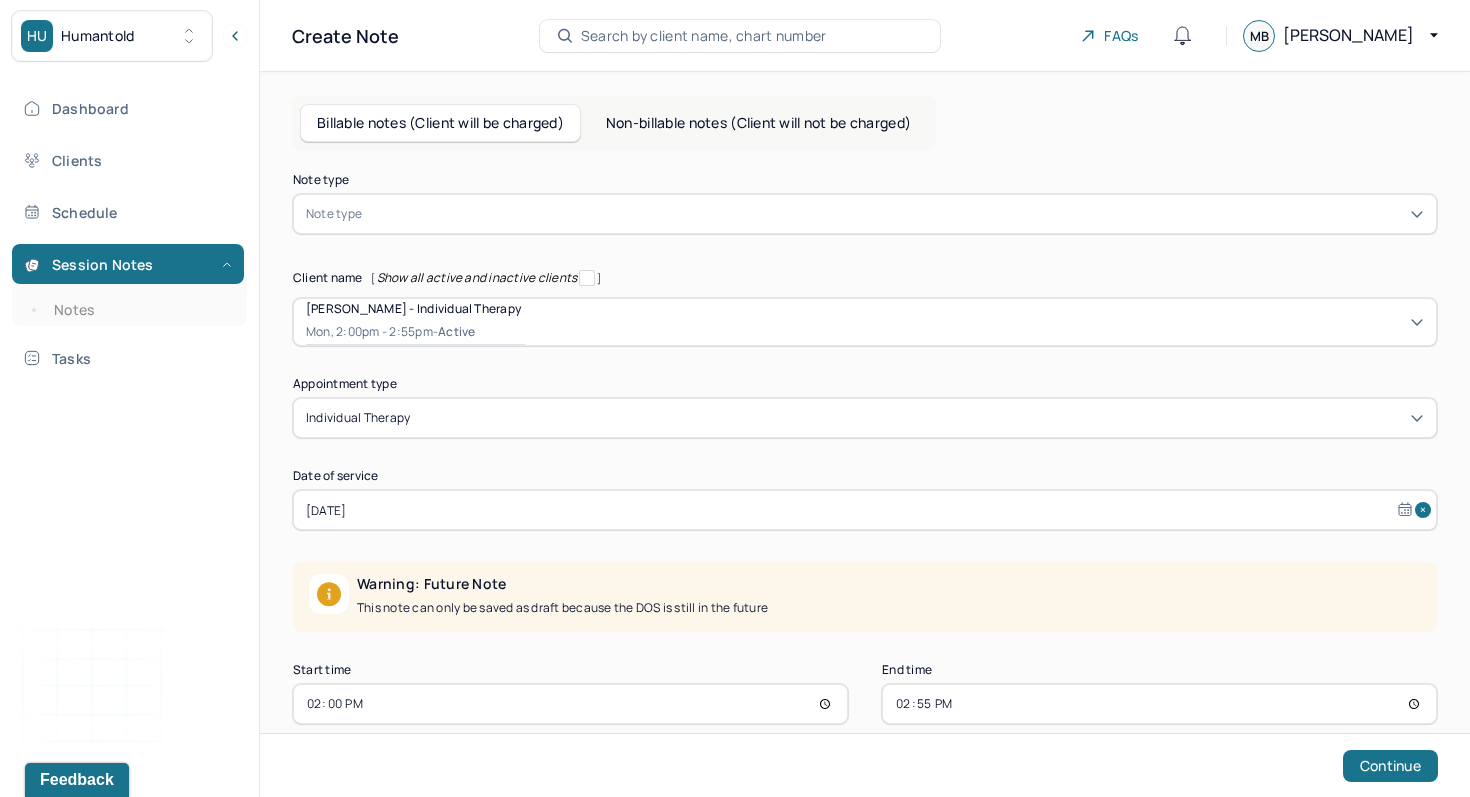scroll, scrollTop: 32, scrollLeft: 0, axis: vertical 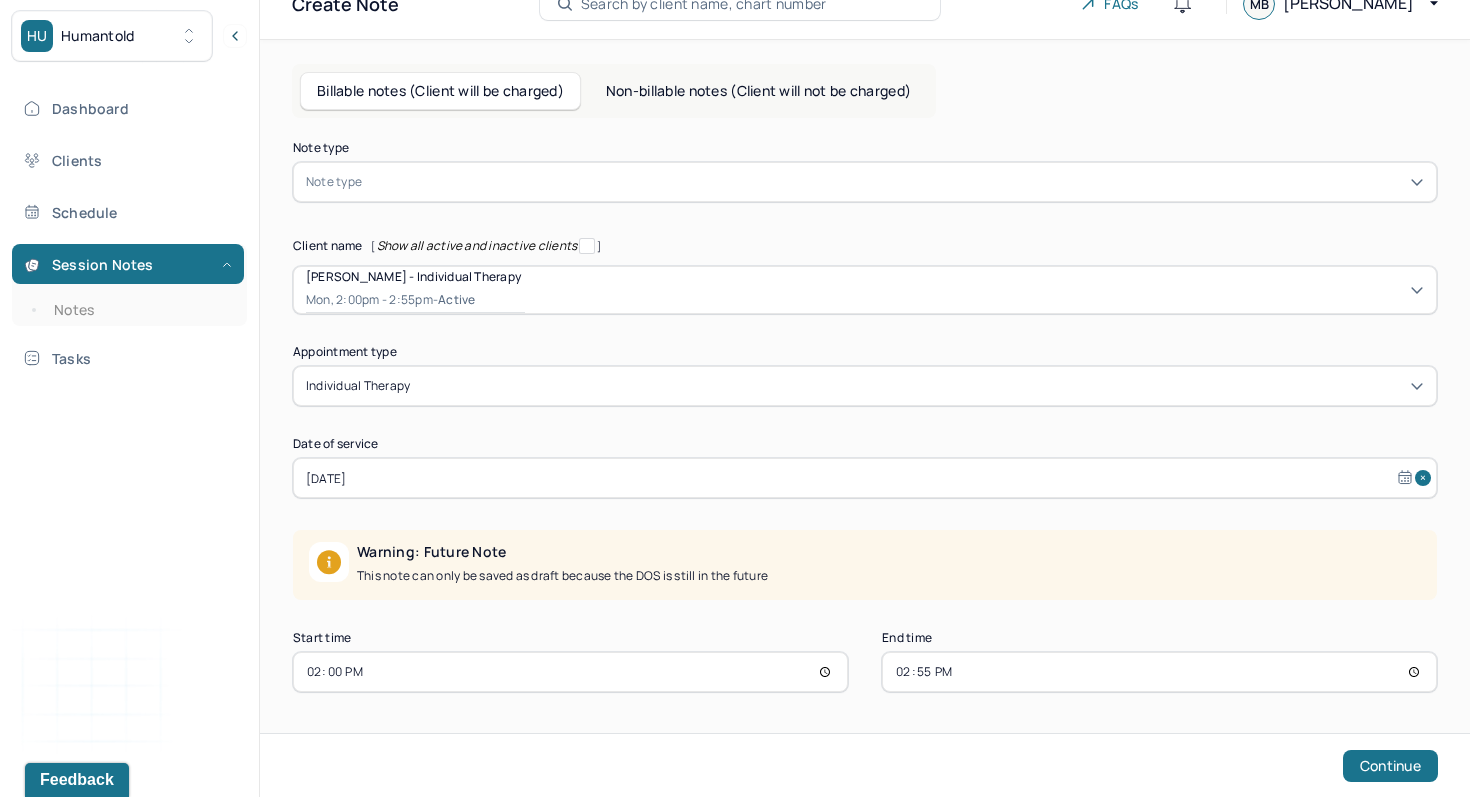 click on "14:00" at bounding box center (570, 672) 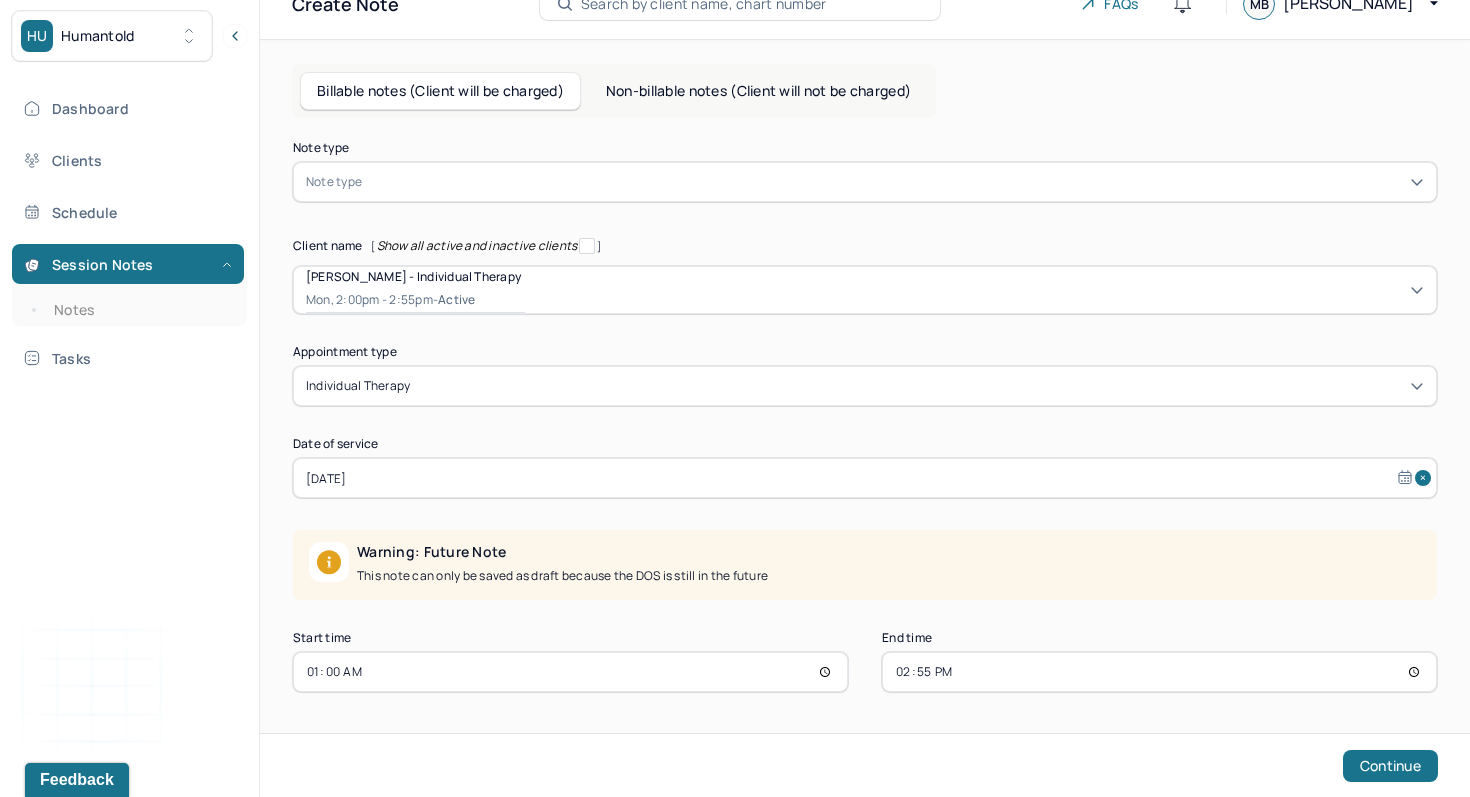 scroll, scrollTop: 0, scrollLeft: 0, axis: both 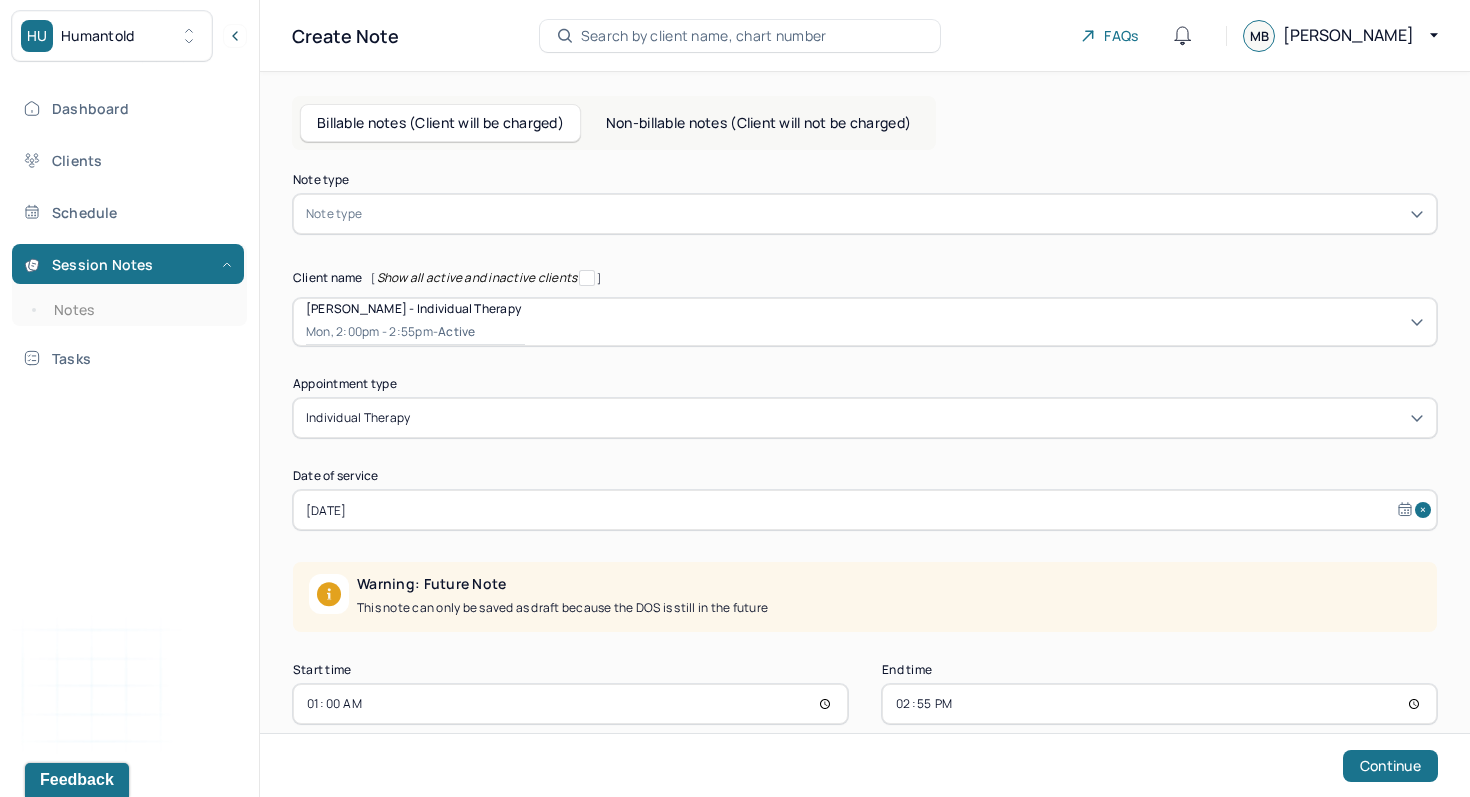 type on "13:00" 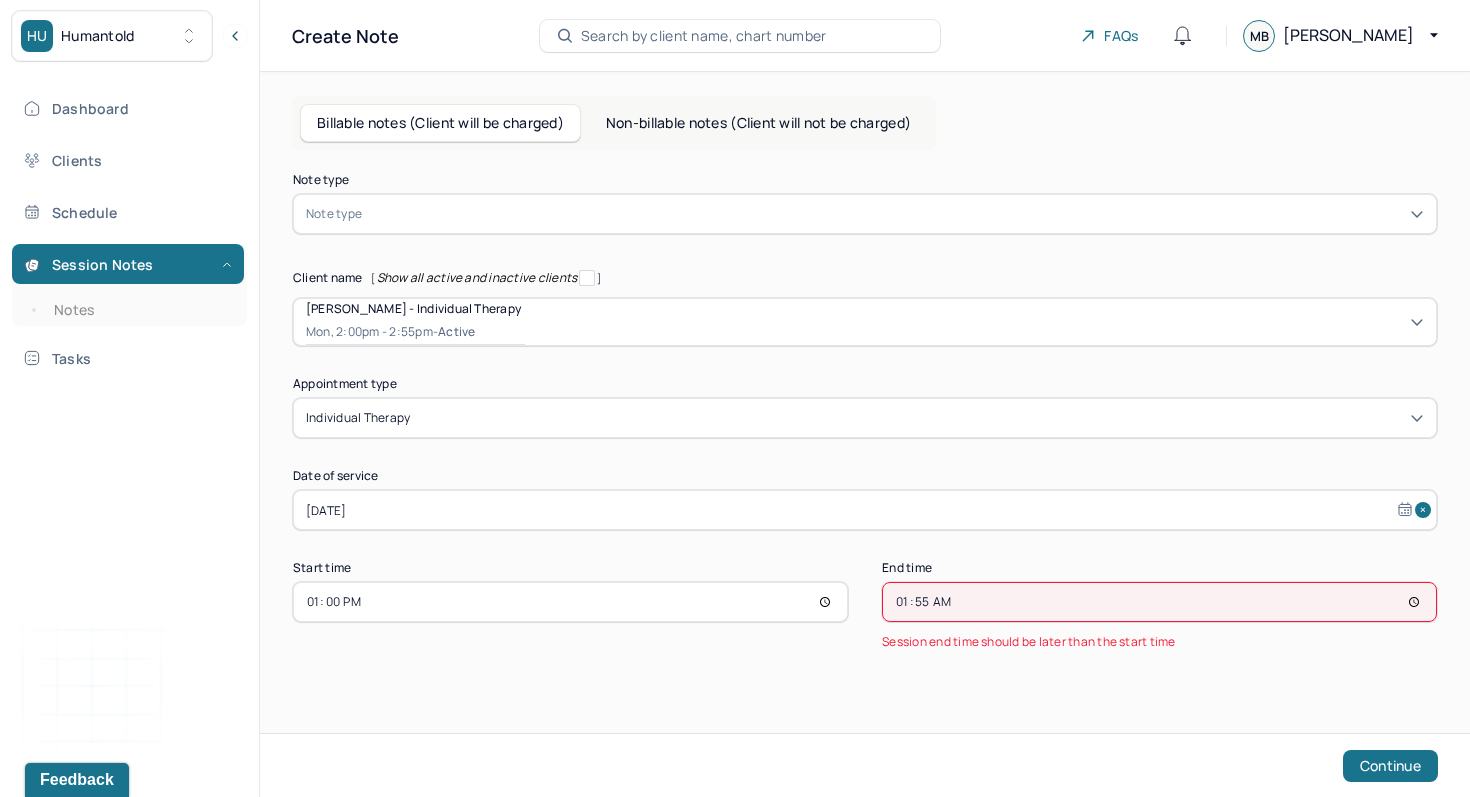 type on "13:55" 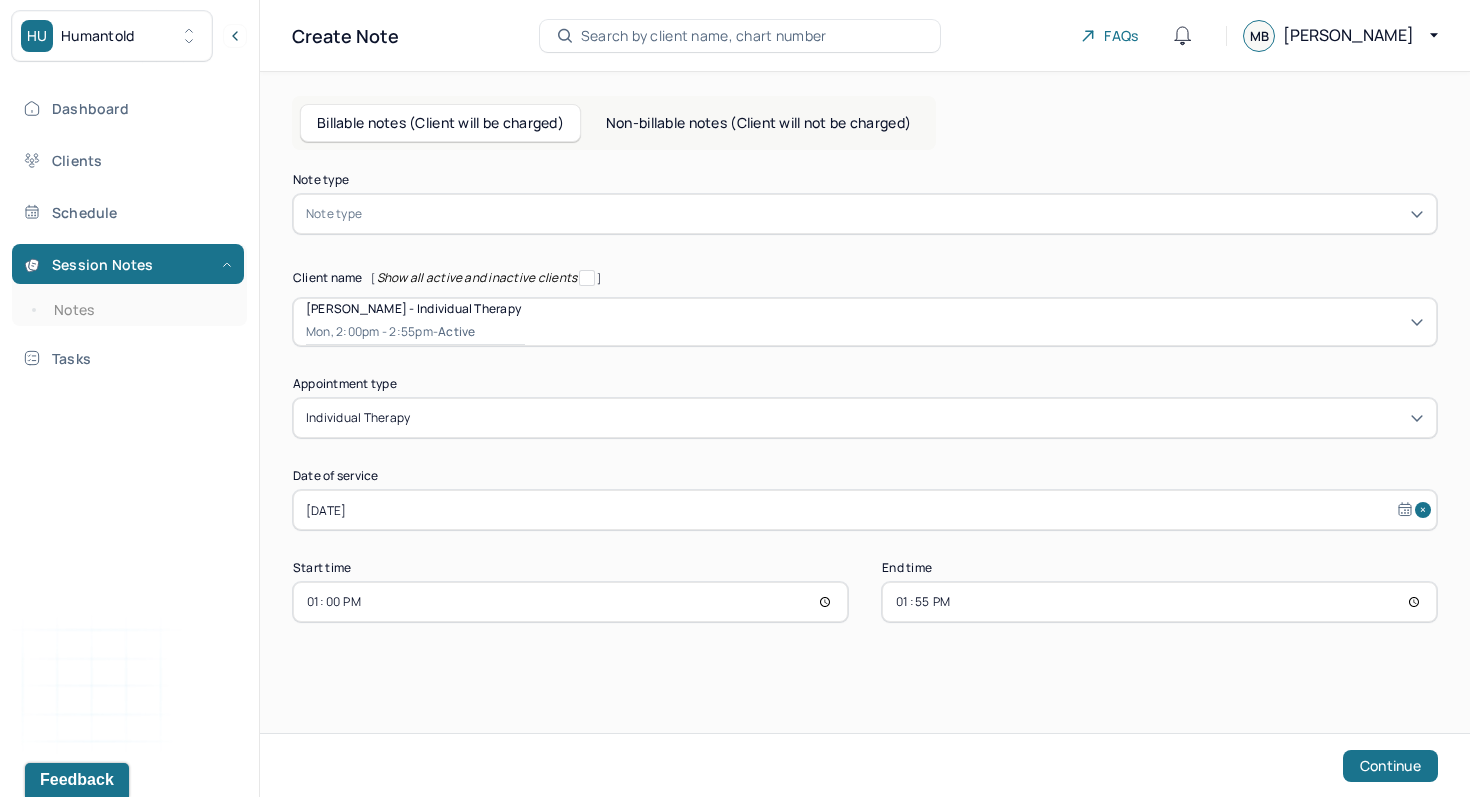 click on "Note type" at bounding box center (334, 214) 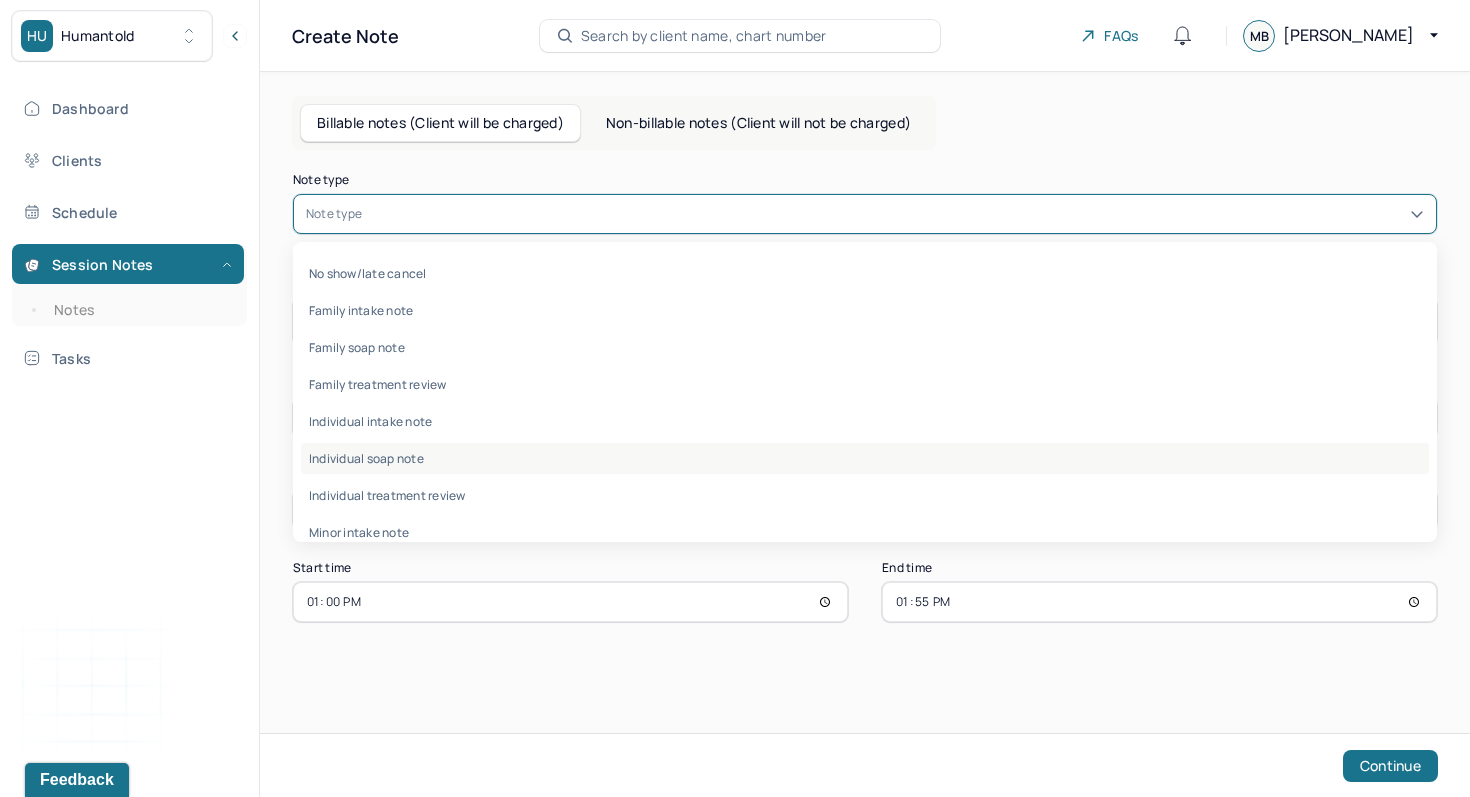 click on "Individual soap note" at bounding box center (865, 458) 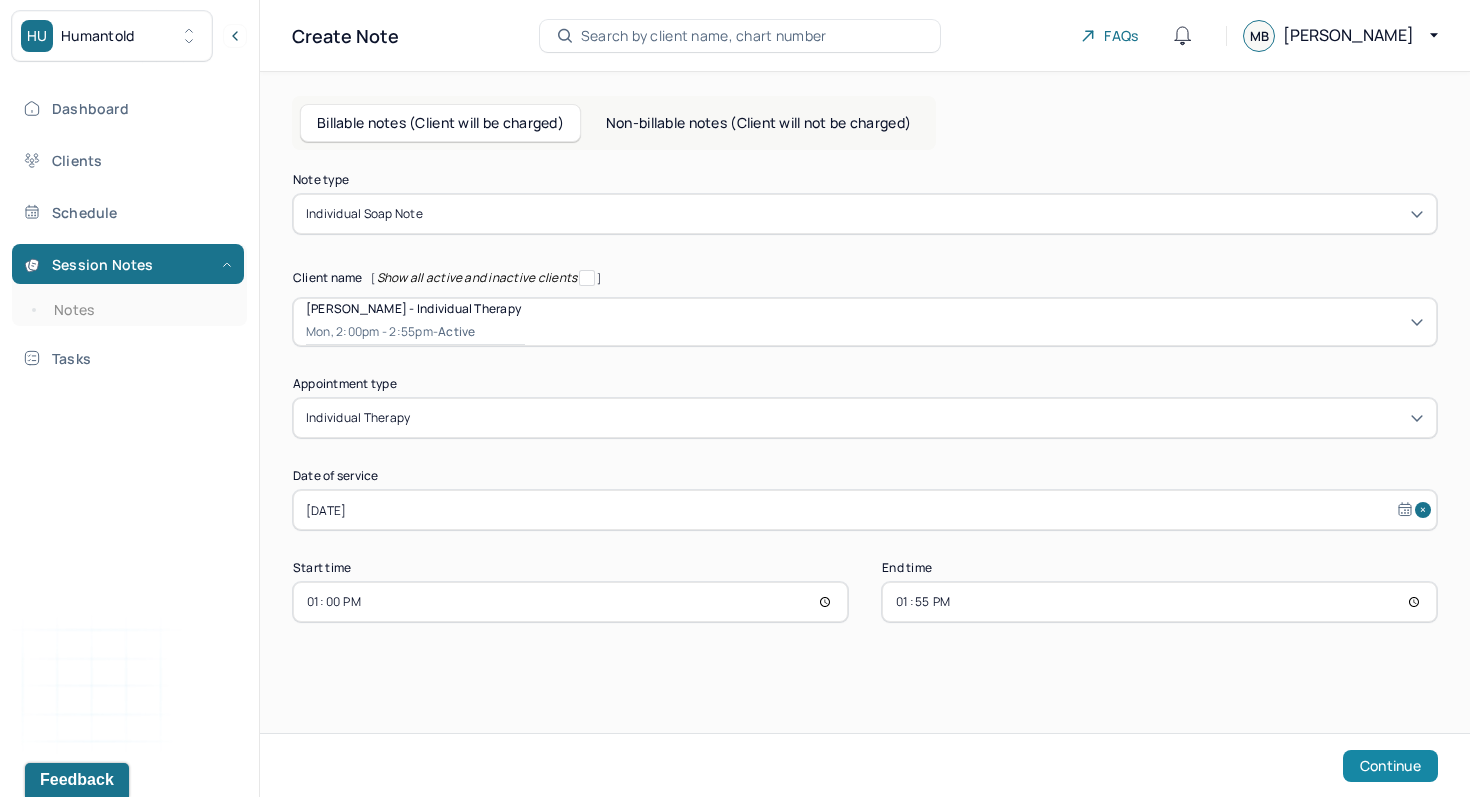 click on "Continue" at bounding box center (1390, 766) 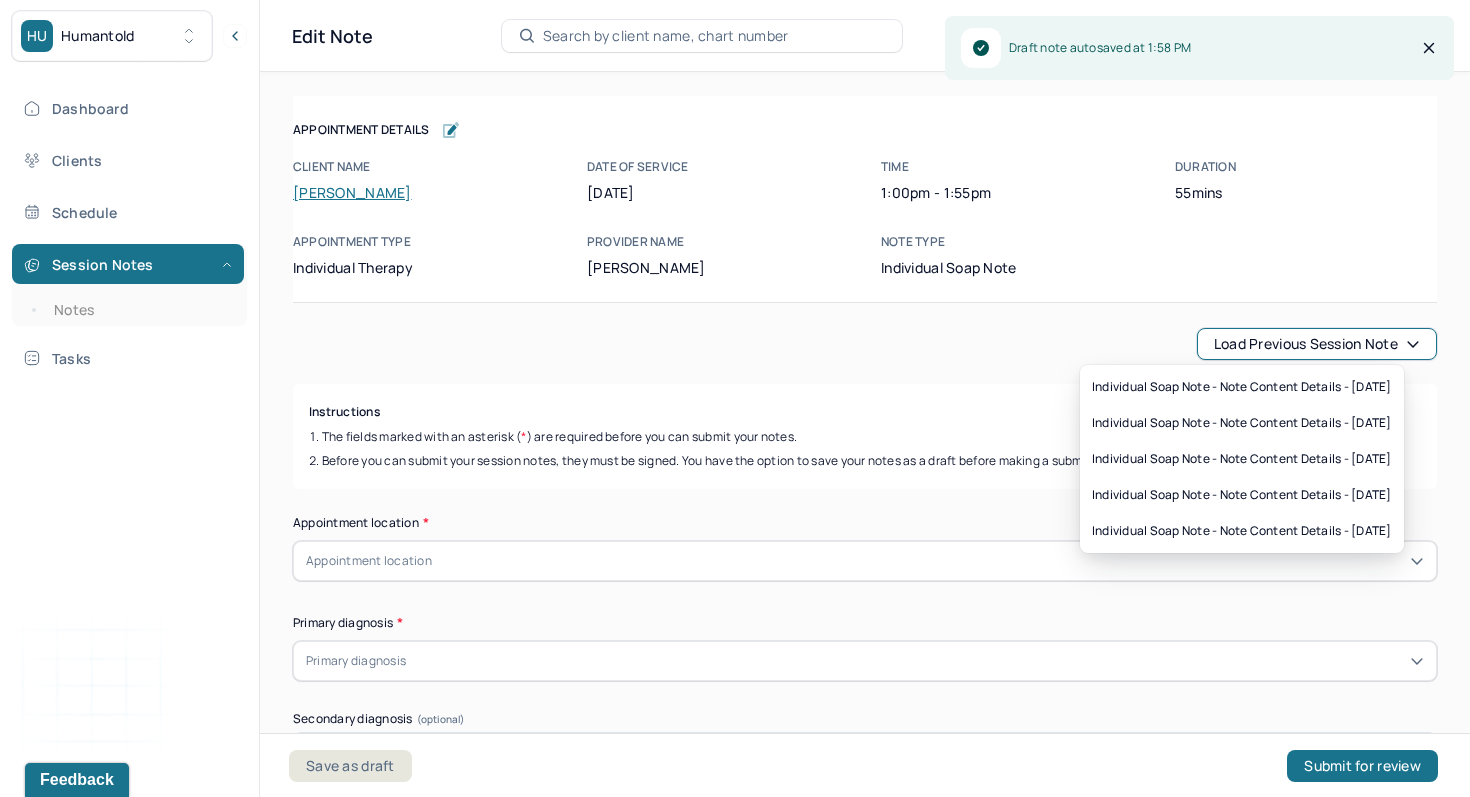 click on "Load previous session note" at bounding box center (1317, 344) 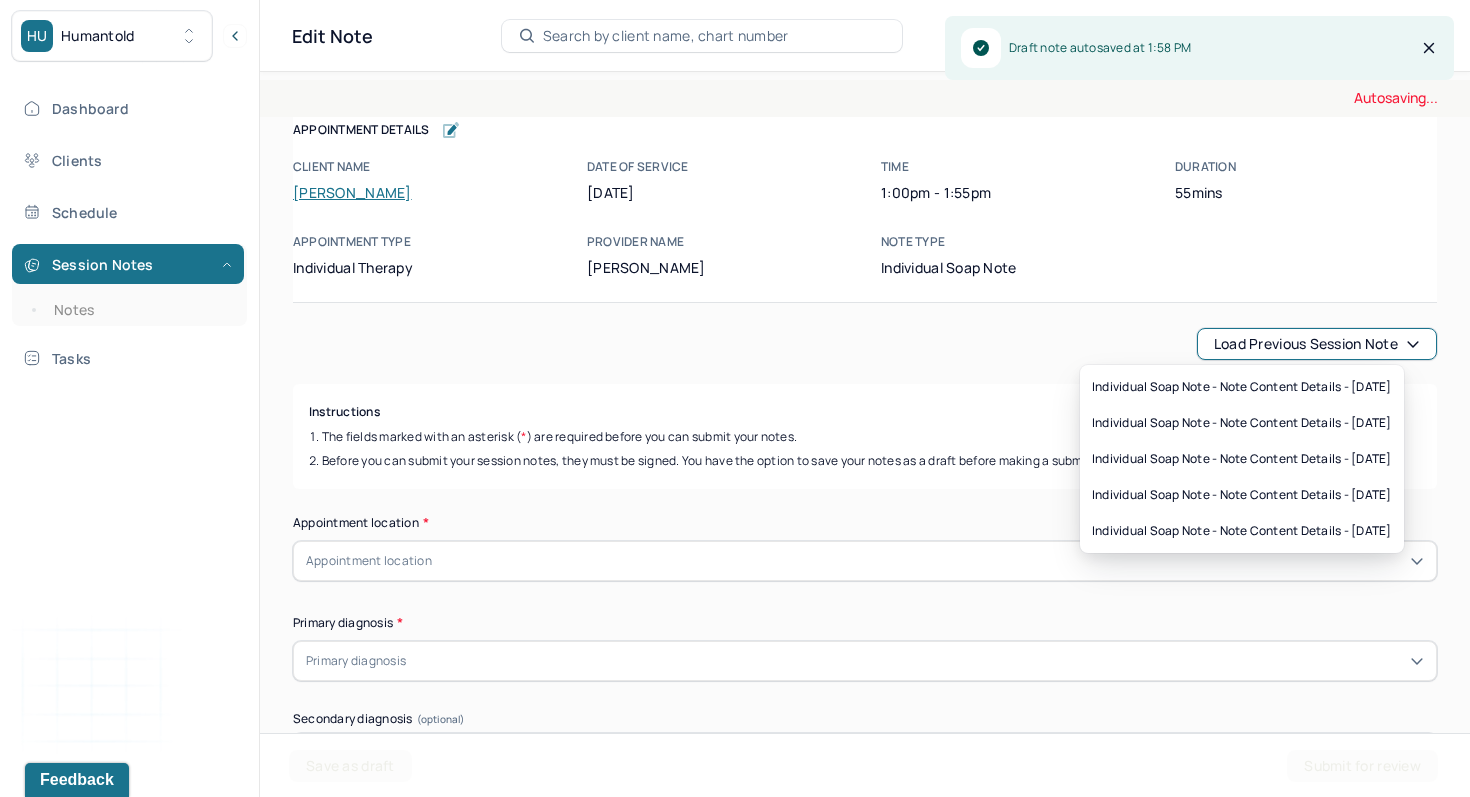 click on "Individual soap note   - Note content Details -   [DATE] Individual soap note   - Note content Details -   [DATE] Individual soap note   - Note content Details -   [DATE] Individual soap note   - Note content Details -   [DATE] Individual soap note   - Note content Details -   [DATE]" at bounding box center [1242, 459] 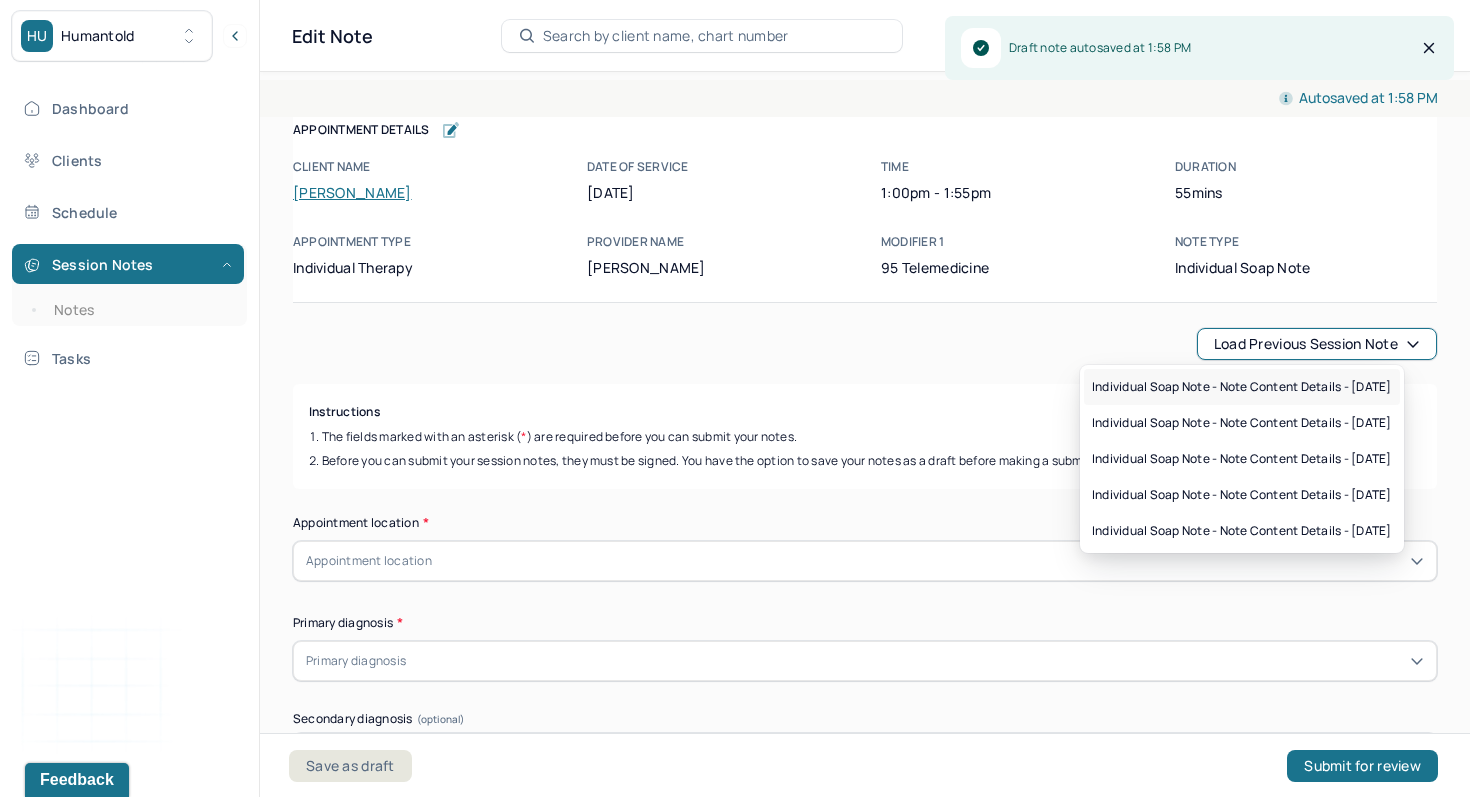 click on "Individual soap note   - Note content Details -   [DATE]" at bounding box center [1242, 387] 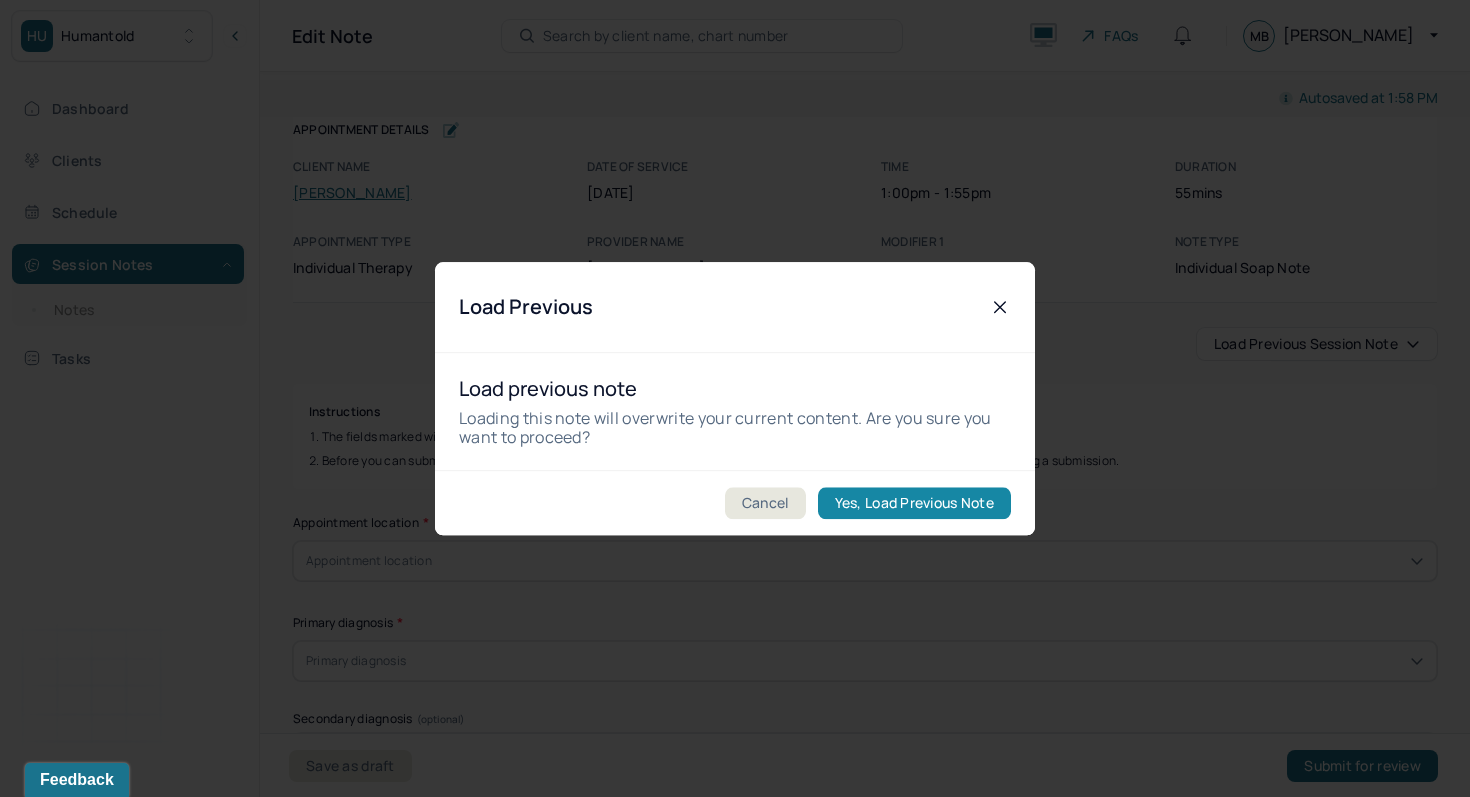 click on "Yes, Load Previous Note" at bounding box center (914, 503) 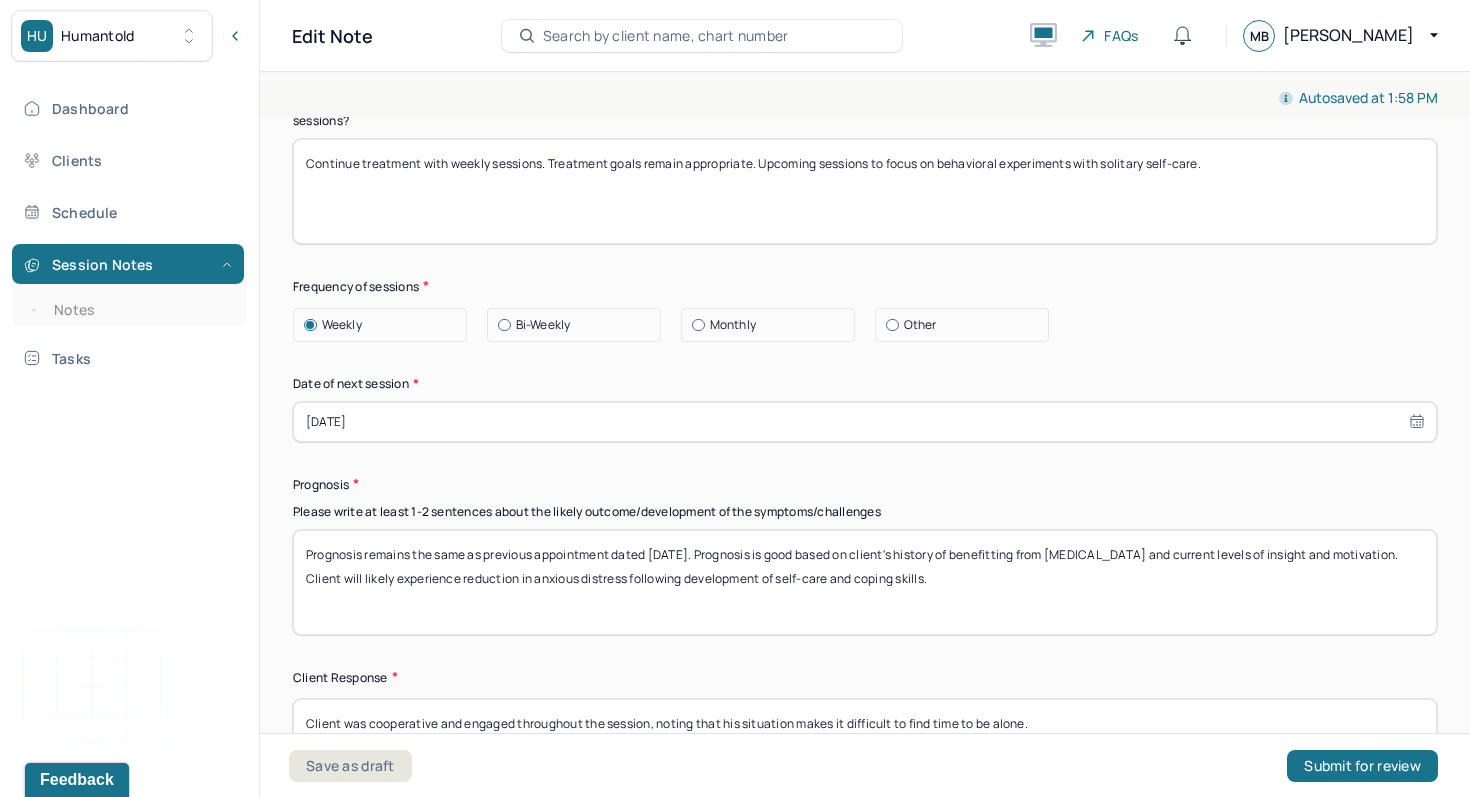 scroll, scrollTop: 2609, scrollLeft: 0, axis: vertical 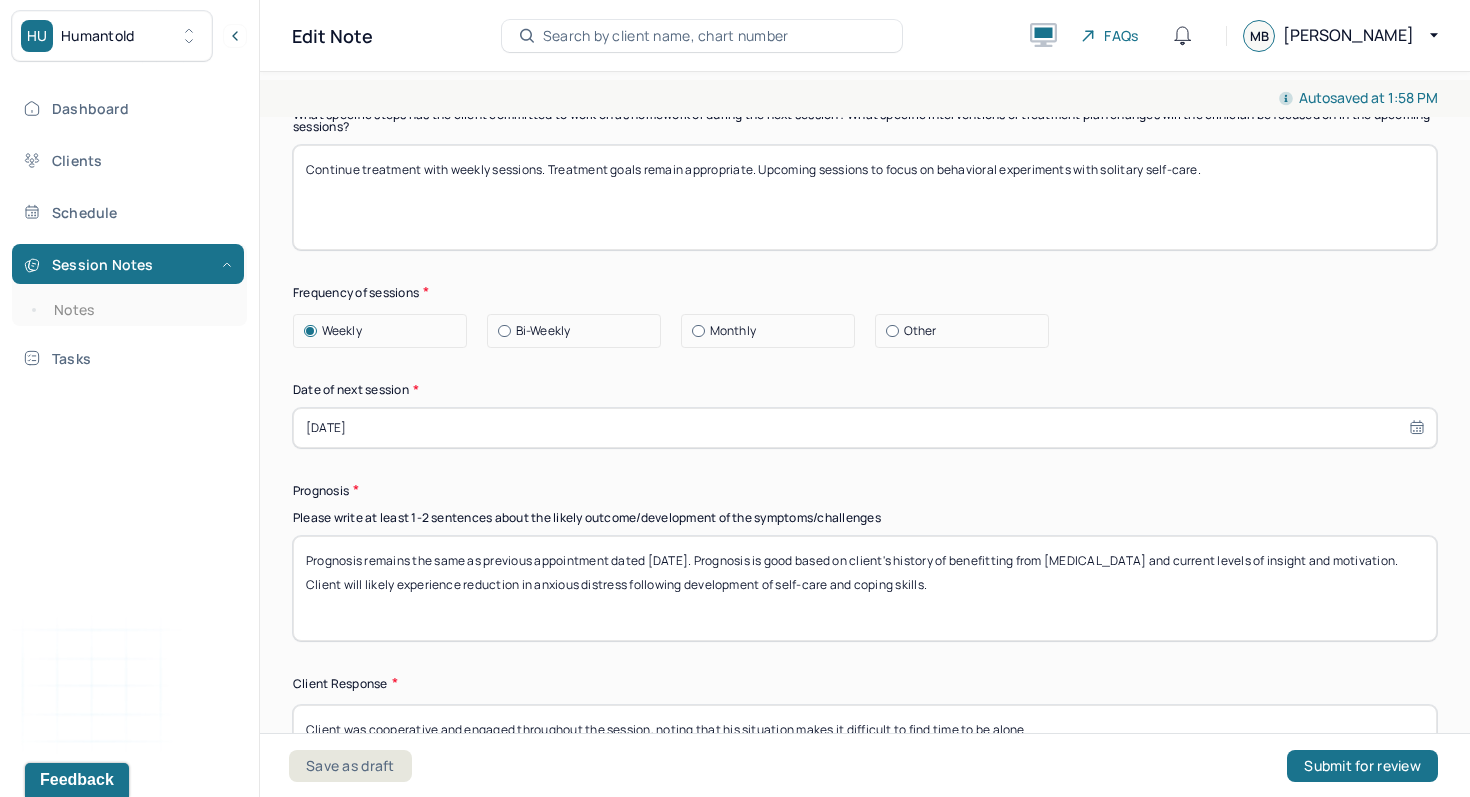 click on "Prognosis remains the same as previous appointment dated [DATE]. Prognosis is good based on client's history of benefitting from [MEDICAL_DATA] and current levels of insight and motivation. Client will likely experience reduction in anxious distress following development of self-care and coping skills." at bounding box center (865, 588) 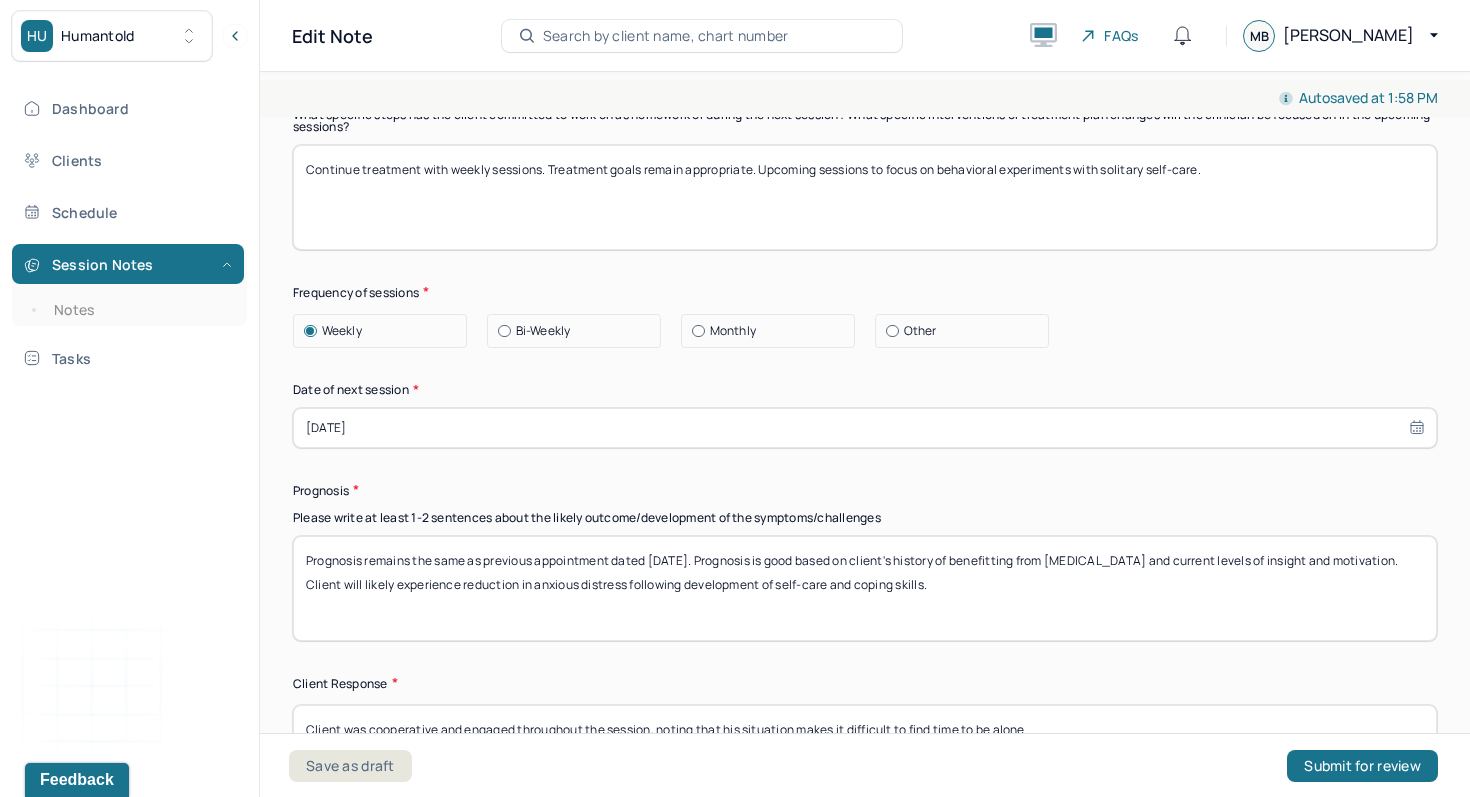 type on "Prognosis remains the same as previous appointment dated [DATE]. Prognosis is good based on client's history of benefitting from [MEDICAL_DATA] and current levels of insight and motivation. Client will likely experience reduction in anxious distress following development of self-care and coping skills." 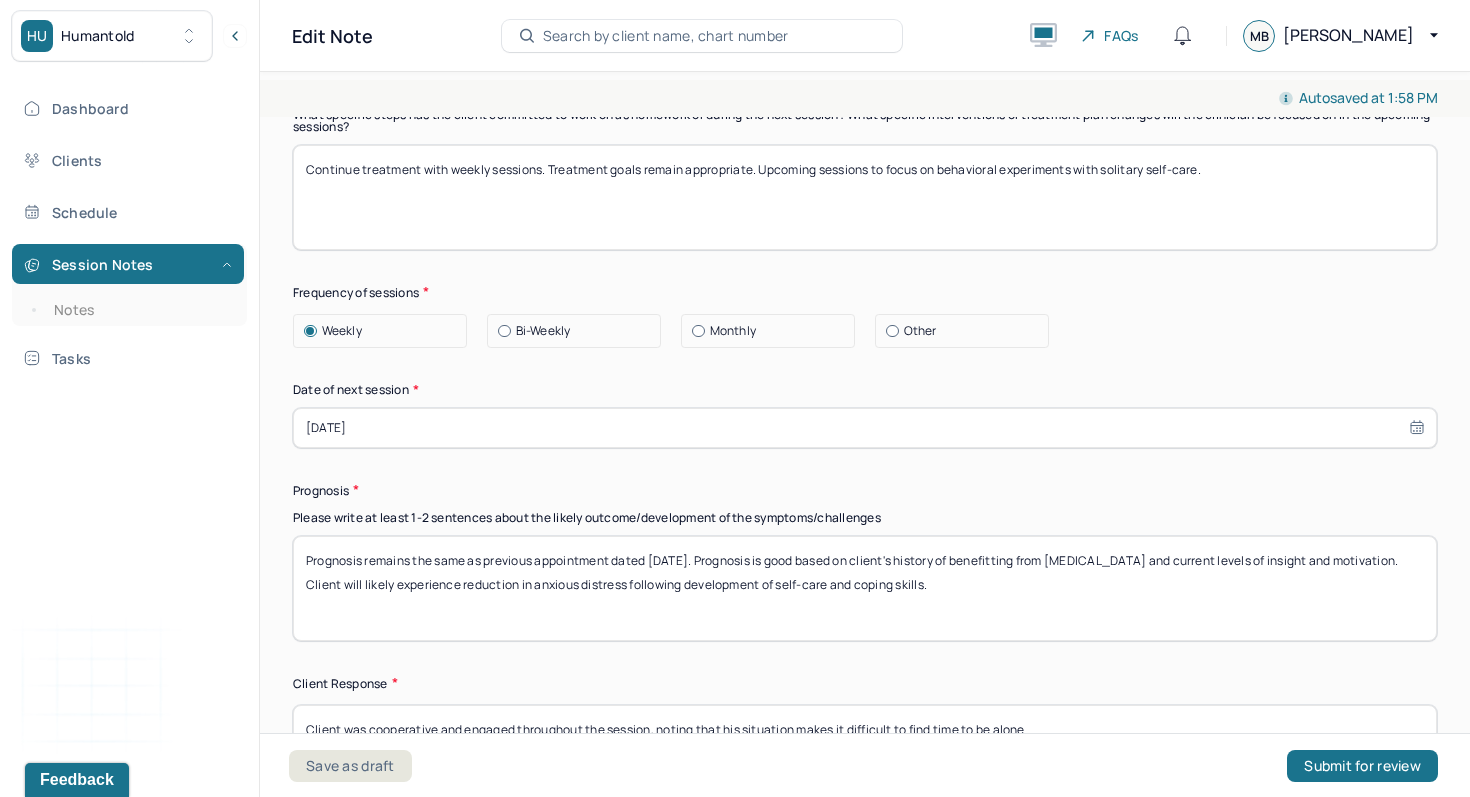click on "[DATE]" at bounding box center (865, 428) 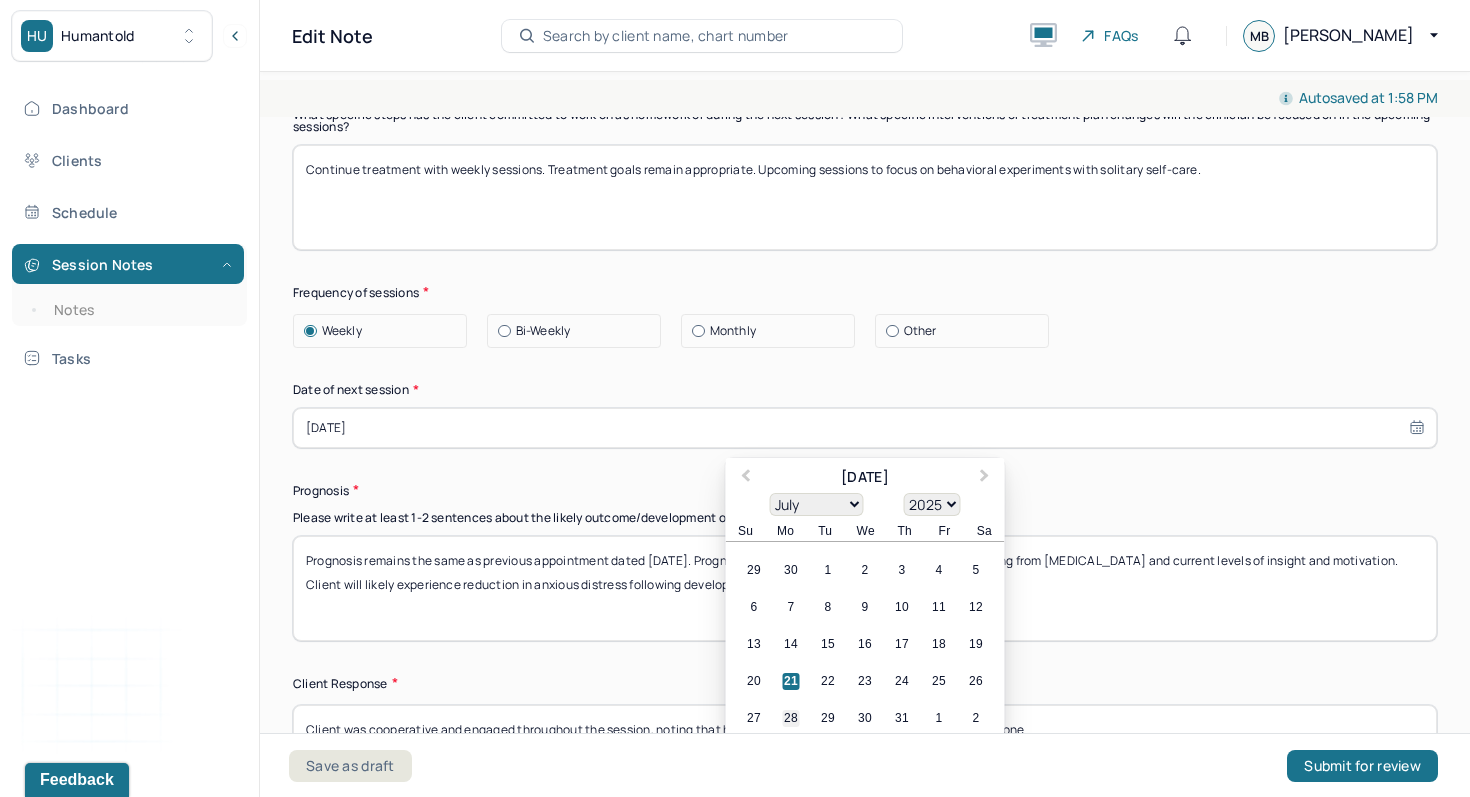 click on "28" at bounding box center [791, 718] 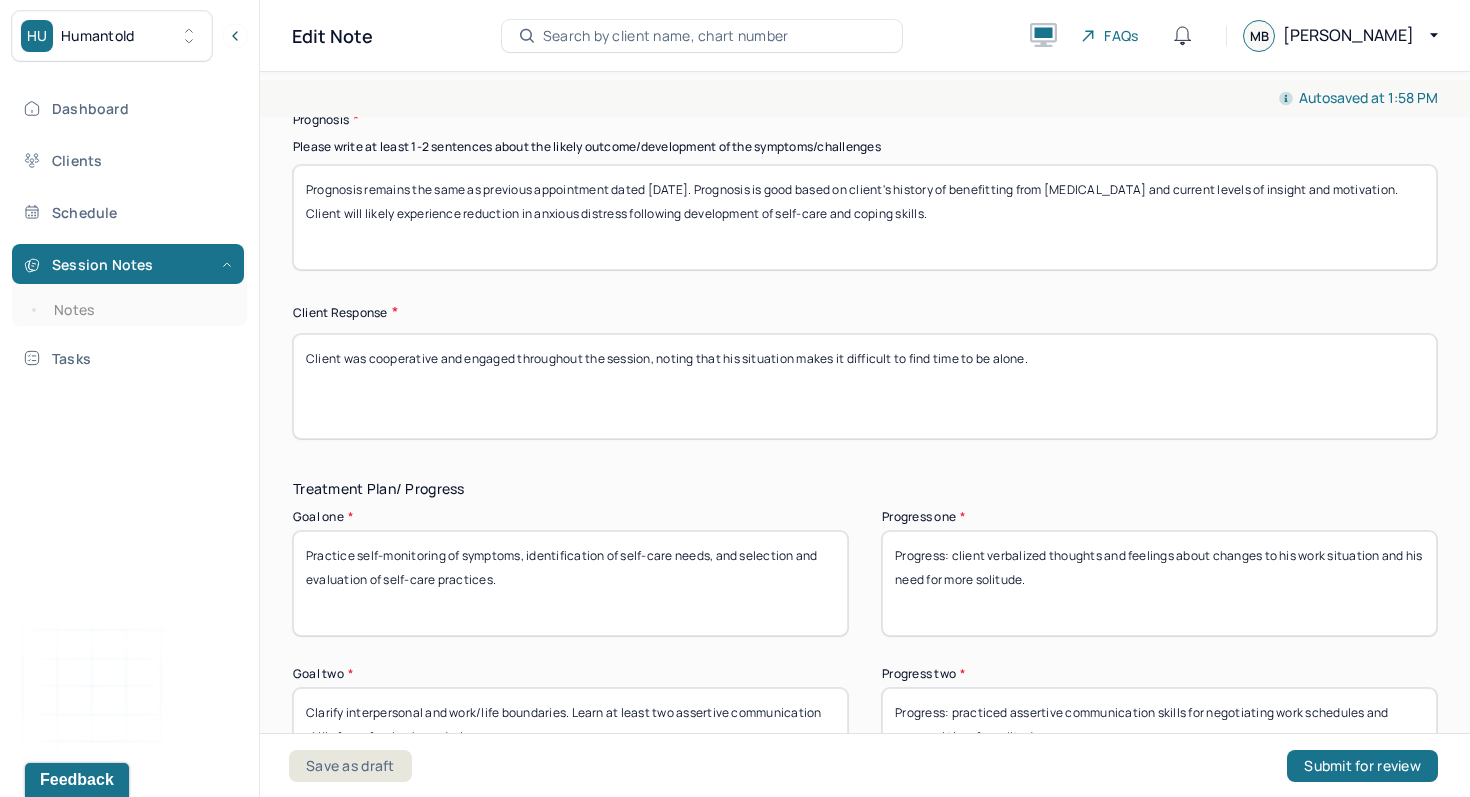 scroll, scrollTop: 2989, scrollLeft: 0, axis: vertical 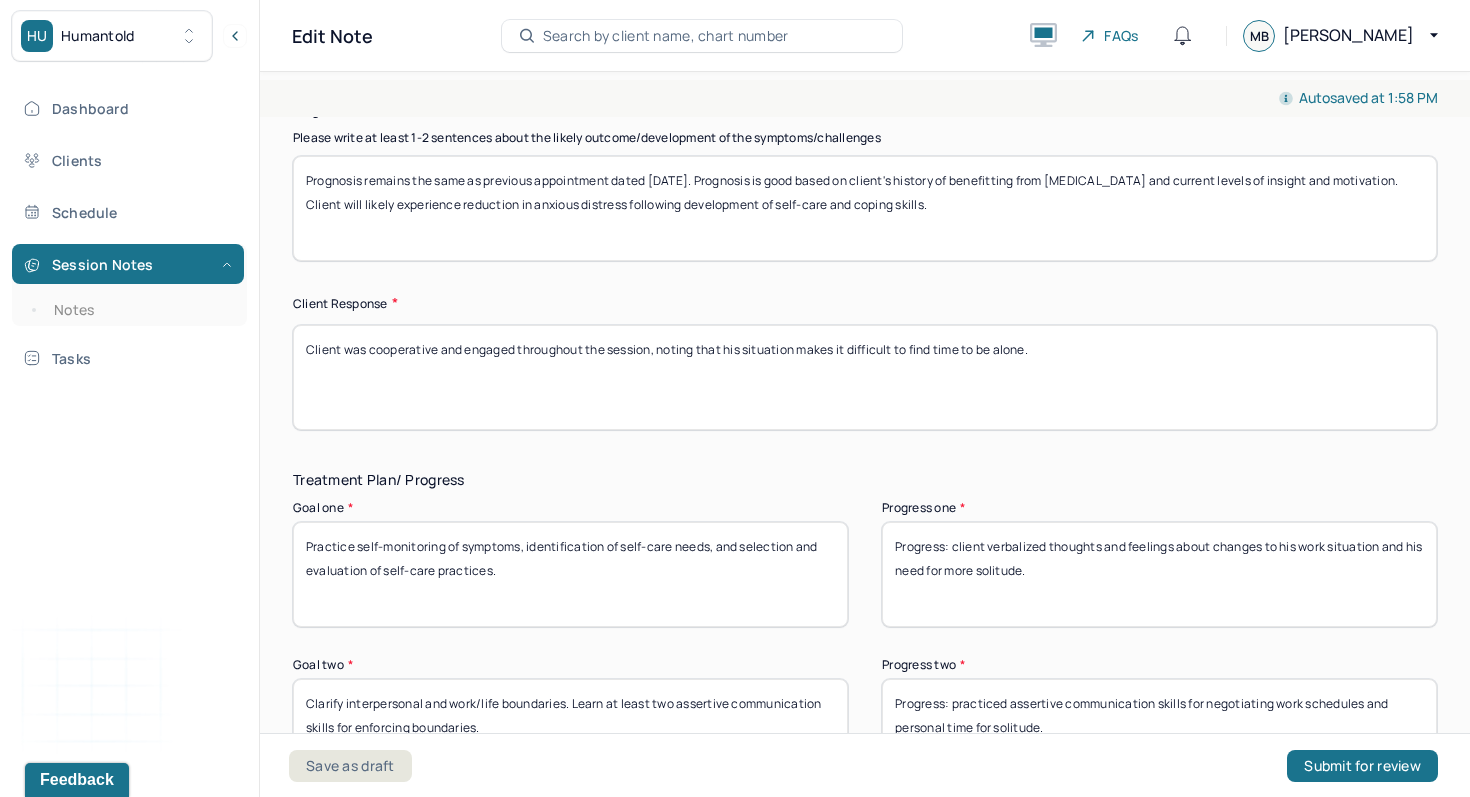 drag, startPoint x: 1082, startPoint y: 371, endPoint x: 281, endPoint y: 338, distance: 801.6795 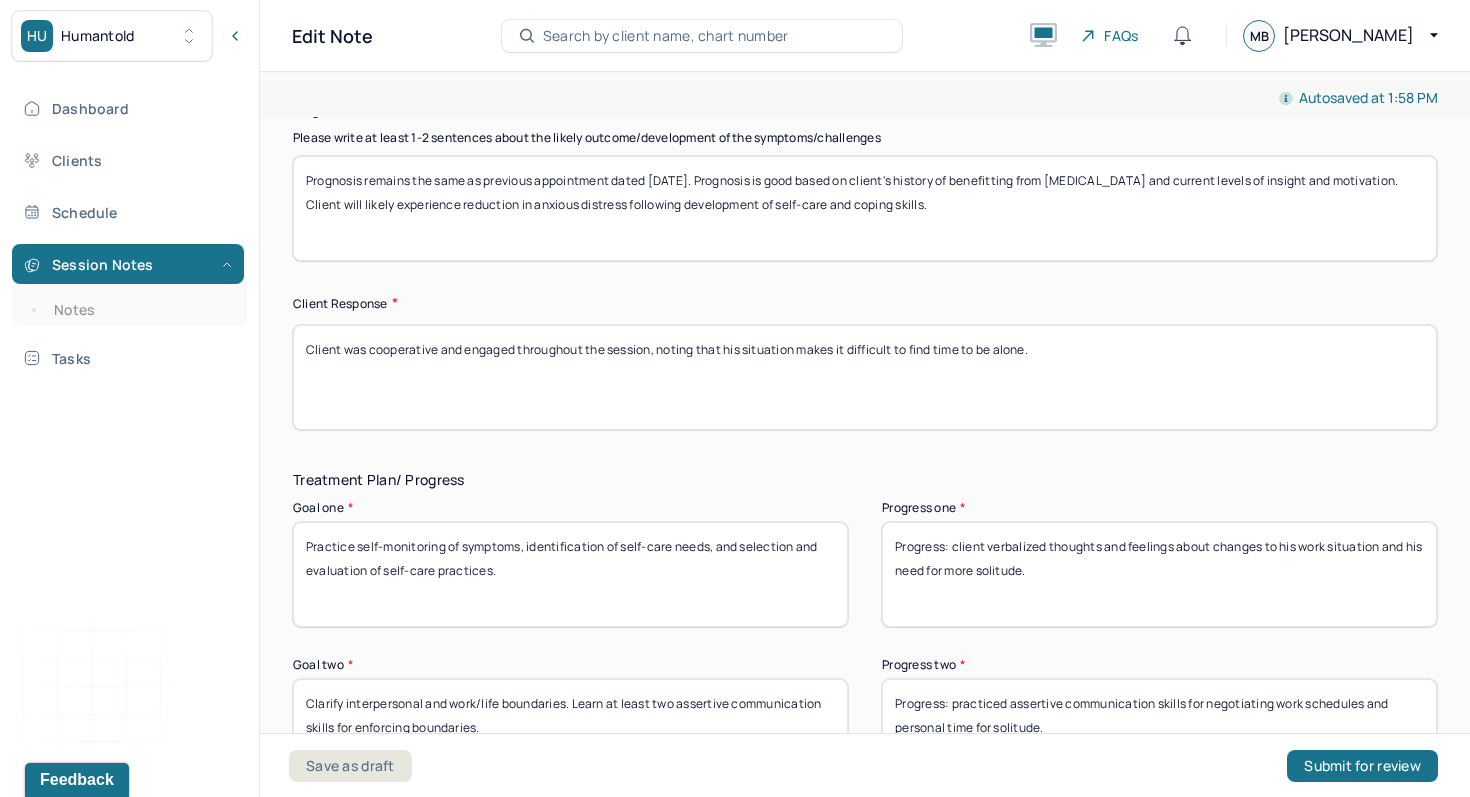 click on "Autosaved at 1:58 PM Appointment Details     Client name [PERSON_NAME] Date of service [DATE] Time 1:00pm - 1:55pm Duration 55mins Appointment type individual therapy Provider name [PERSON_NAME] Modifier 1 95 Telemedicine Note type Individual soap note Appointment Details     Client name [PERSON_NAME] Date of service [DATE] Time 1:00pm - 1:55pm Duration 55mins Appointment type individual therapy Provider name [PERSON_NAME] Modifier 1 95 Telemedicine Note type Individual soap note   Load previous session note   Instructions The fields marked with an asterisk ( * ) are required before you can submit your notes. Before you can submit your session notes, they must be signed. You have the option to save your notes as a draft before making a submission. Appointment location * Teletherapy Client Teletherapy Location Home Office Other Provider Teletherapy Location Home Office Other Consent was received for the teletherapy session The teletherapy session was conducted via video Primary diagnosis * * *" at bounding box center [865, 430] 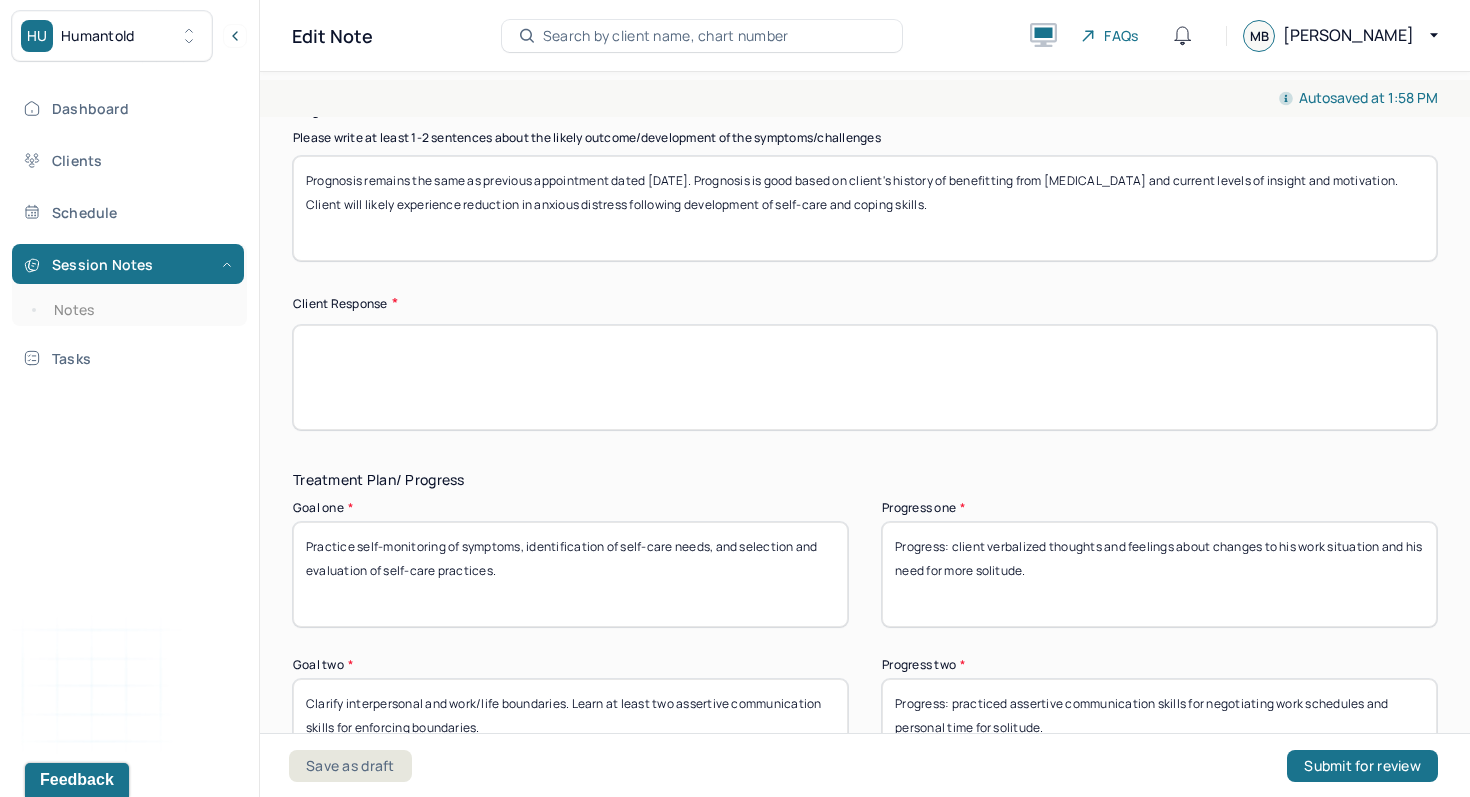 type 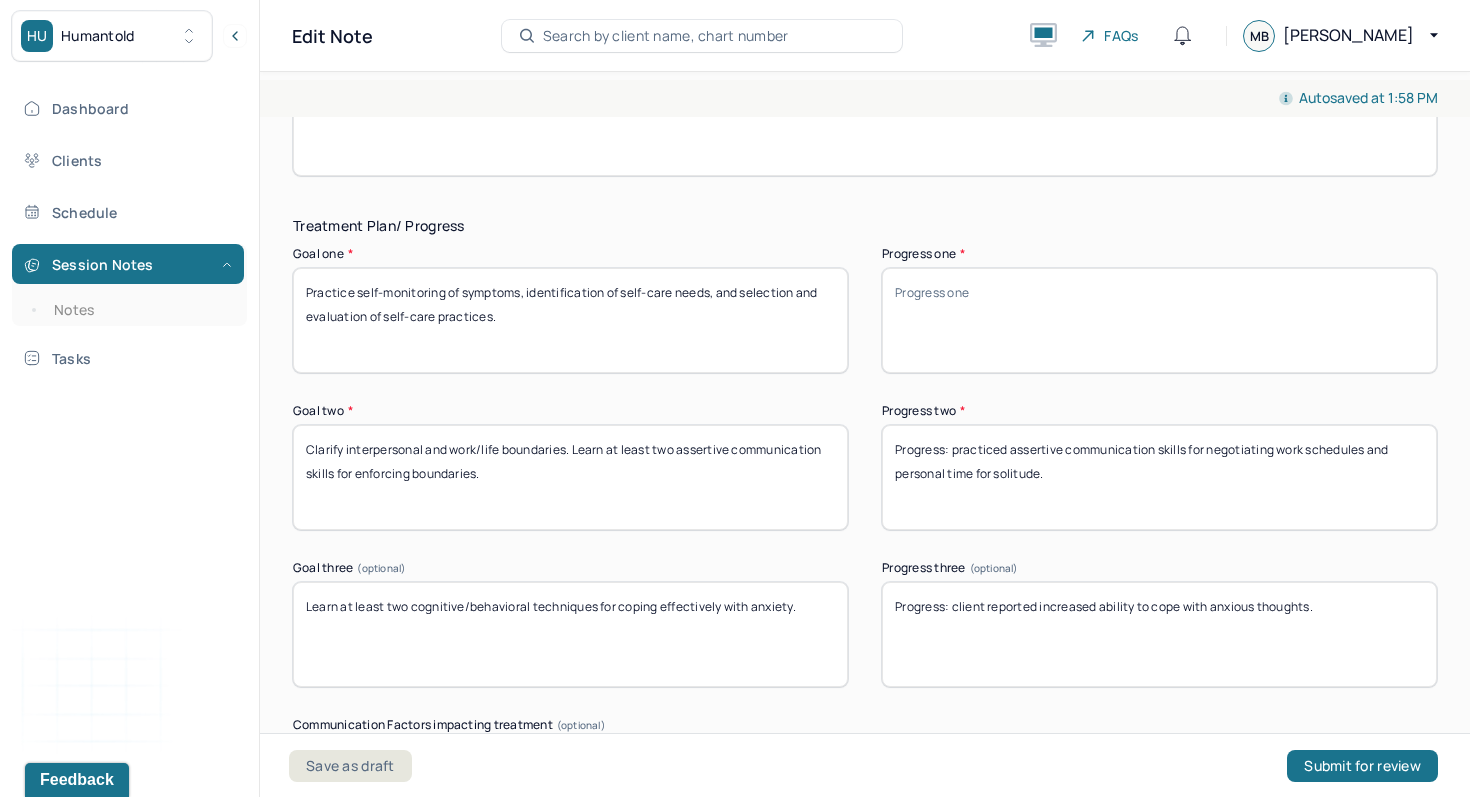 scroll, scrollTop: 3265, scrollLeft: 0, axis: vertical 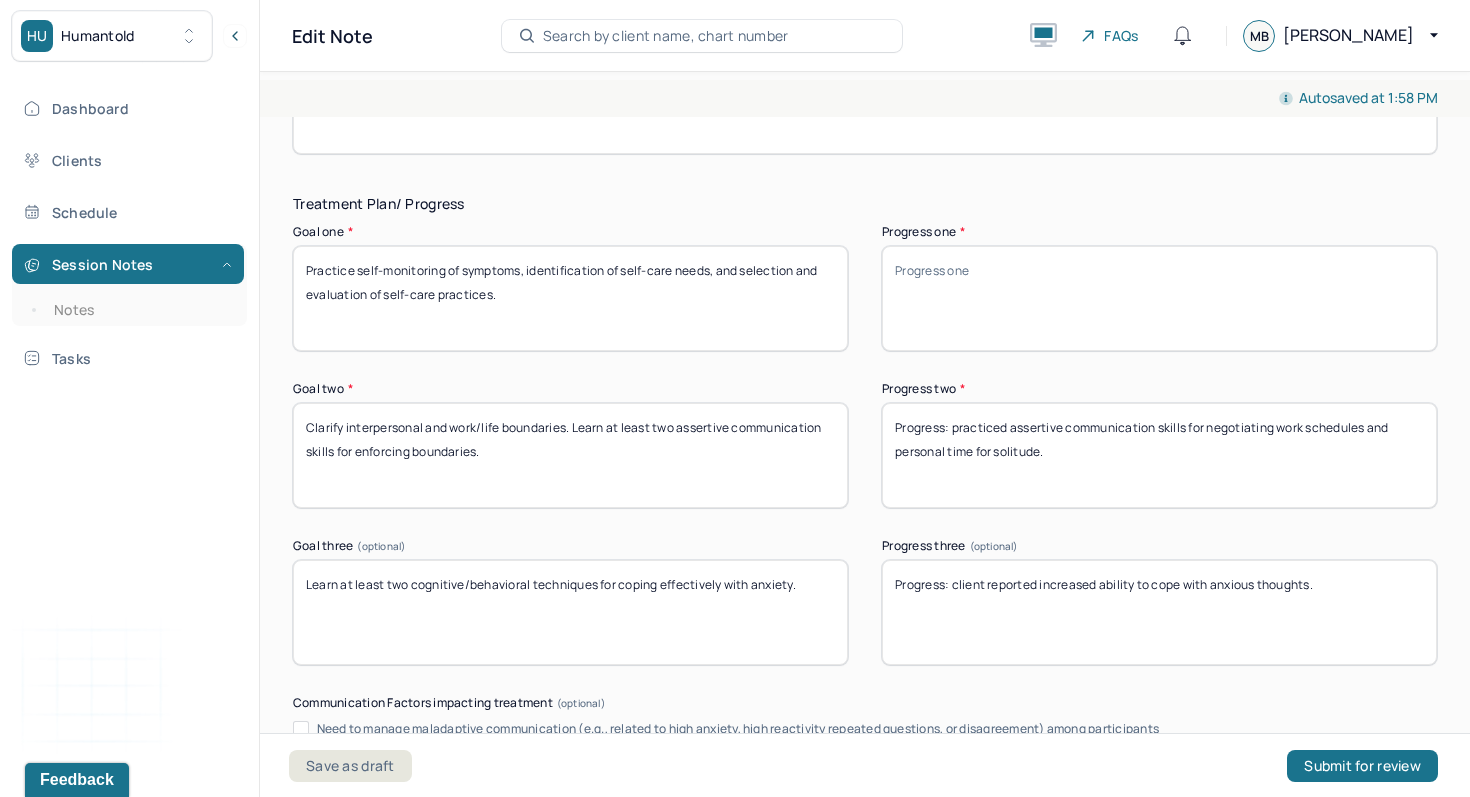 type 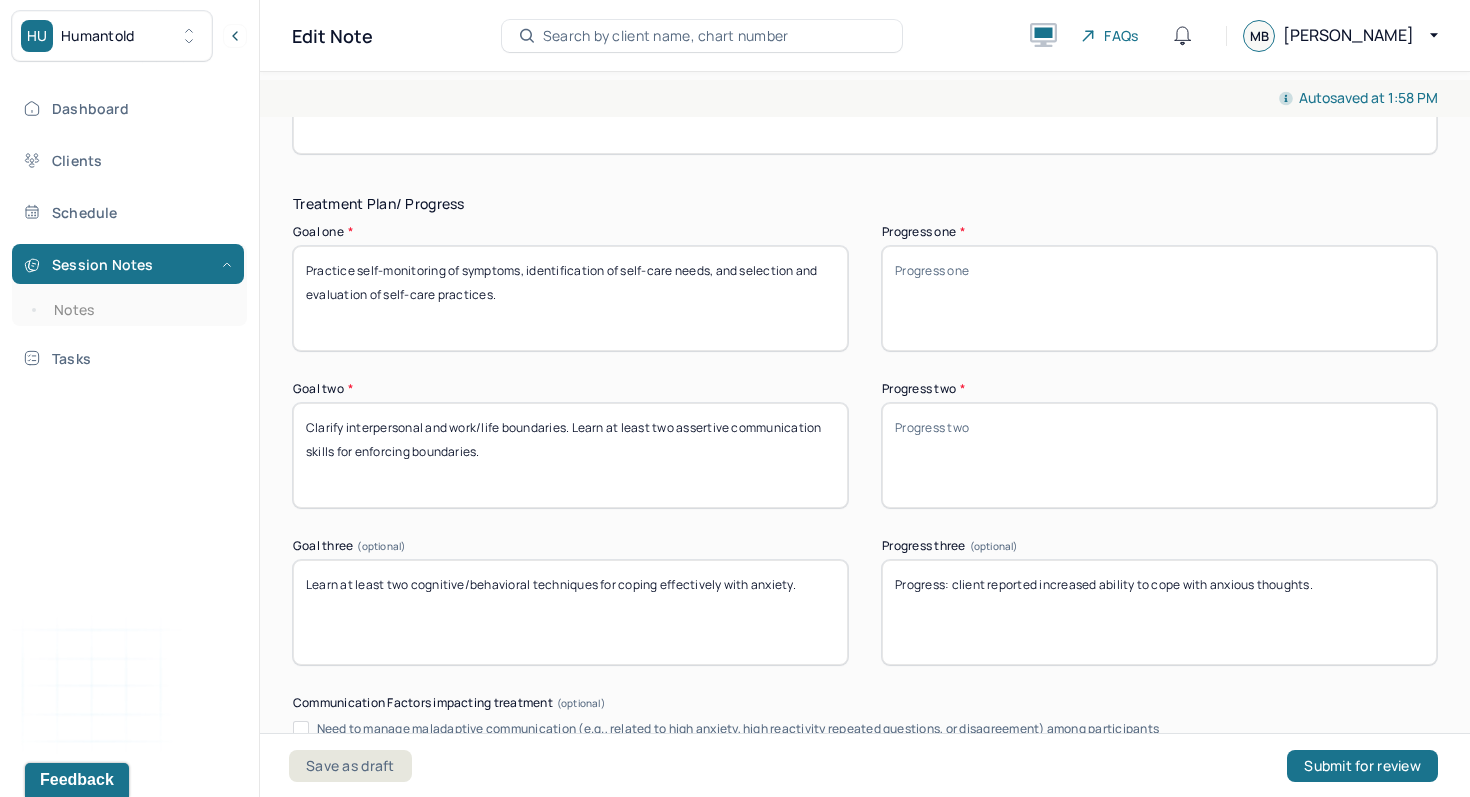 type 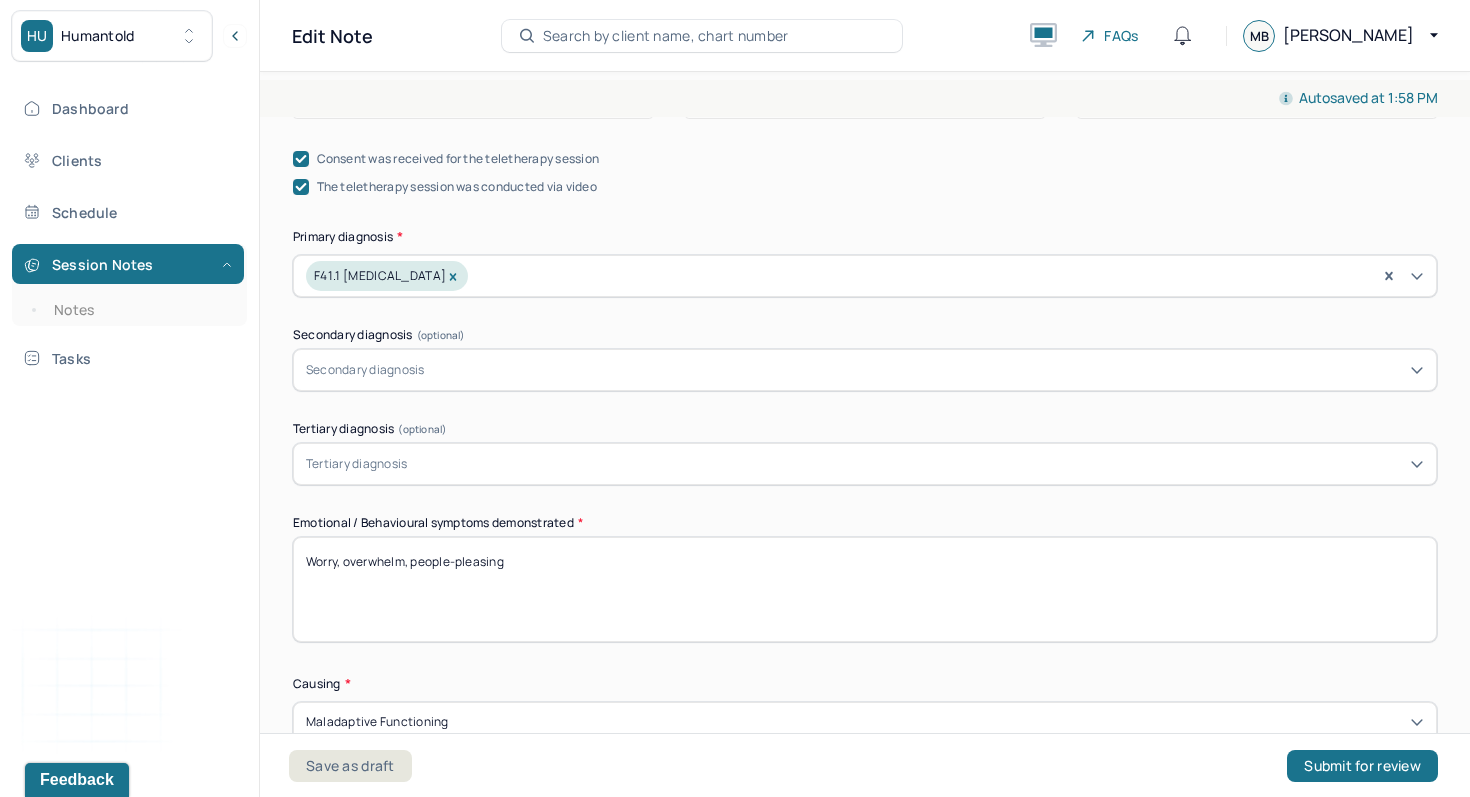scroll, scrollTop: 682, scrollLeft: 0, axis: vertical 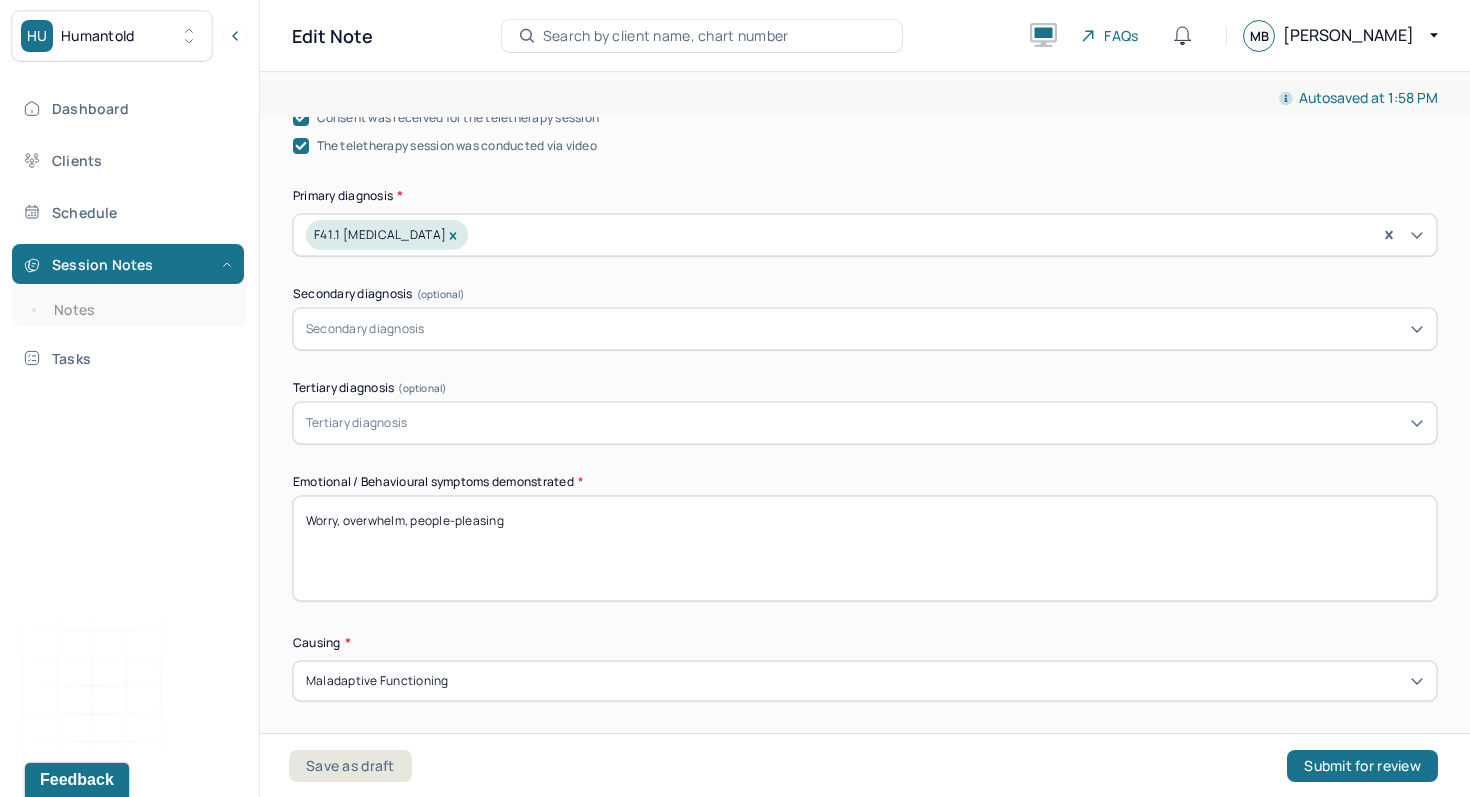 type 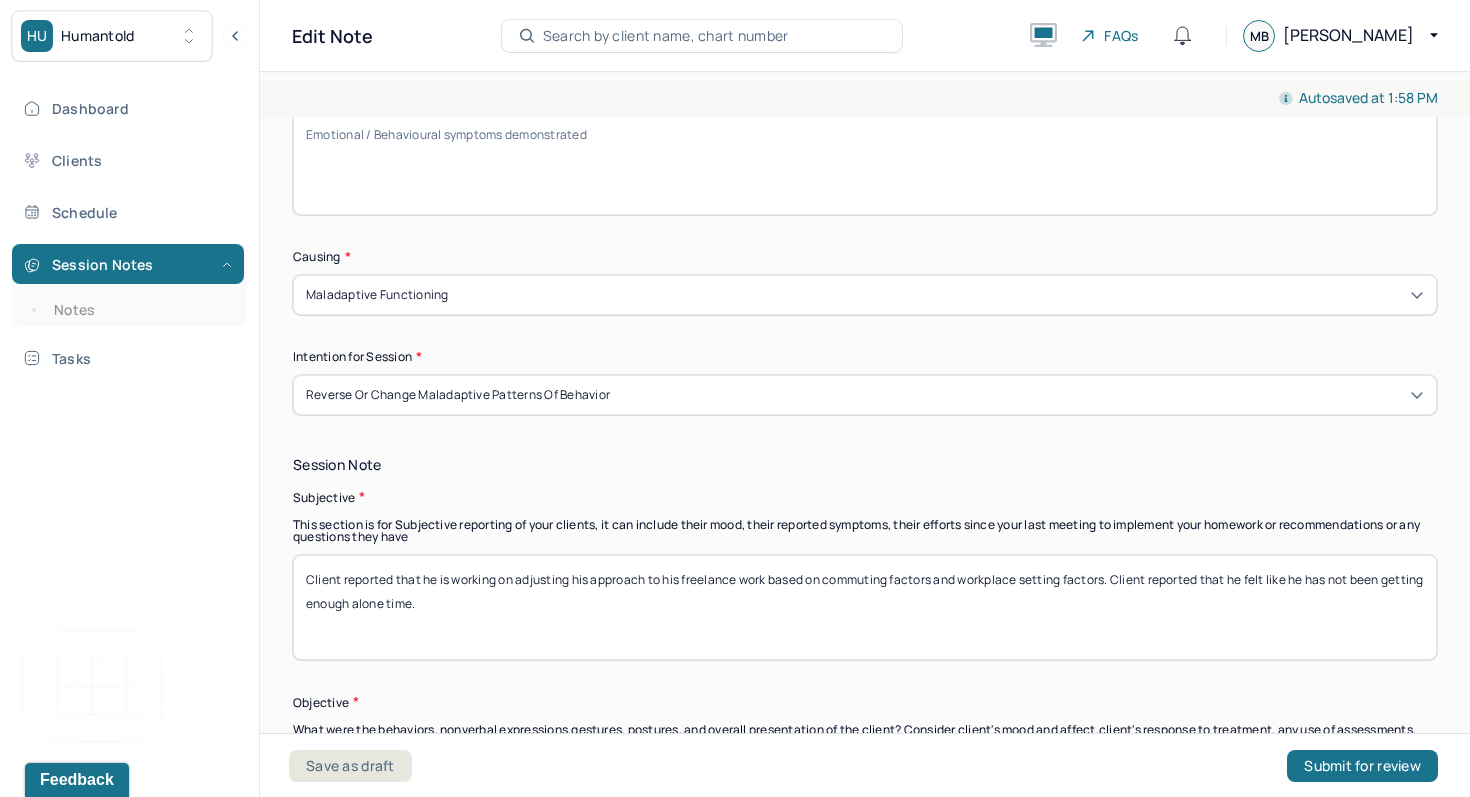 scroll, scrollTop: 1116, scrollLeft: 0, axis: vertical 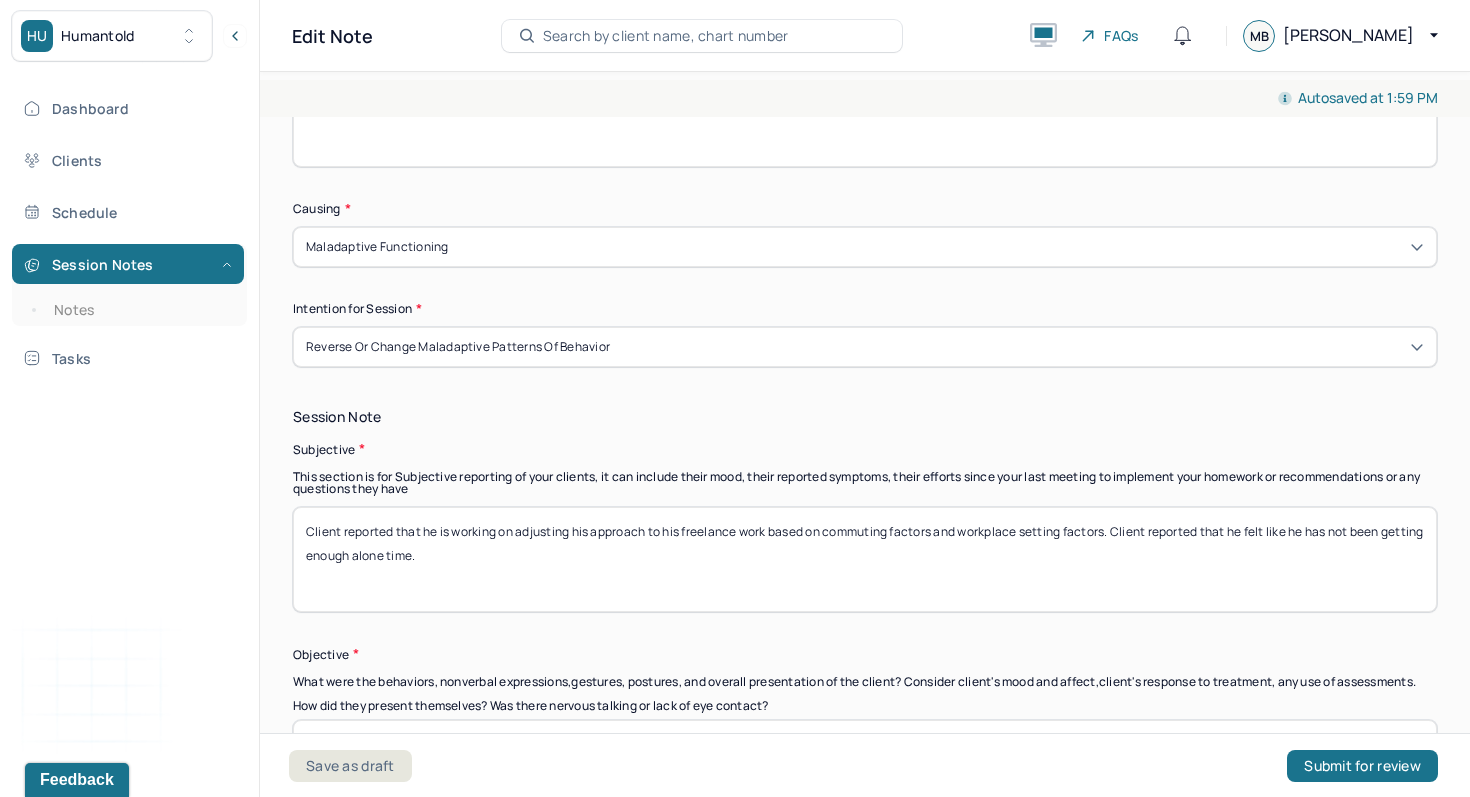type 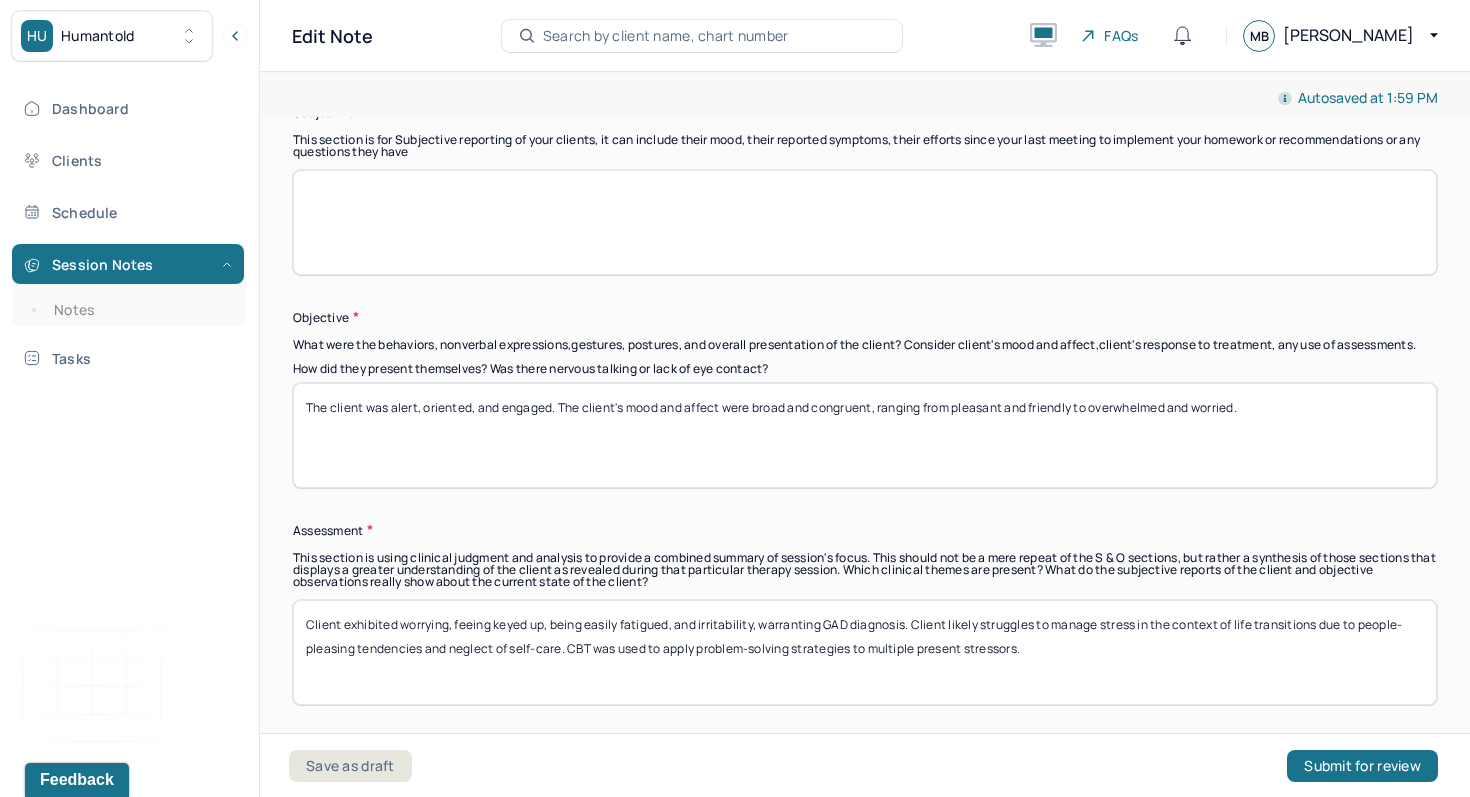 scroll, scrollTop: 1470, scrollLeft: 0, axis: vertical 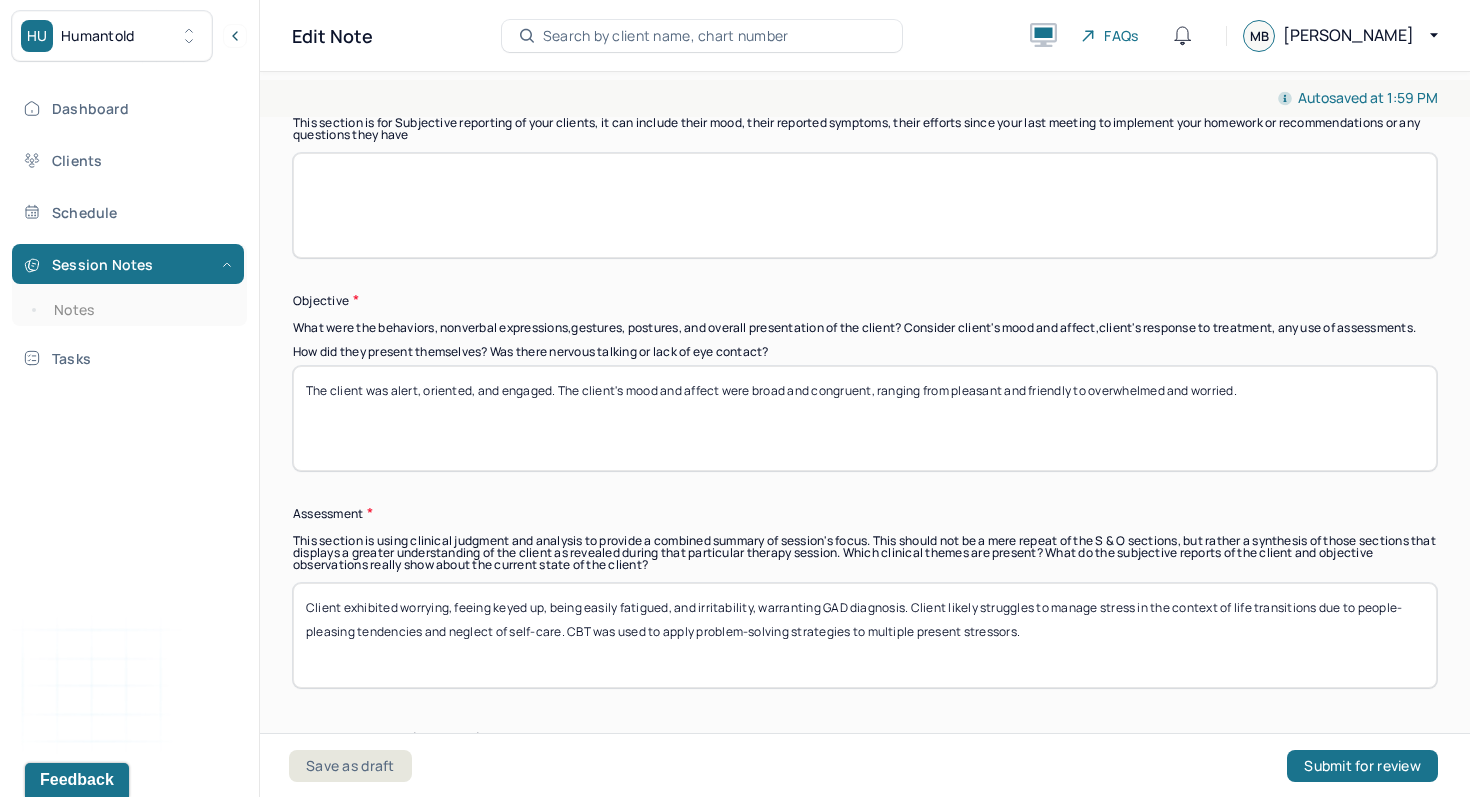 type 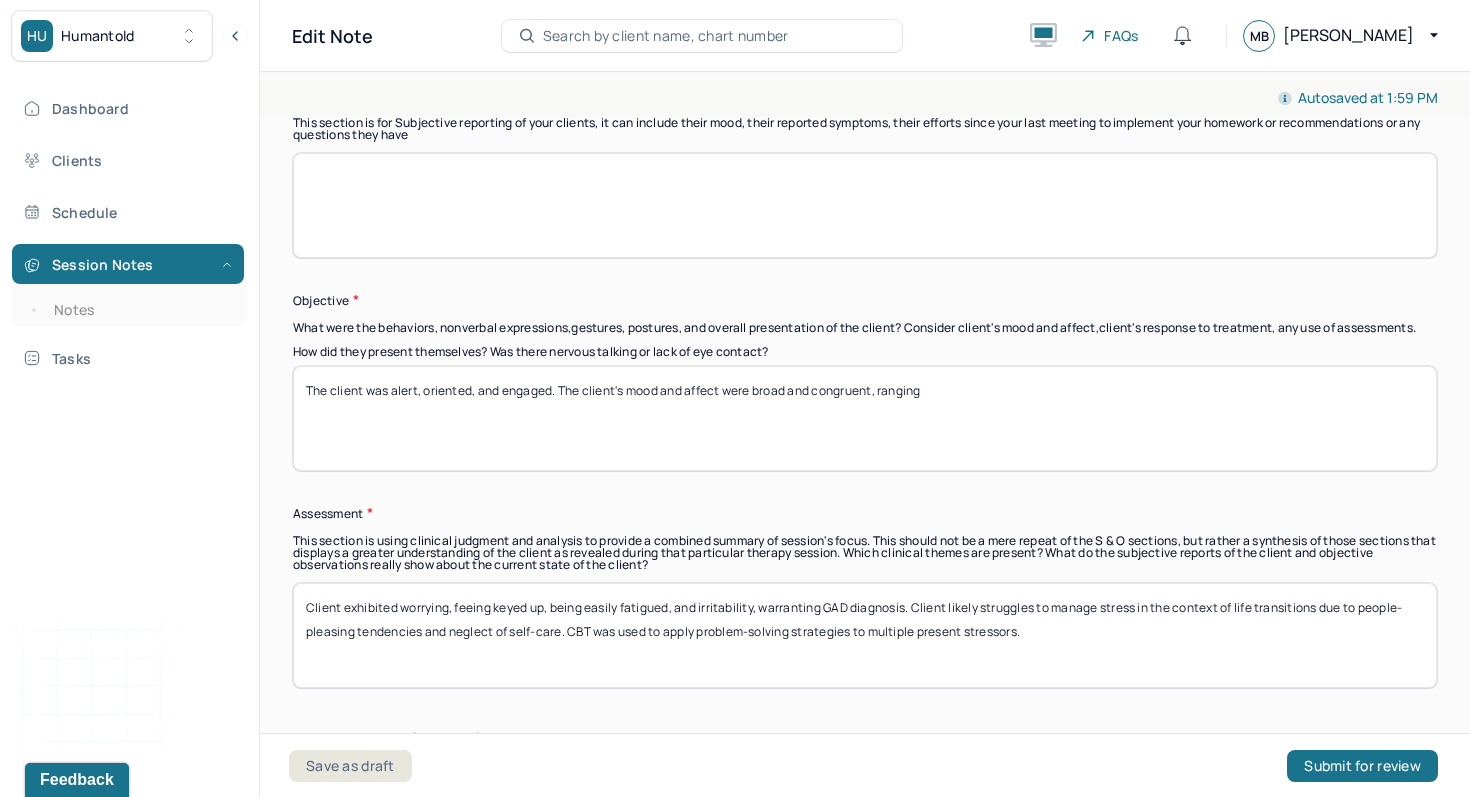 drag, startPoint x: 758, startPoint y: 396, endPoint x: 815, endPoint y: 401, distance: 57.21888 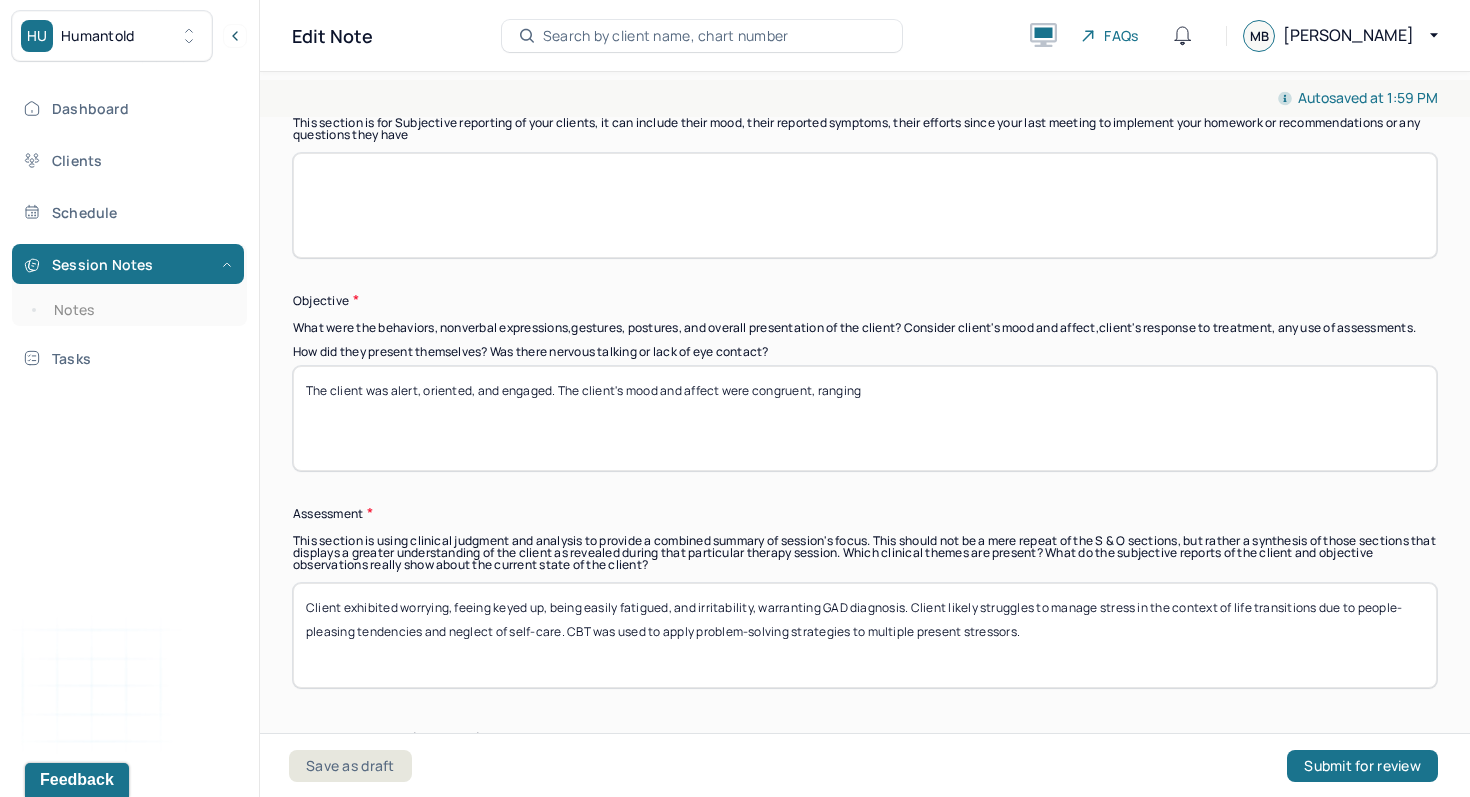 drag, startPoint x: 879, startPoint y: 403, endPoint x: 820, endPoint y: 402, distance: 59.008472 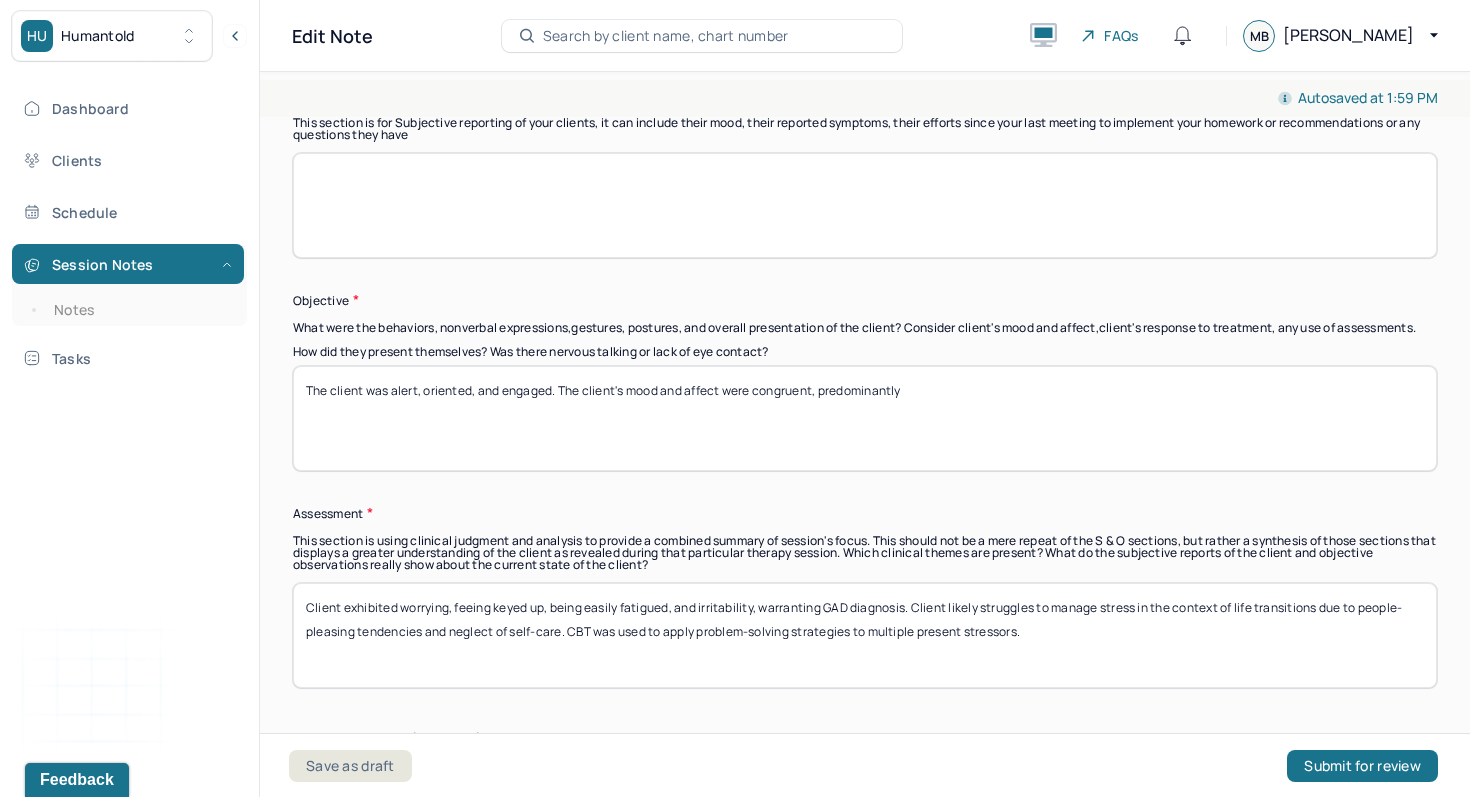 type on "The client was alert, oriented, and engaged. The client's mood and affect were congruent, predominantly" 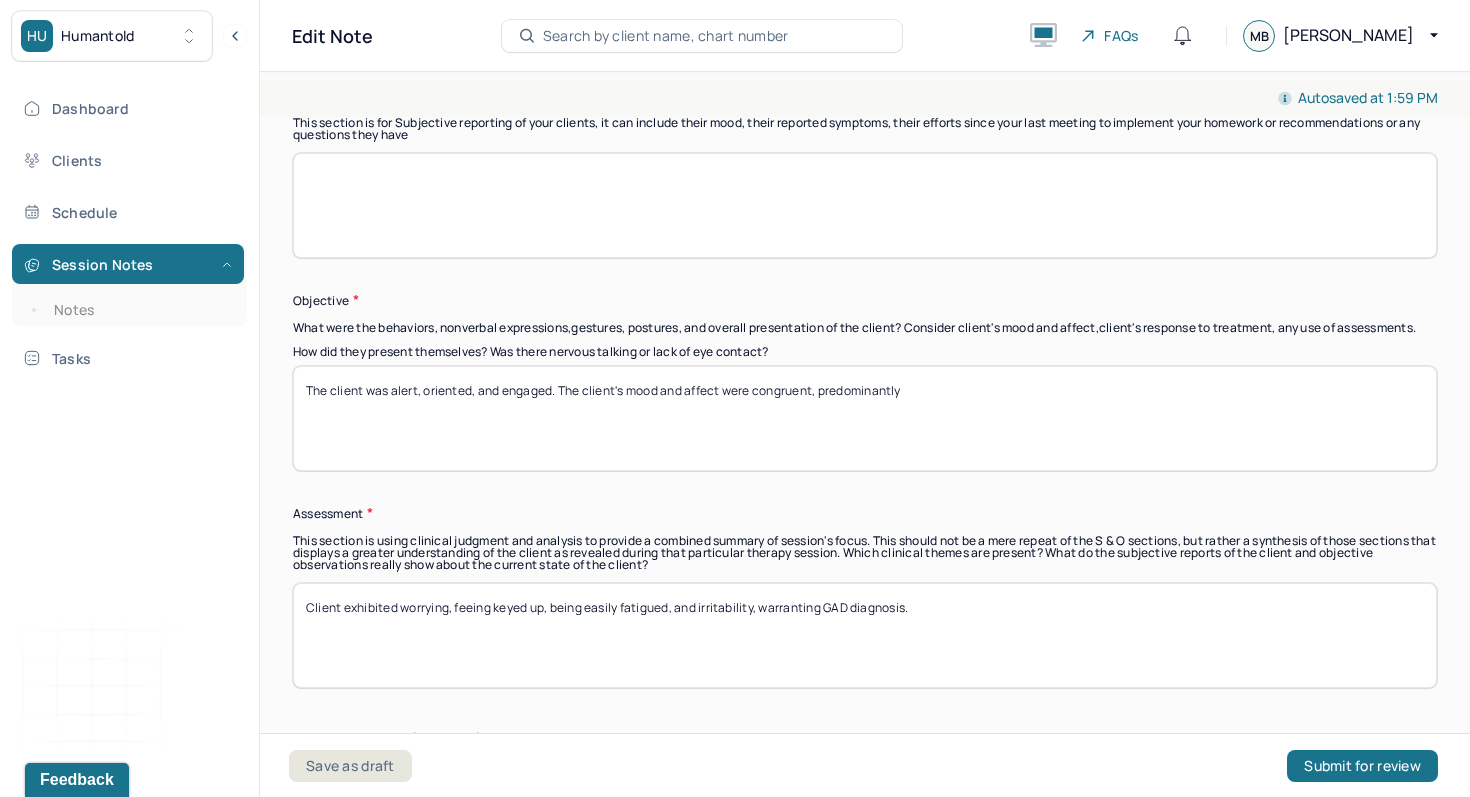 drag, startPoint x: 492, startPoint y: 619, endPoint x: 543, endPoint y: 626, distance: 51.47815 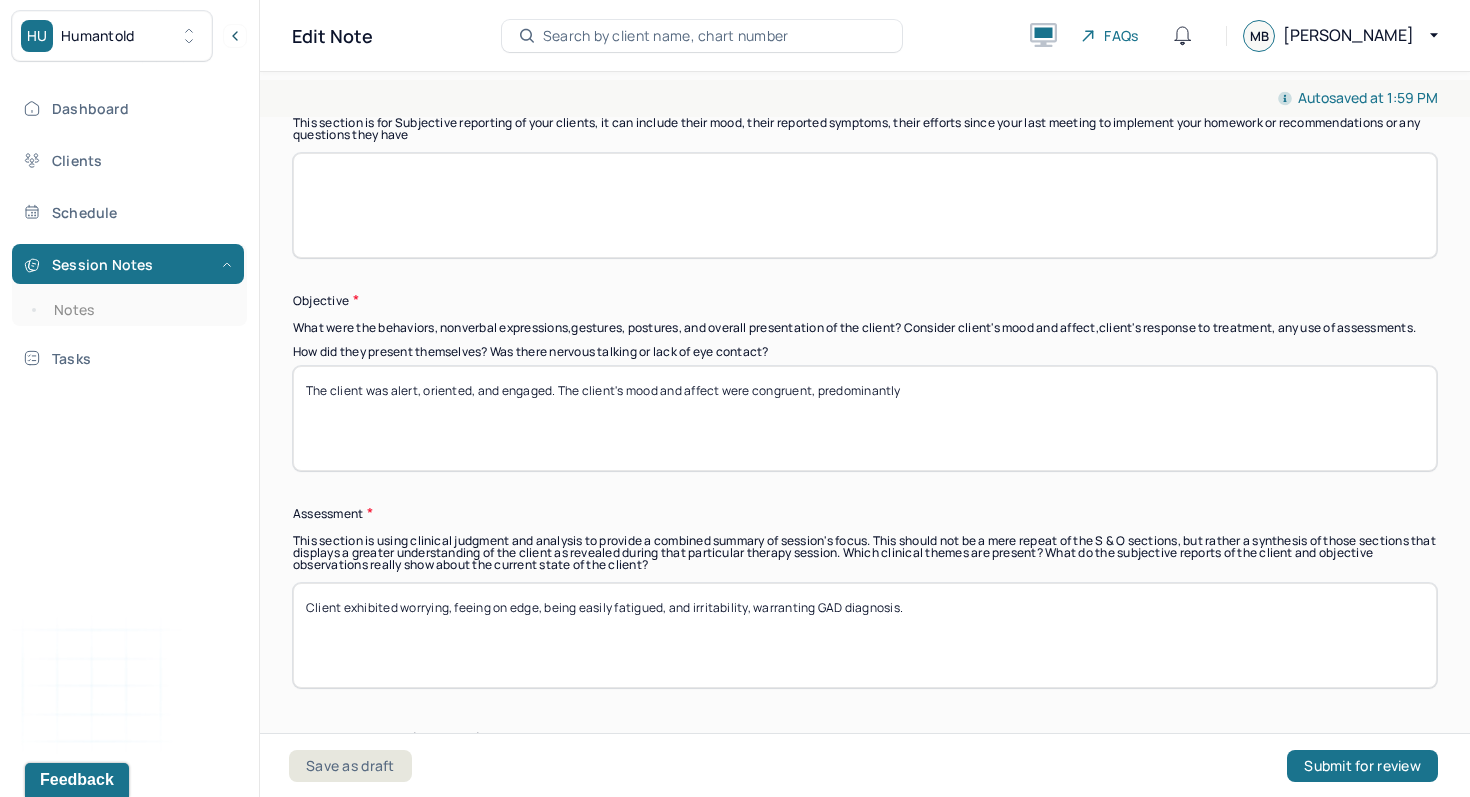 click on "Client exhibited worrying, feeing on edge, being easily fatigued, and irritability, warranting GAD diagnosis." at bounding box center (865, 635) 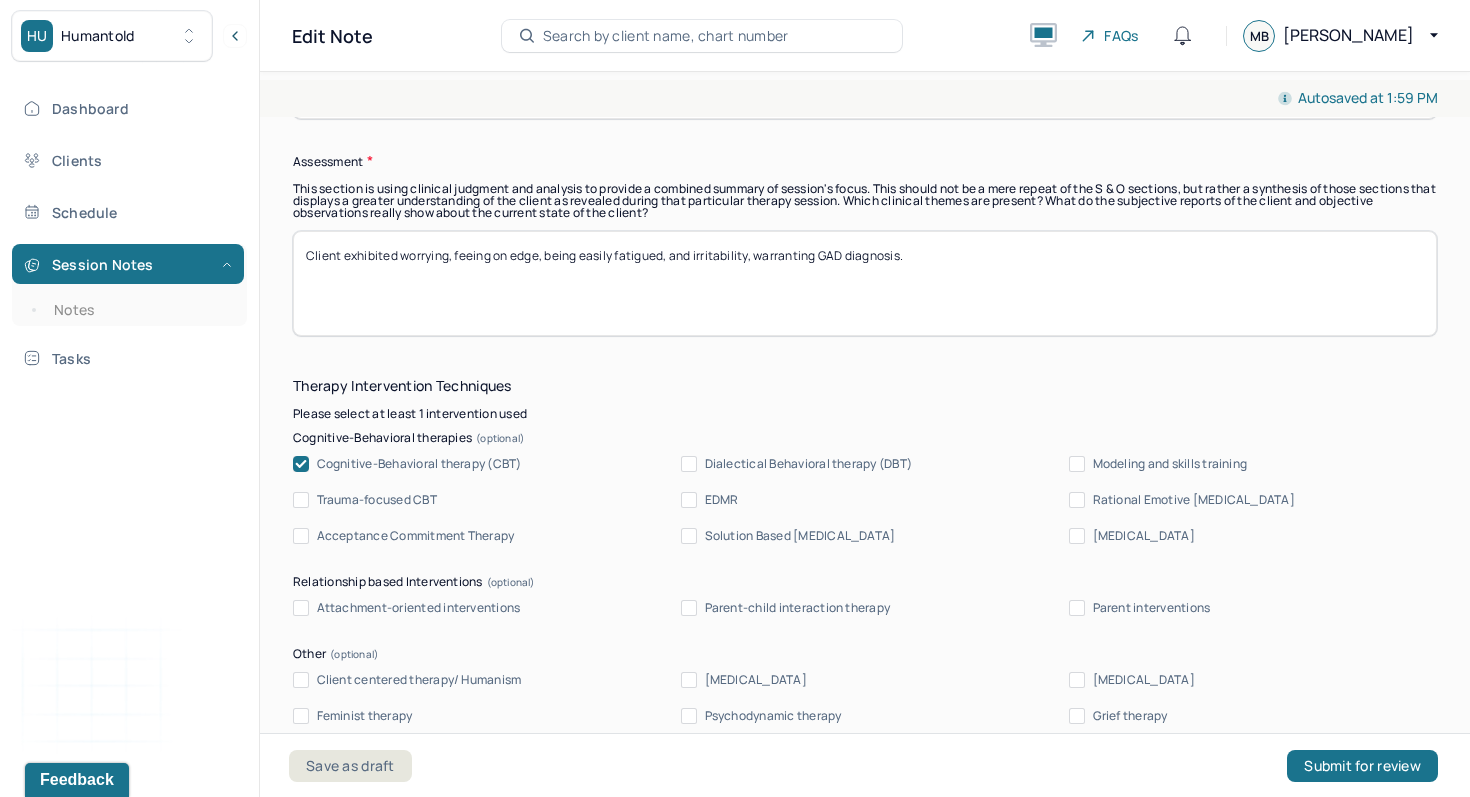scroll, scrollTop: 1826, scrollLeft: 0, axis: vertical 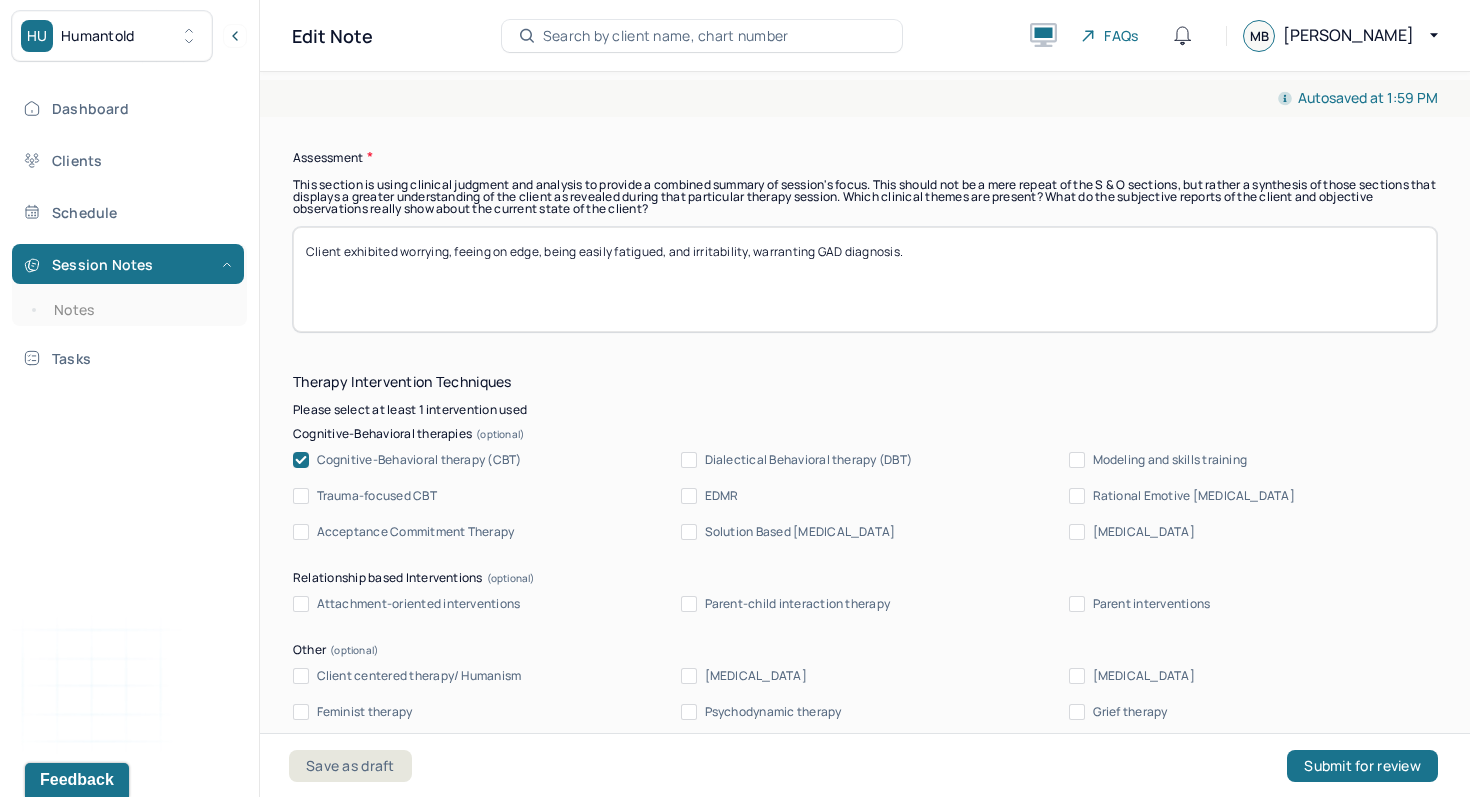 type on "Client exhibited worrying, feeing on edge, being easily fatigued, and irritability, warranting GAD diagnosis." 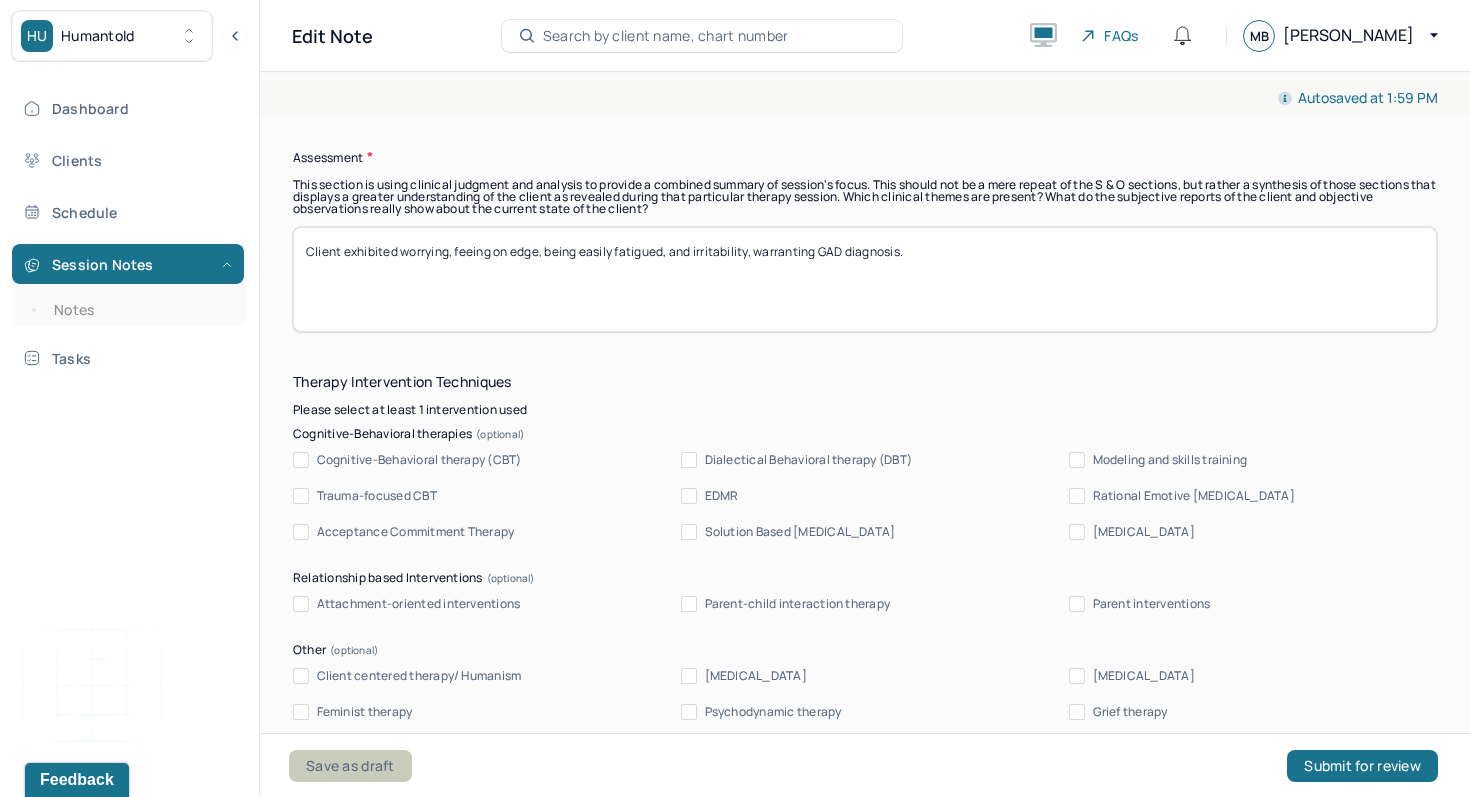 click on "Save as draft" at bounding box center (350, 766) 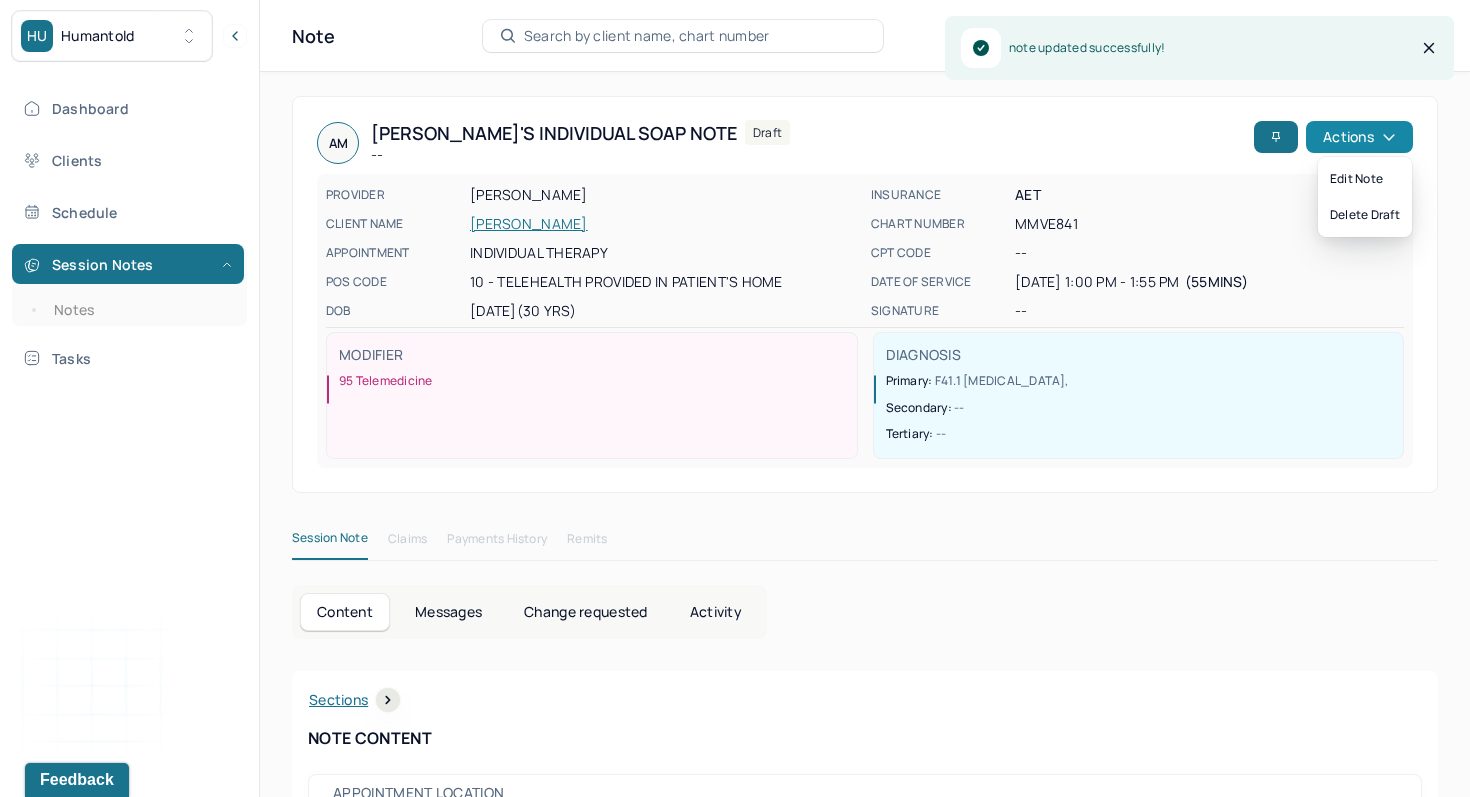 click on "Actions" at bounding box center (1359, 137) 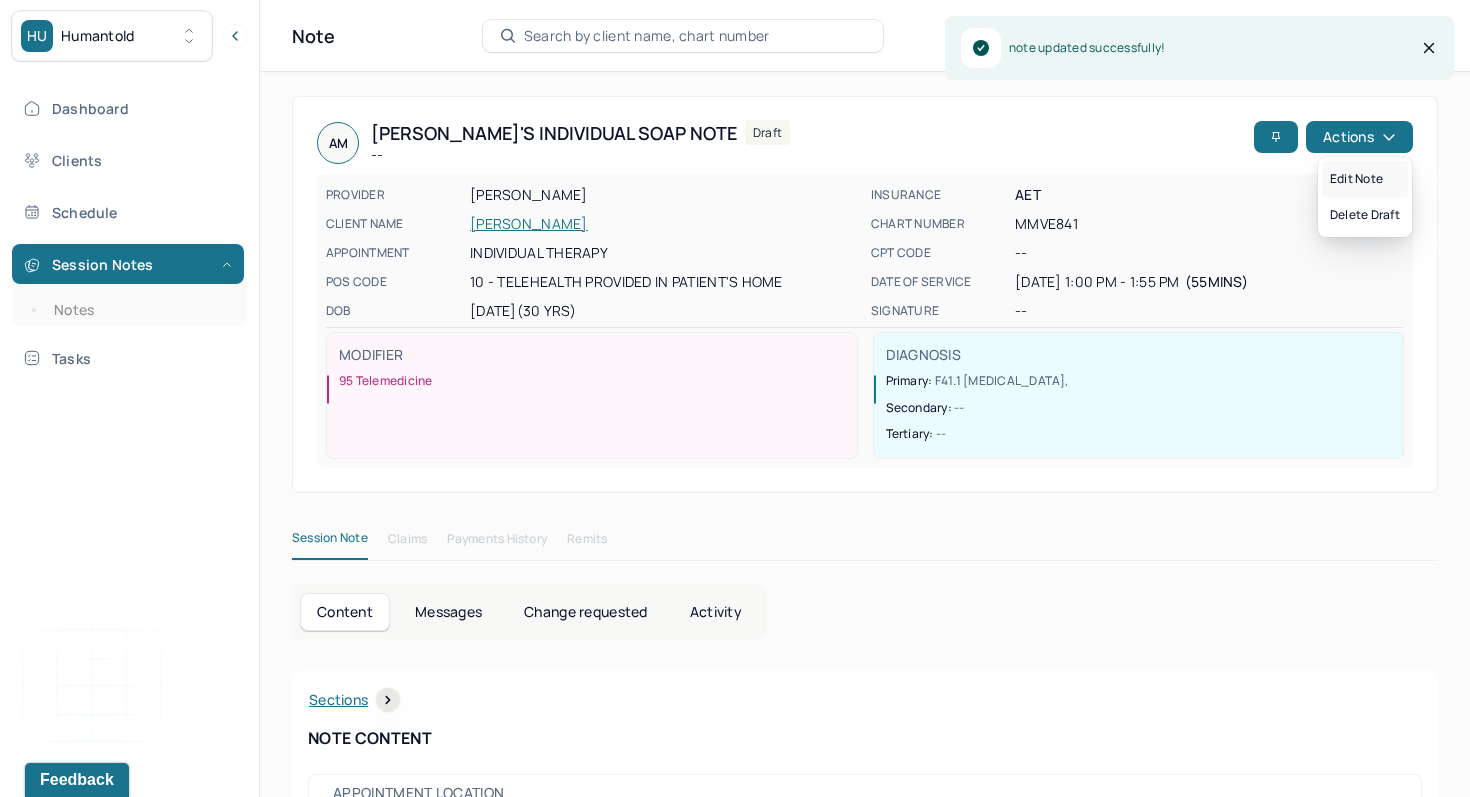 click on "Edit note" at bounding box center [1365, 179] 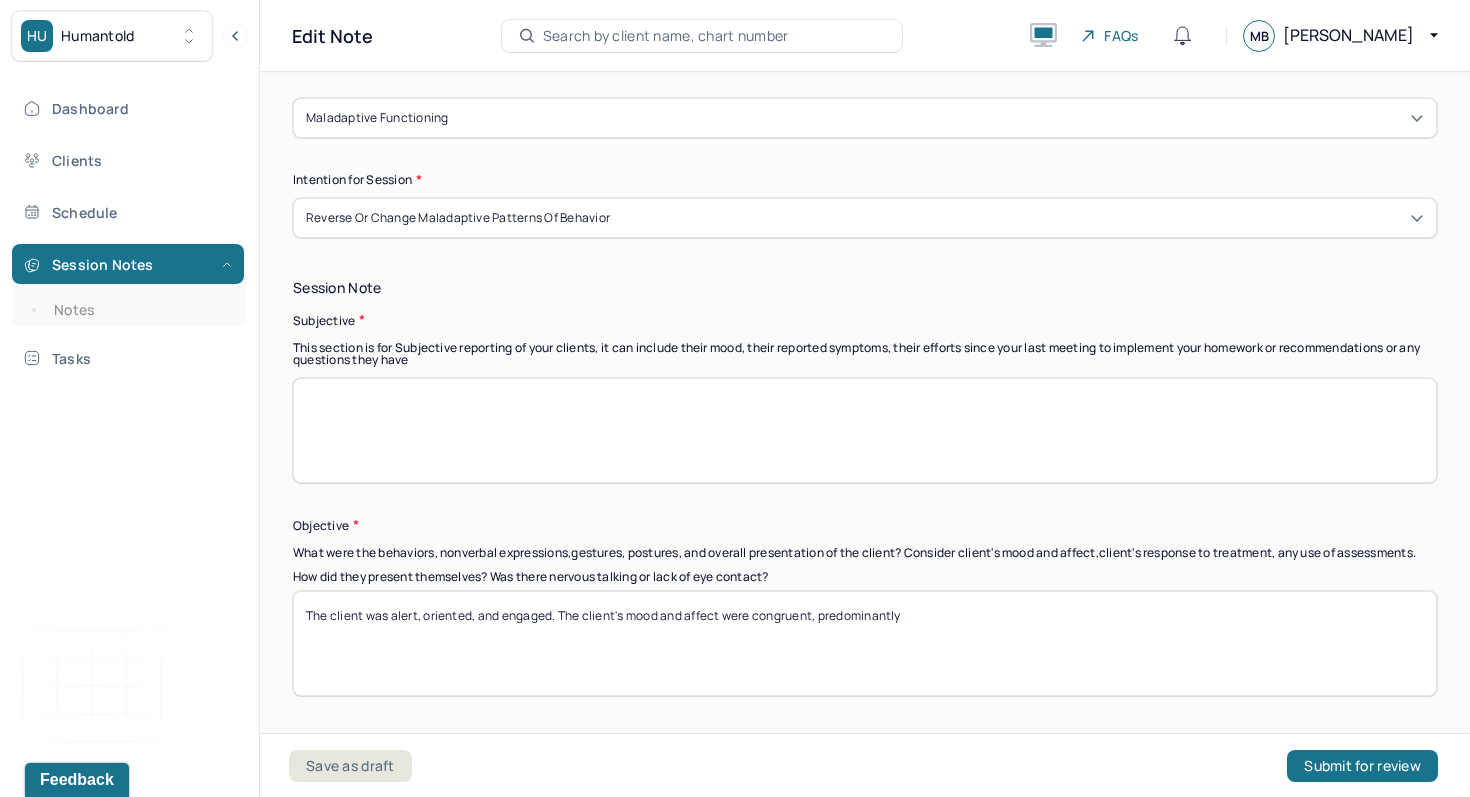scroll, scrollTop: 1246, scrollLeft: 0, axis: vertical 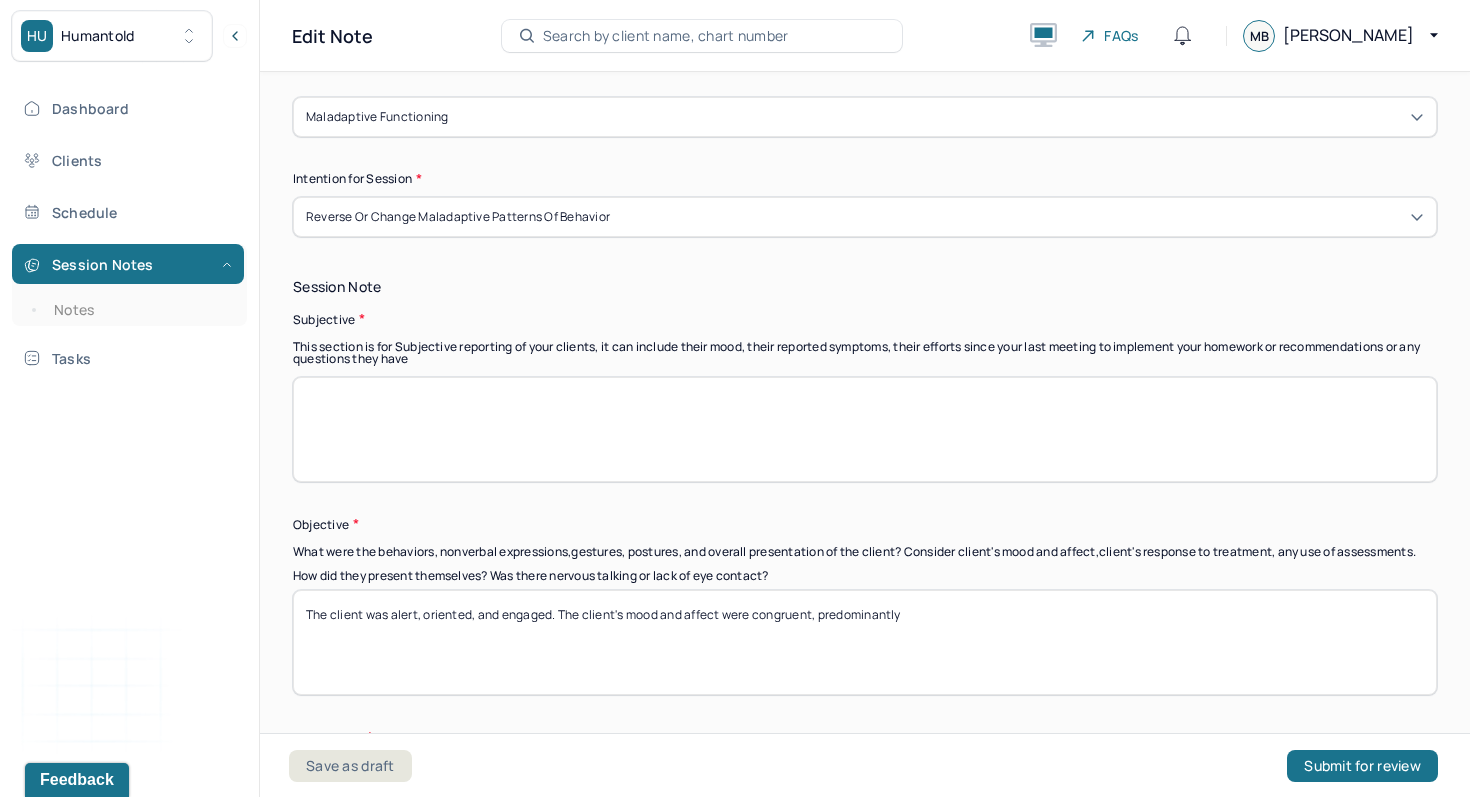 click on "The client was alert, oriented, and engaged. The client's mood and affect were congruent, predominantly" at bounding box center [865, 642] 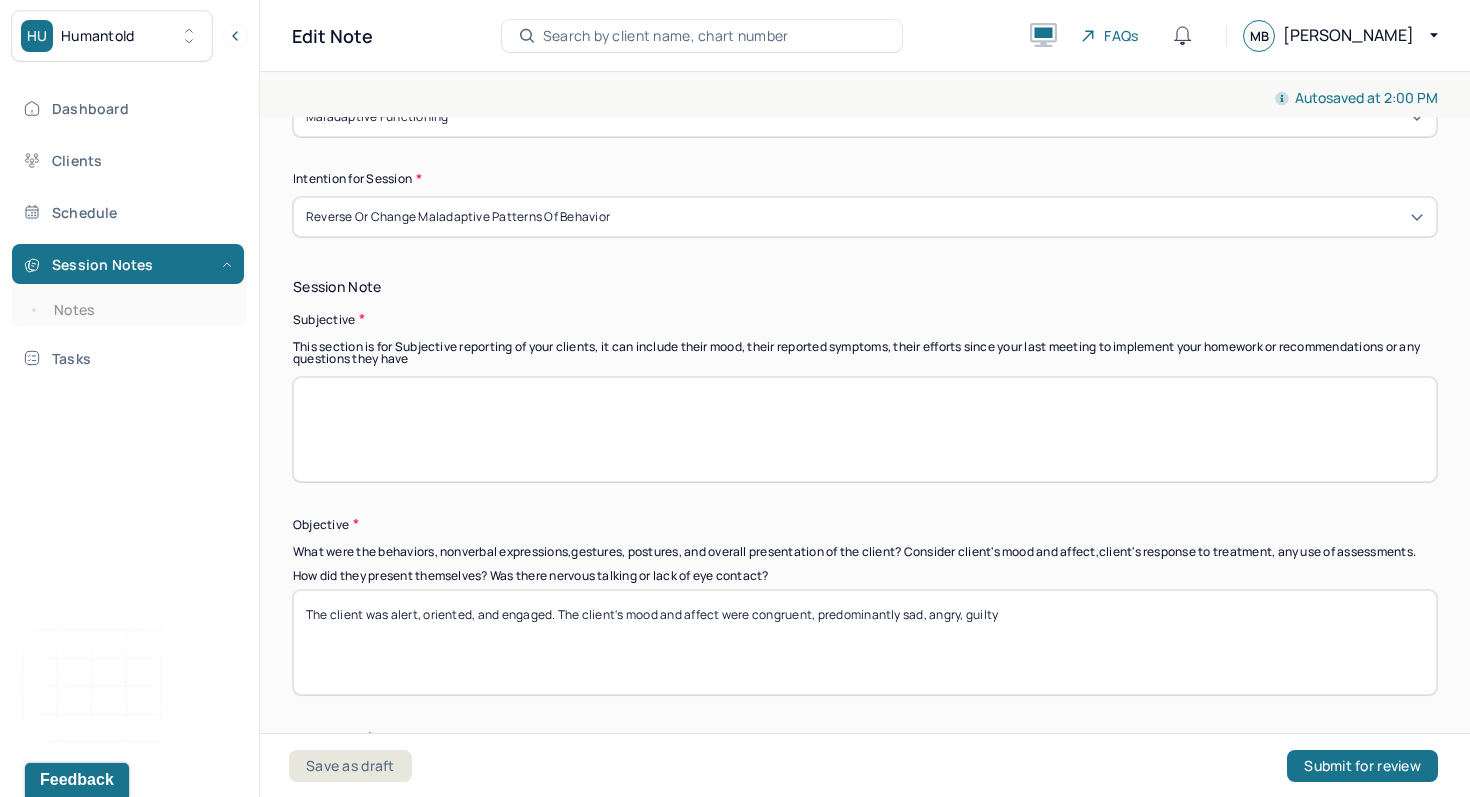 drag, startPoint x: 1067, startPoint y: 631, endPoint x: 937, endPoint y: 633, distance: 130.01538 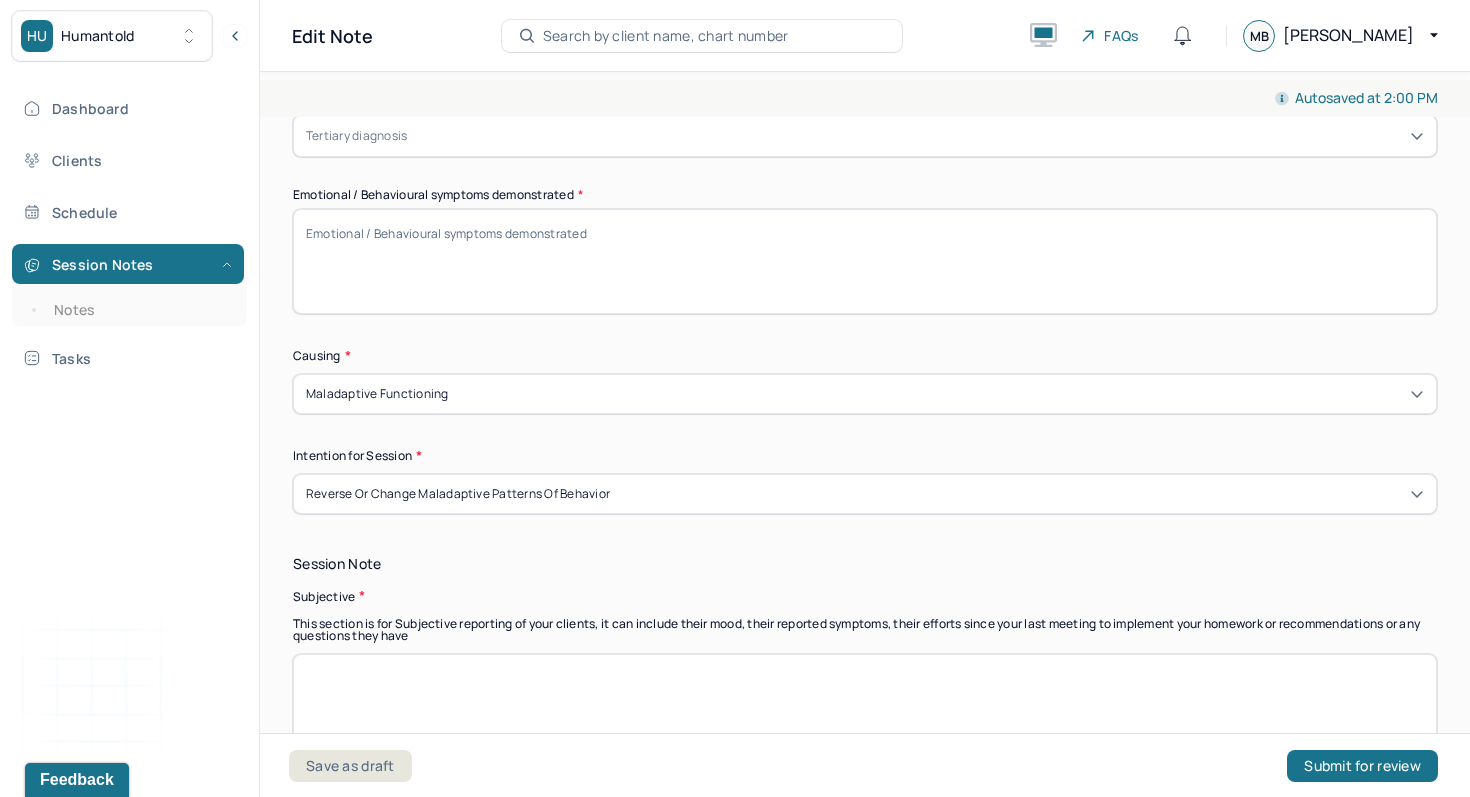 scroll, scrollTop: 955, scrollLeft: 0, axis: vertical 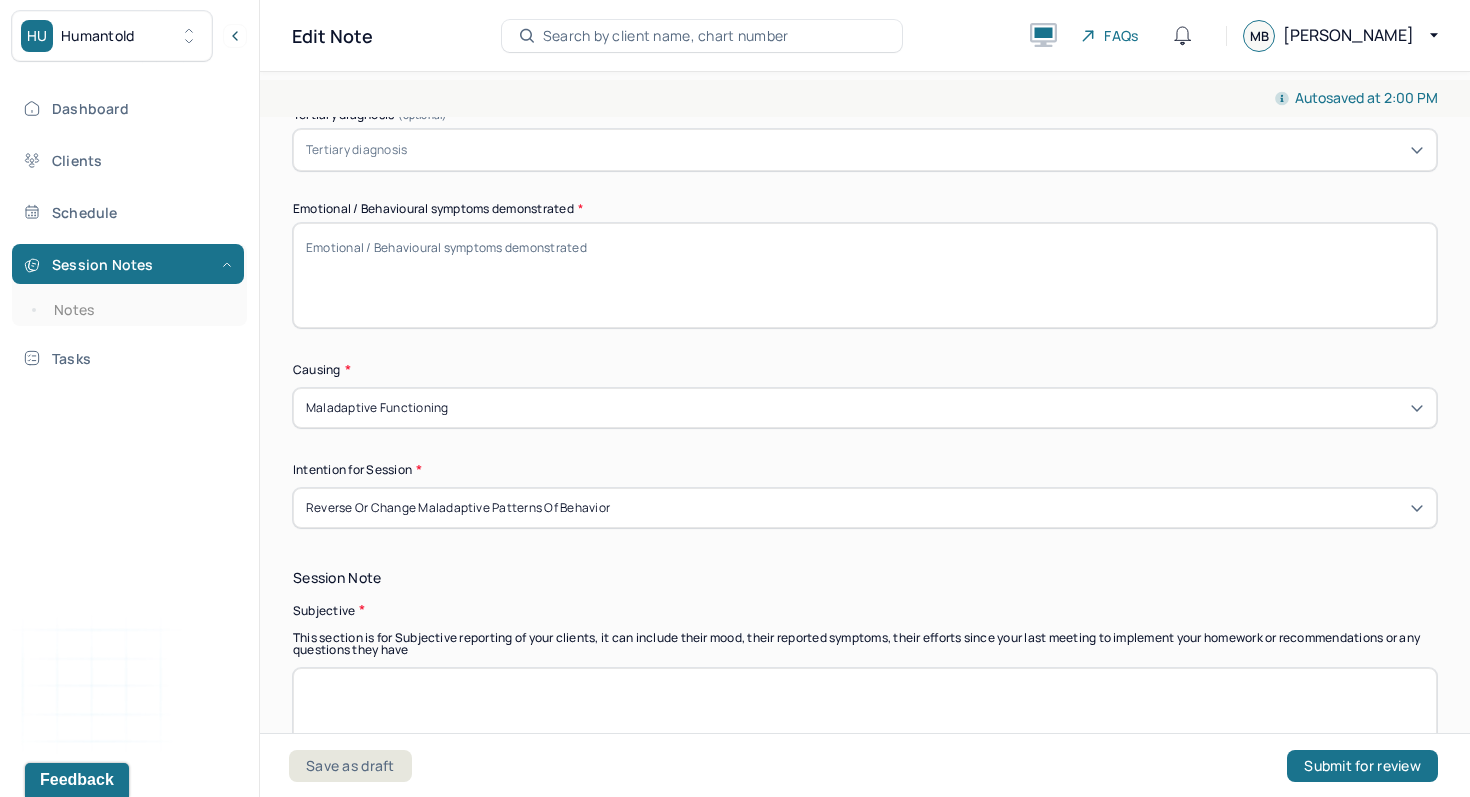 type on "The client was alert, oriented, and engaged. The client's mood and affect were congruent, predominantly sad, guilty, angry, and fatigued." 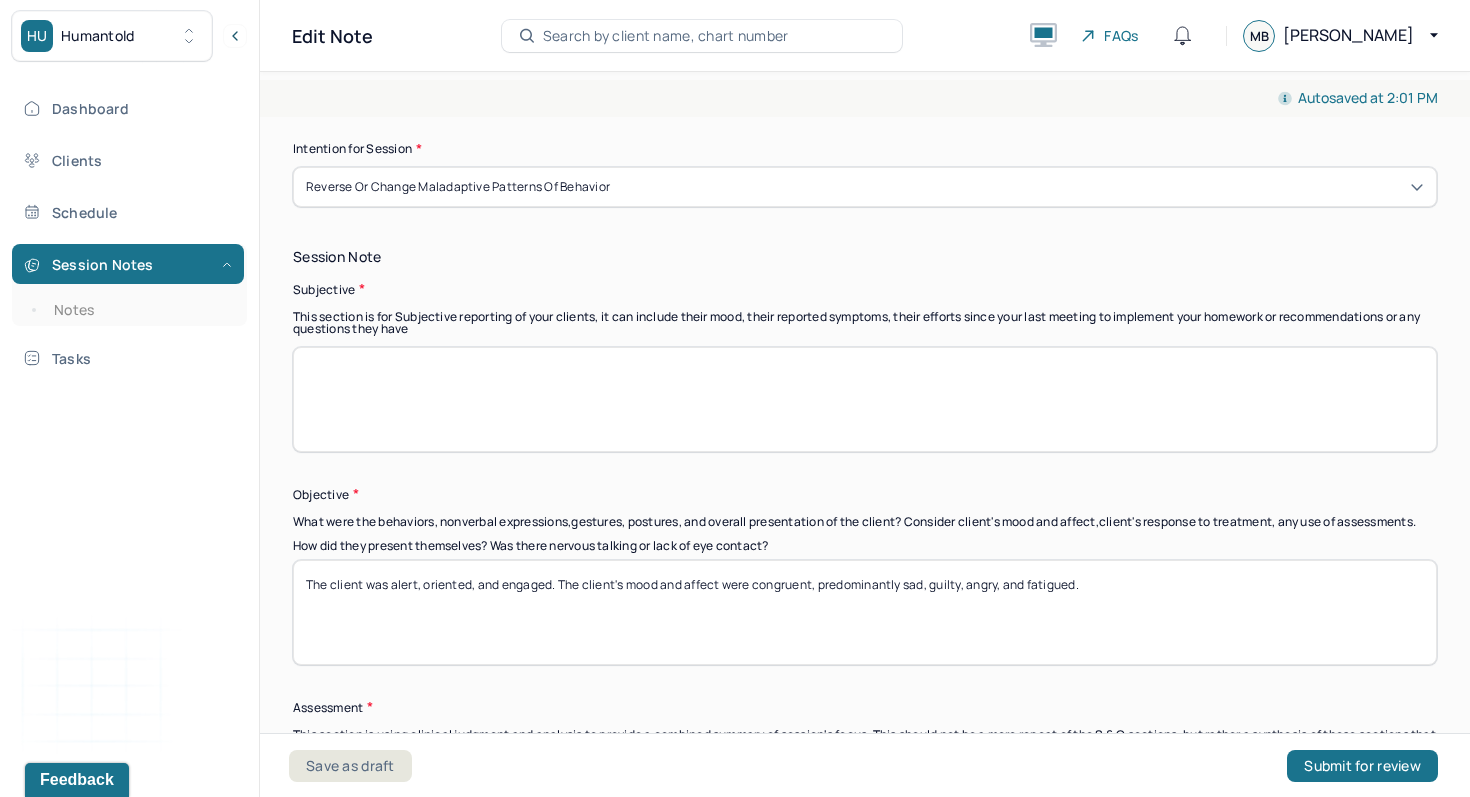 scroll, scrollTop: 1277, scrollLeft: 0, axis: vertical 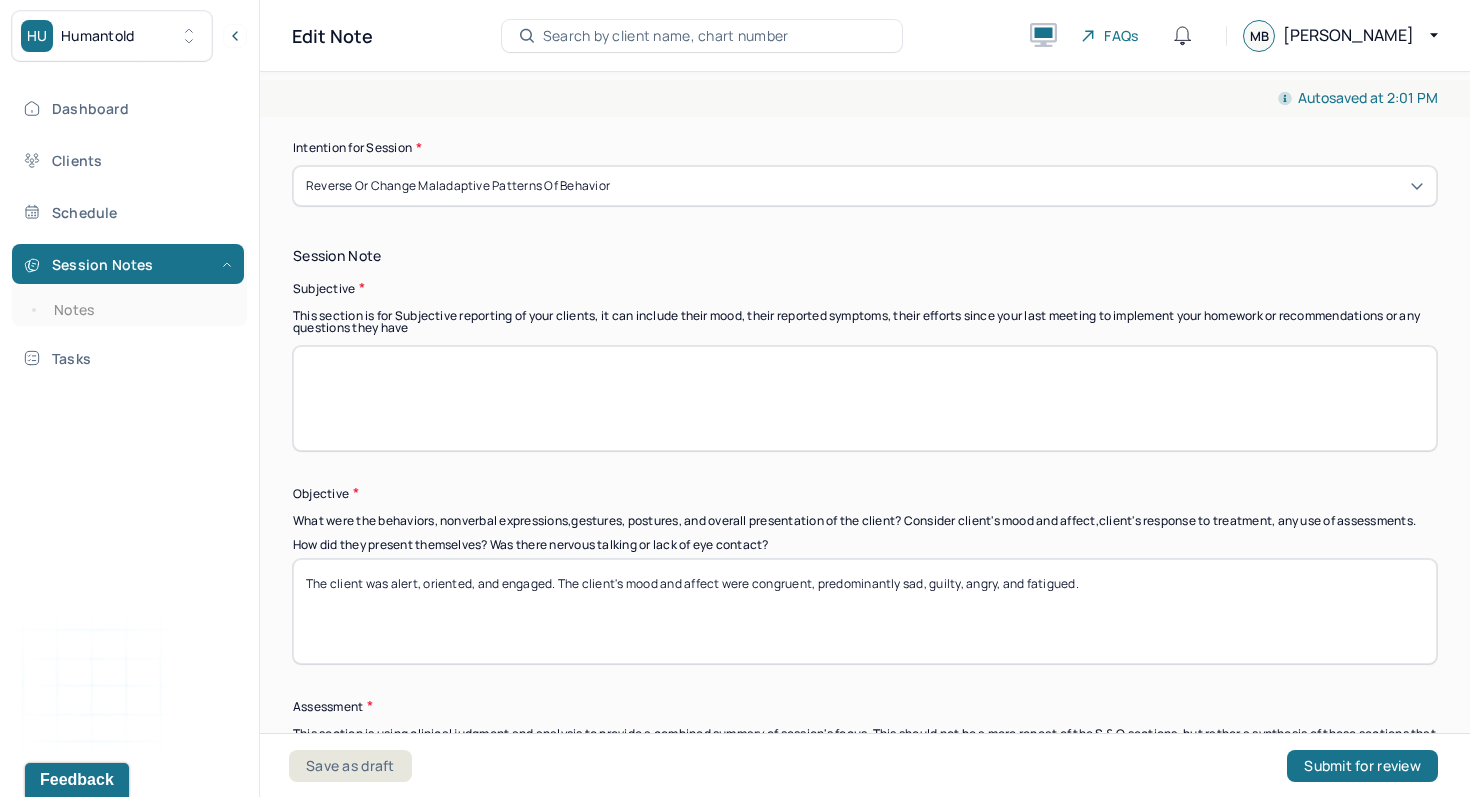 type on "Worry about interpersonal situations, sadness, anger" 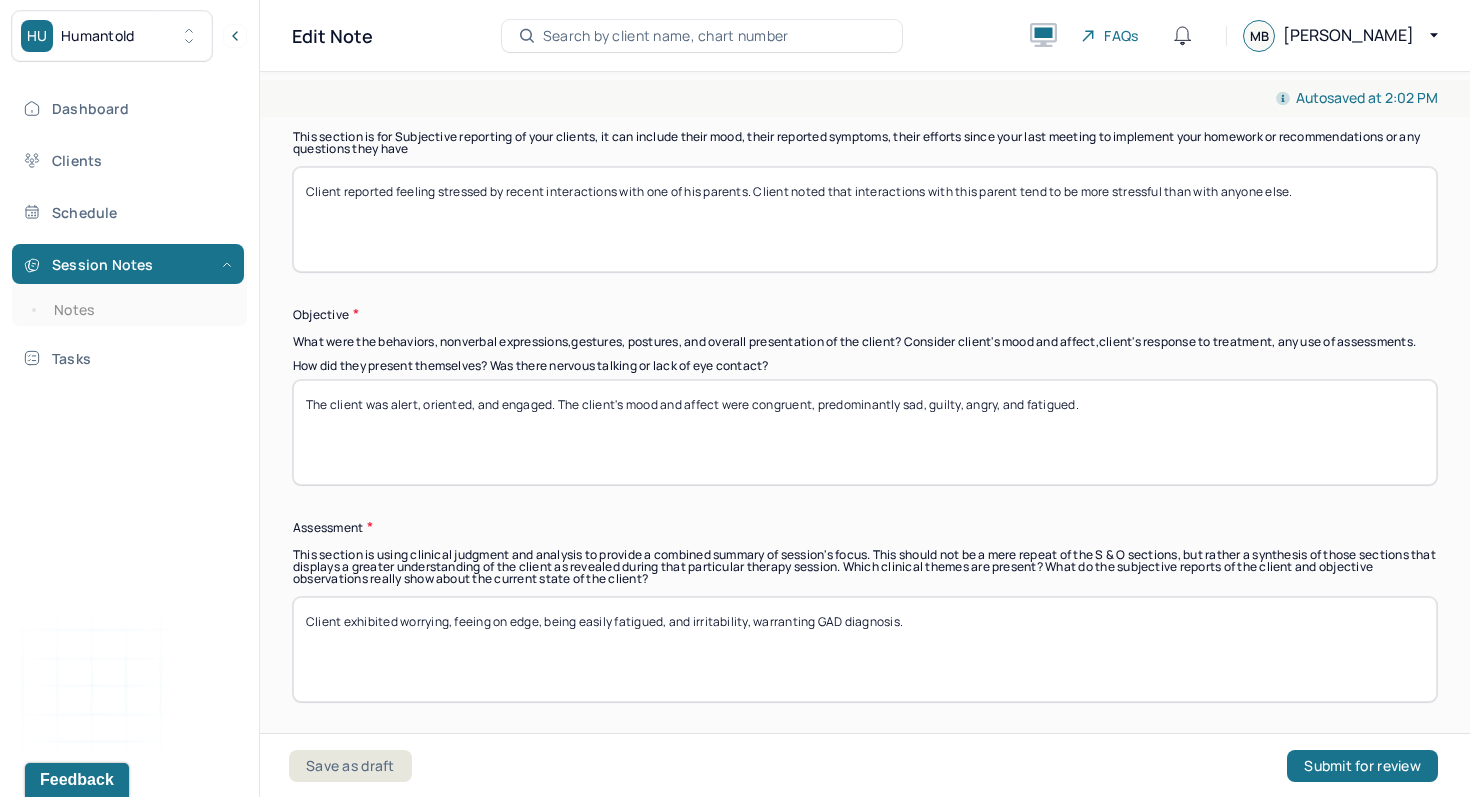 scroll, scrollTop: 1454, scrollLeft: 0, axis: vertical 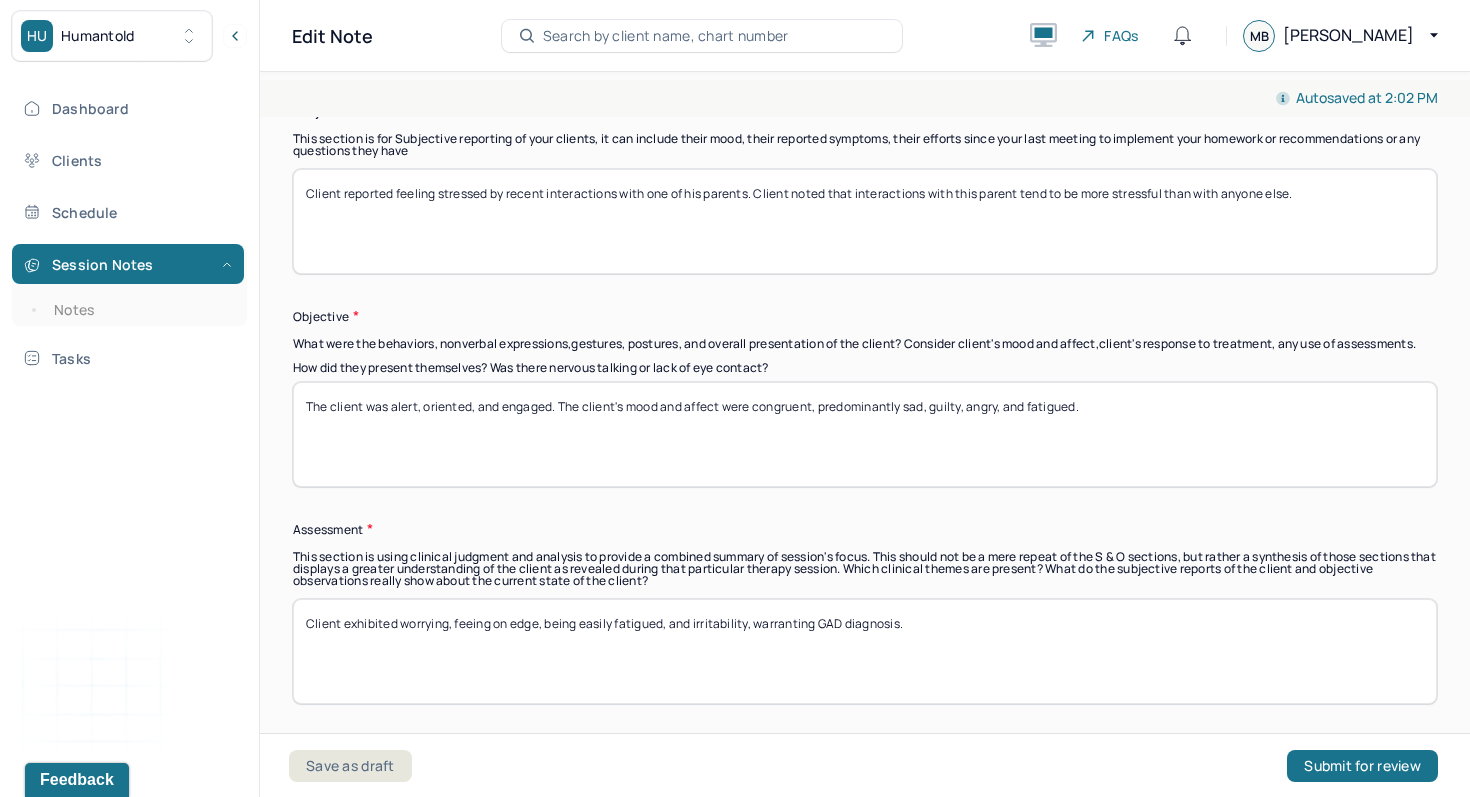 type on "Client reported feeling stressed by recent interactions with one of his parents. Client noted that interactions with this parent tend to be more stressful than with anyone else." 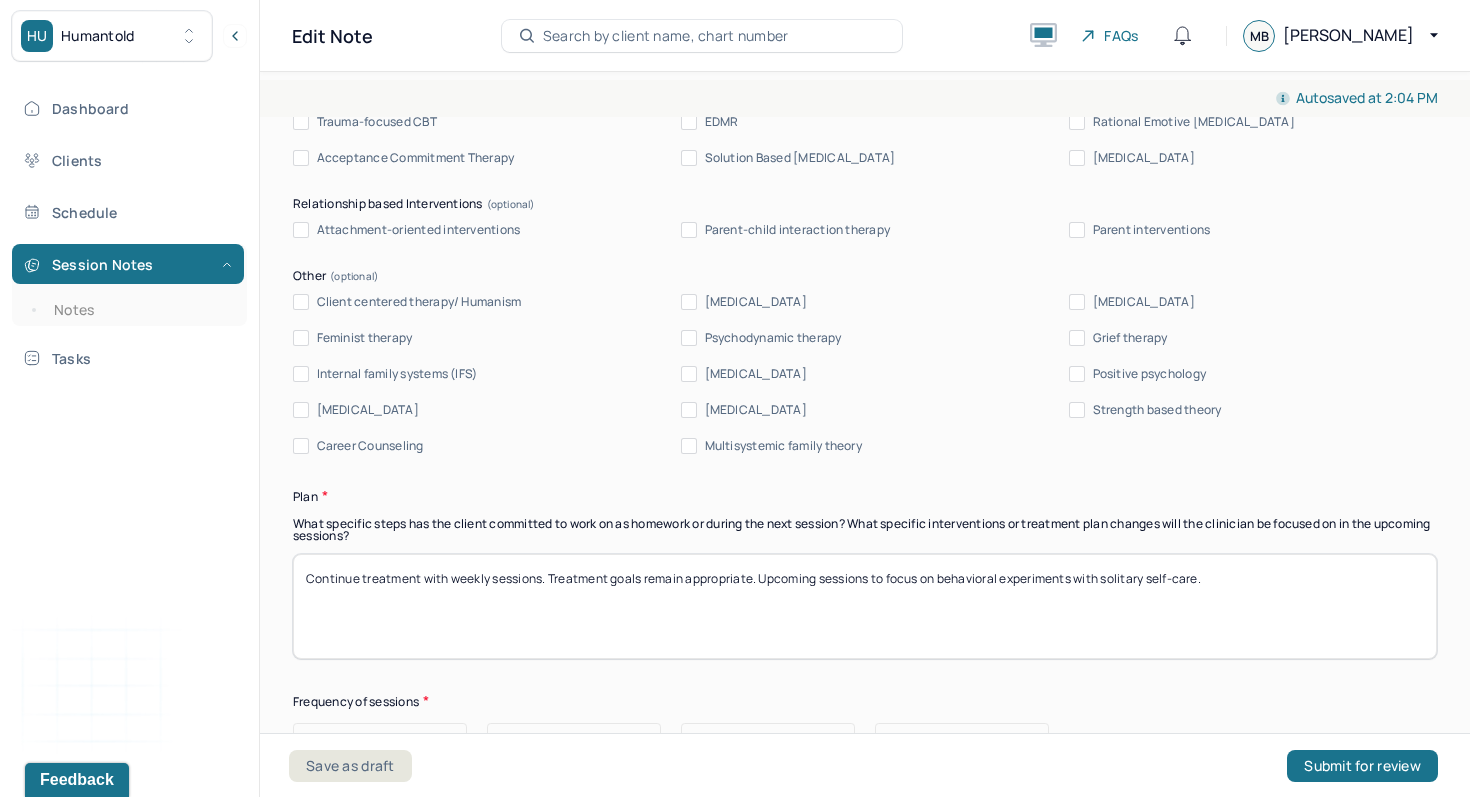 scroll, scrollTop: 2242, scrollLeft: 0, axis: vertical 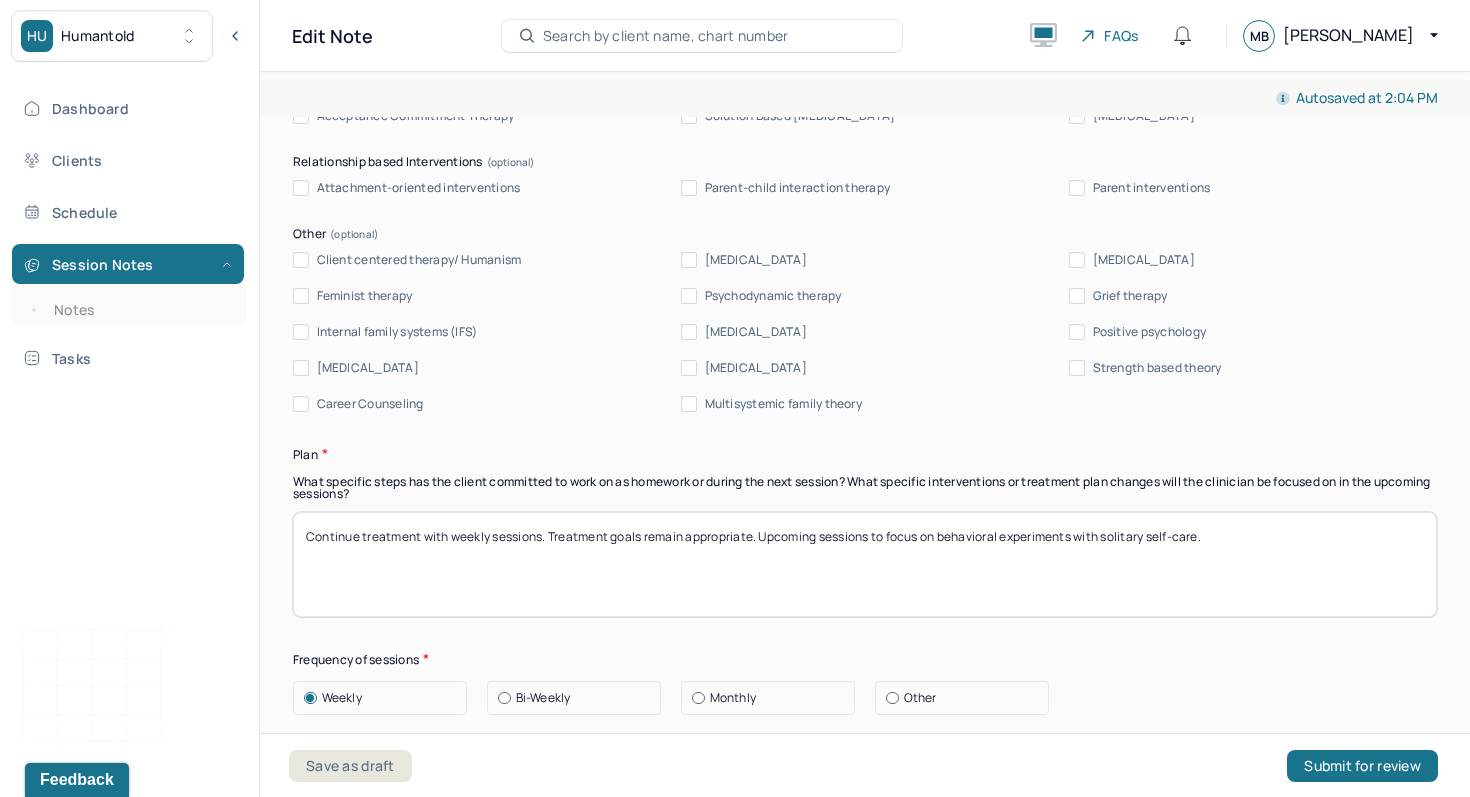 type on "The client was alert, oriented, and engaged. The client's mood and affect were congruent, predominantly sad, guilty, angry, and fatigued. Client likely developed anxious people-pleasing tendencies as an adaptation to emotionally insensitive parenting. Client has demonstrated progress communicating more assertively in a variety of situations, with his parents being the most difficult to act assertively toward." 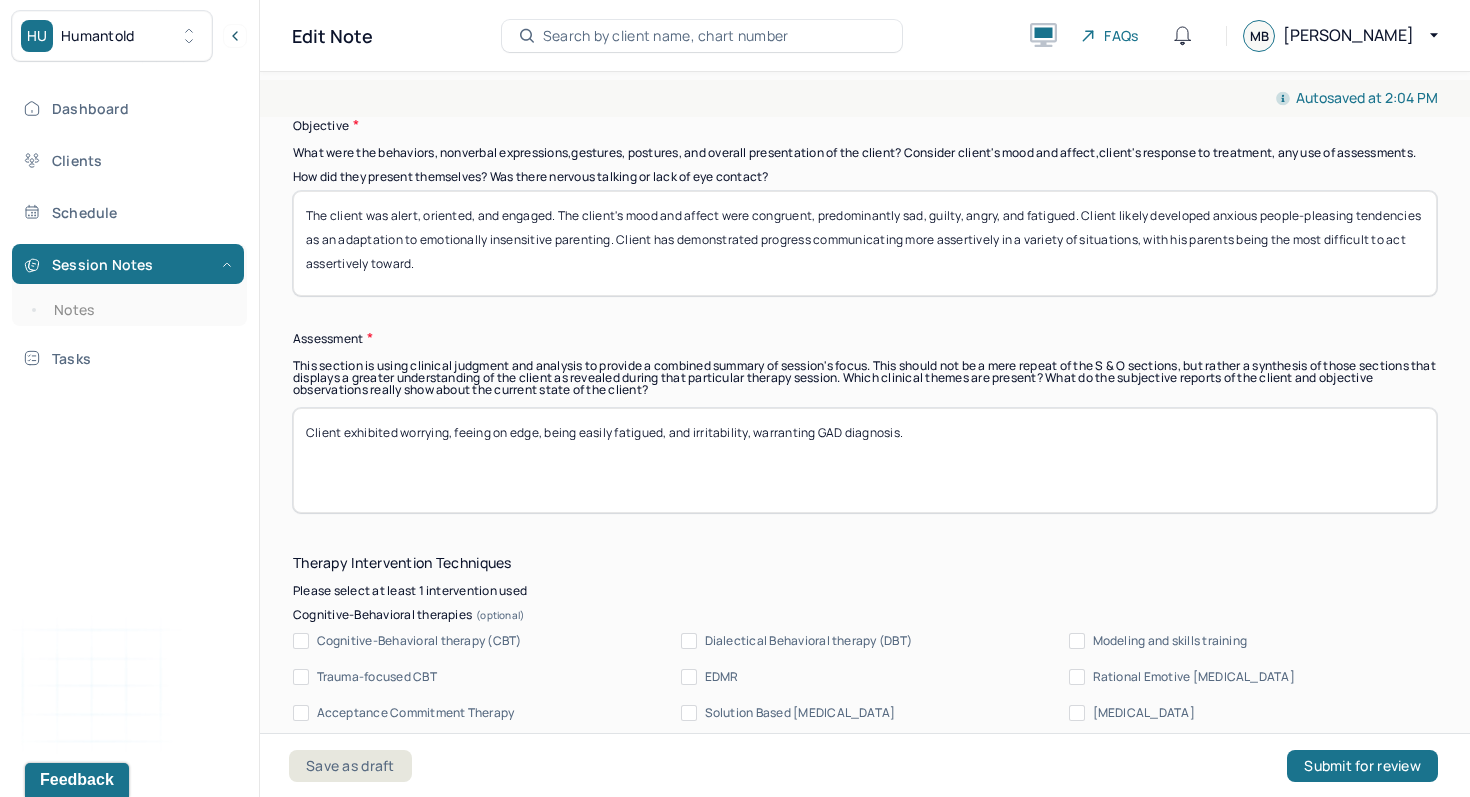 scroll, scrollTop: 1634, scrollLeft: 0, axis: vertical 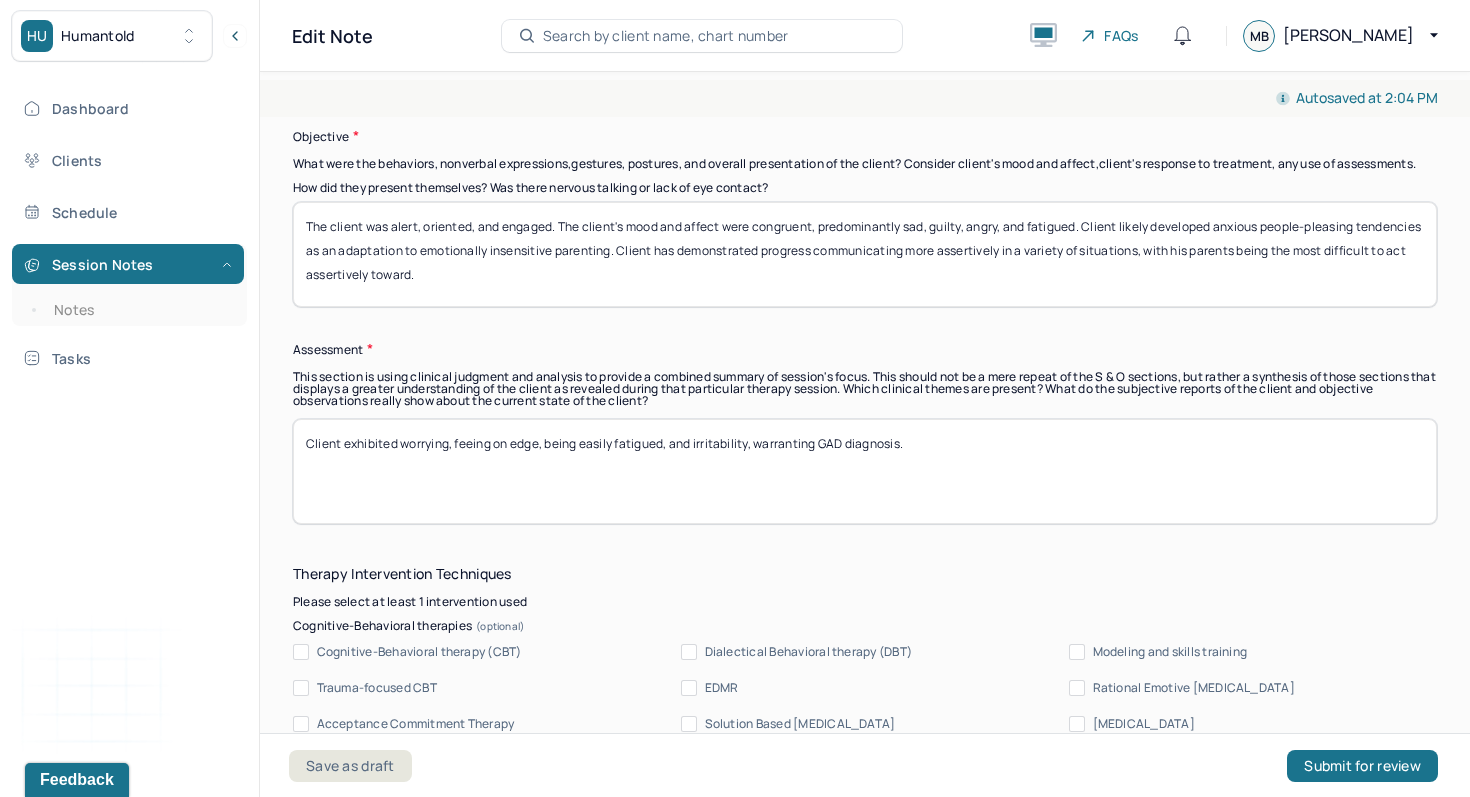 click on "The client was alert, oriented, and engaged. The client's mood and affect were congruent, predominantly sad, guilty, angry, and fatigued. Client likely developed anxious people-pleasing tendencies as an adaptation to emotionally insensitive parenting. Client has demonstrated progress communicating more assertively in a variety of situations, with his parents being the most difficult to act assertively toward." at bounding box center (865, 254) 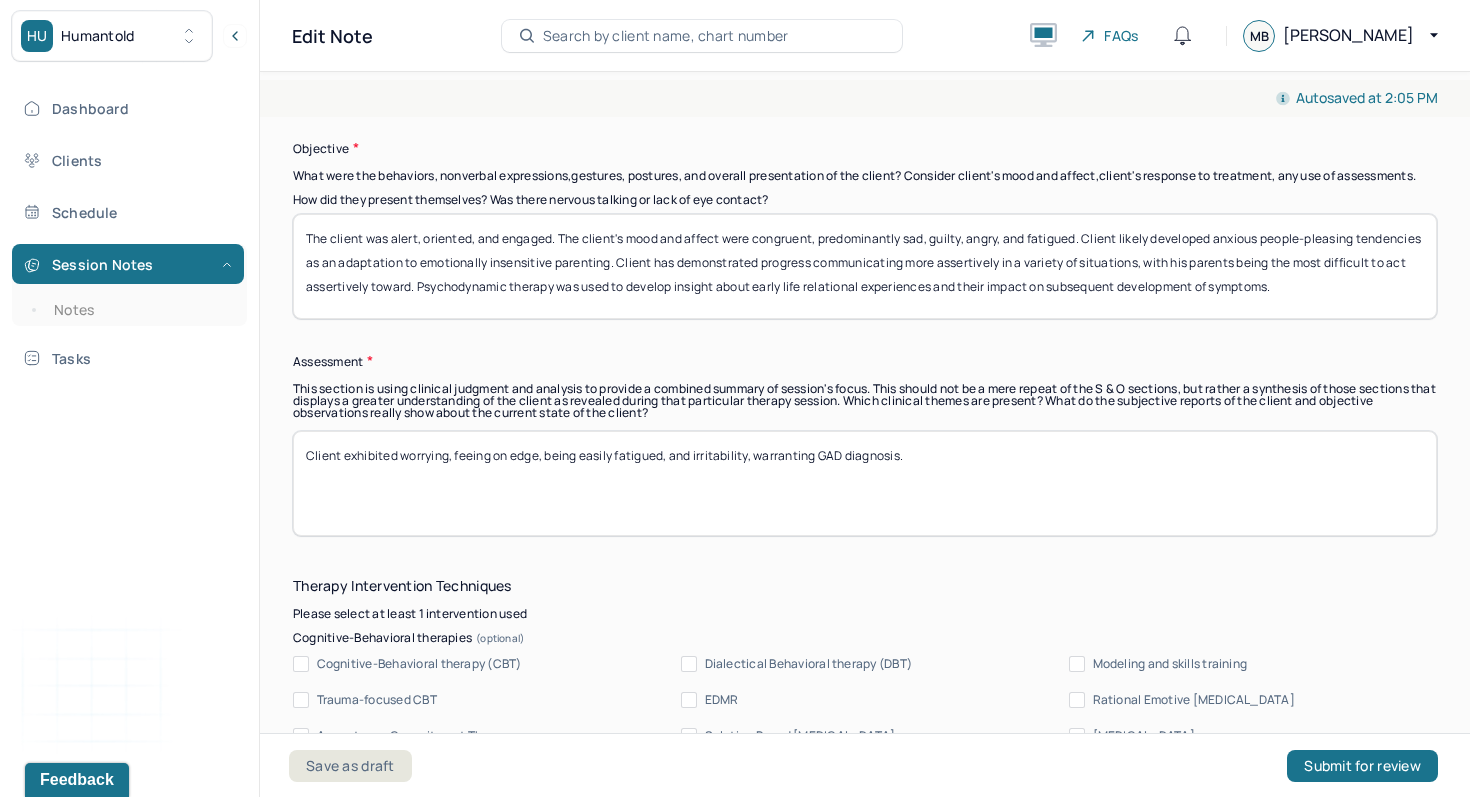 scroll, scrollTop: 1615, scrollLeft: 0, axis: vertical 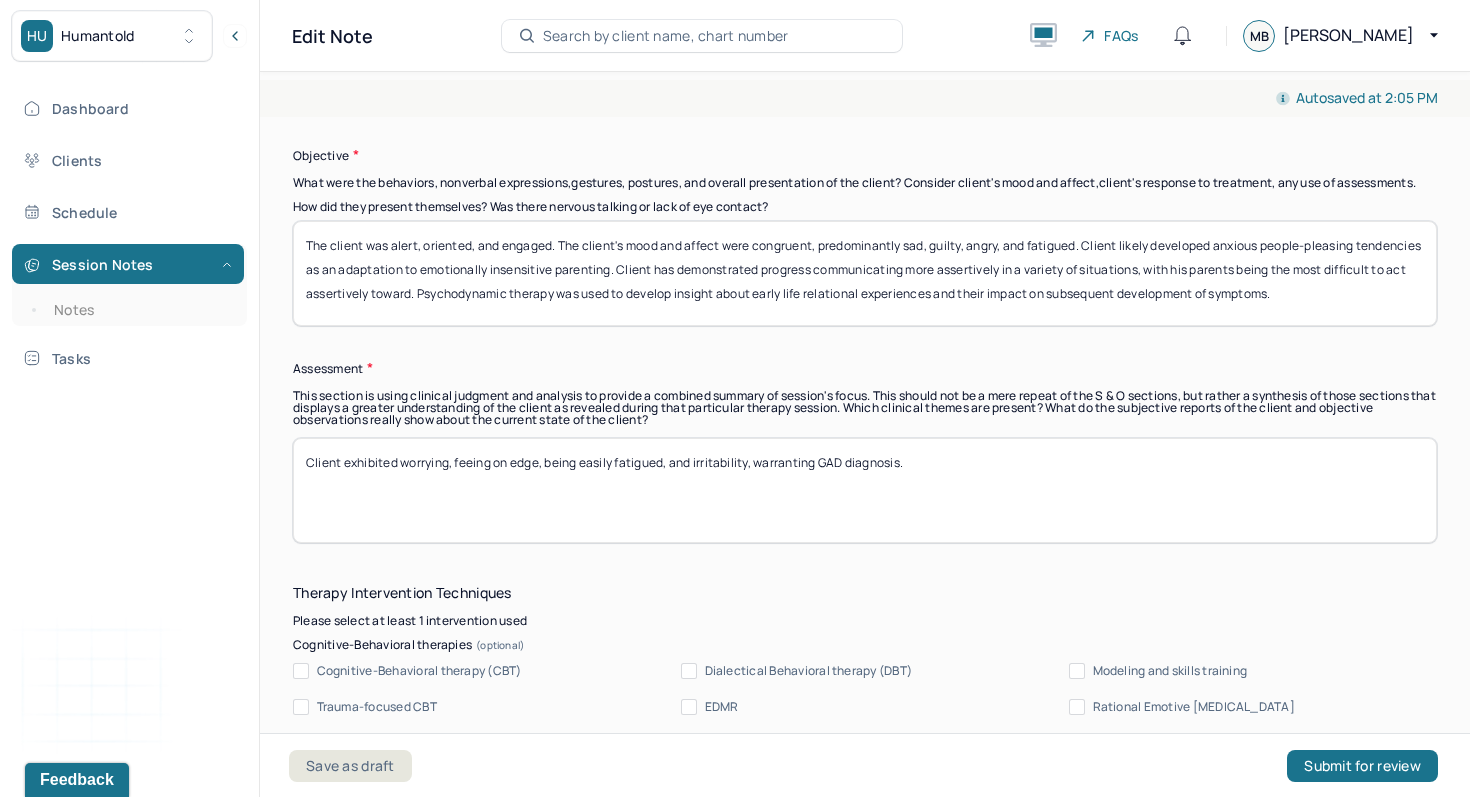 drag, startPoint x: 1090, startPoint y: 255, endPoint x: 1469, endPoint y: 348, distance: 390.2435 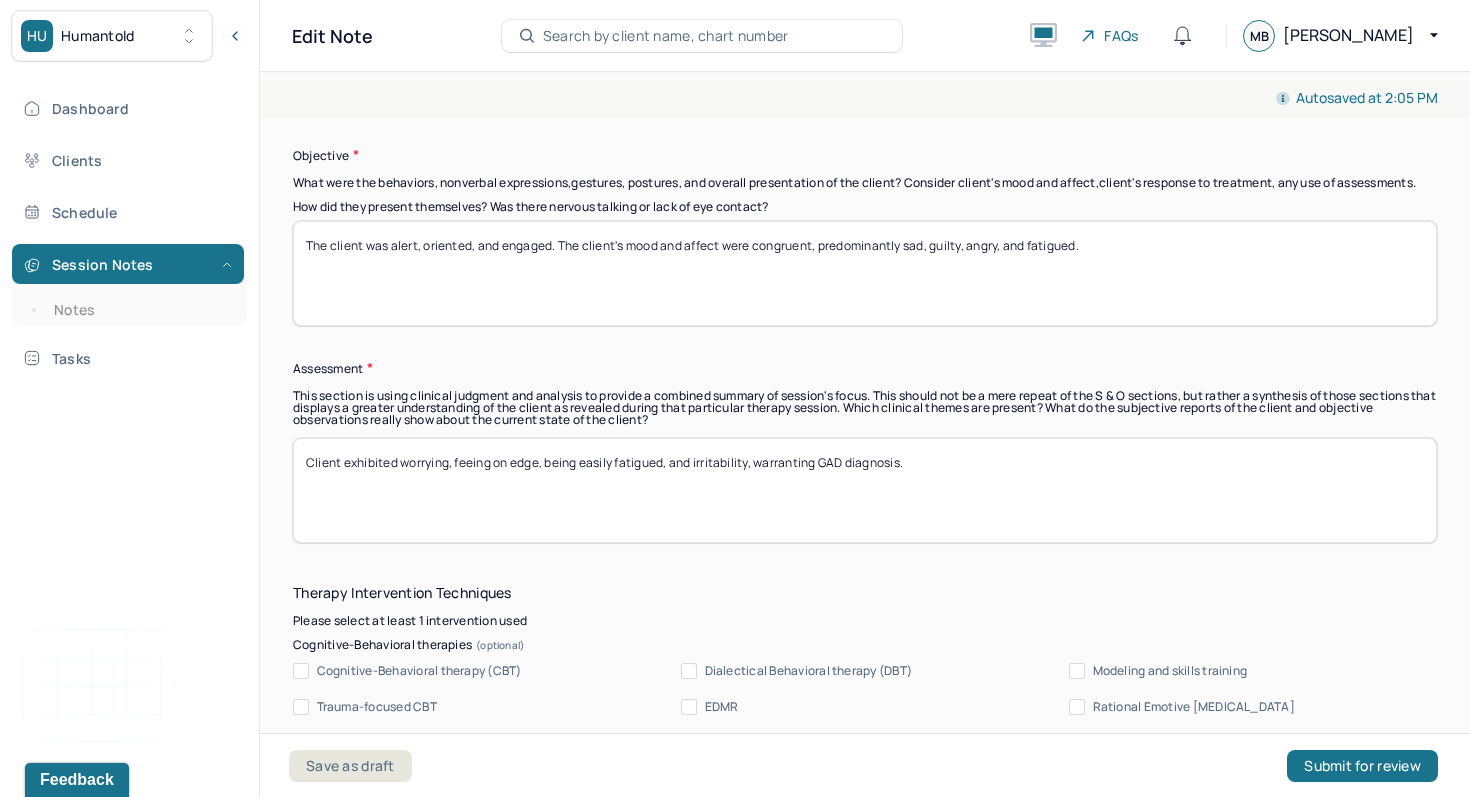 type on "The client was alert, oriented, and engaged. The client's mood and affect were congruent, predominantly sad, guilty, angry, and fatigued." 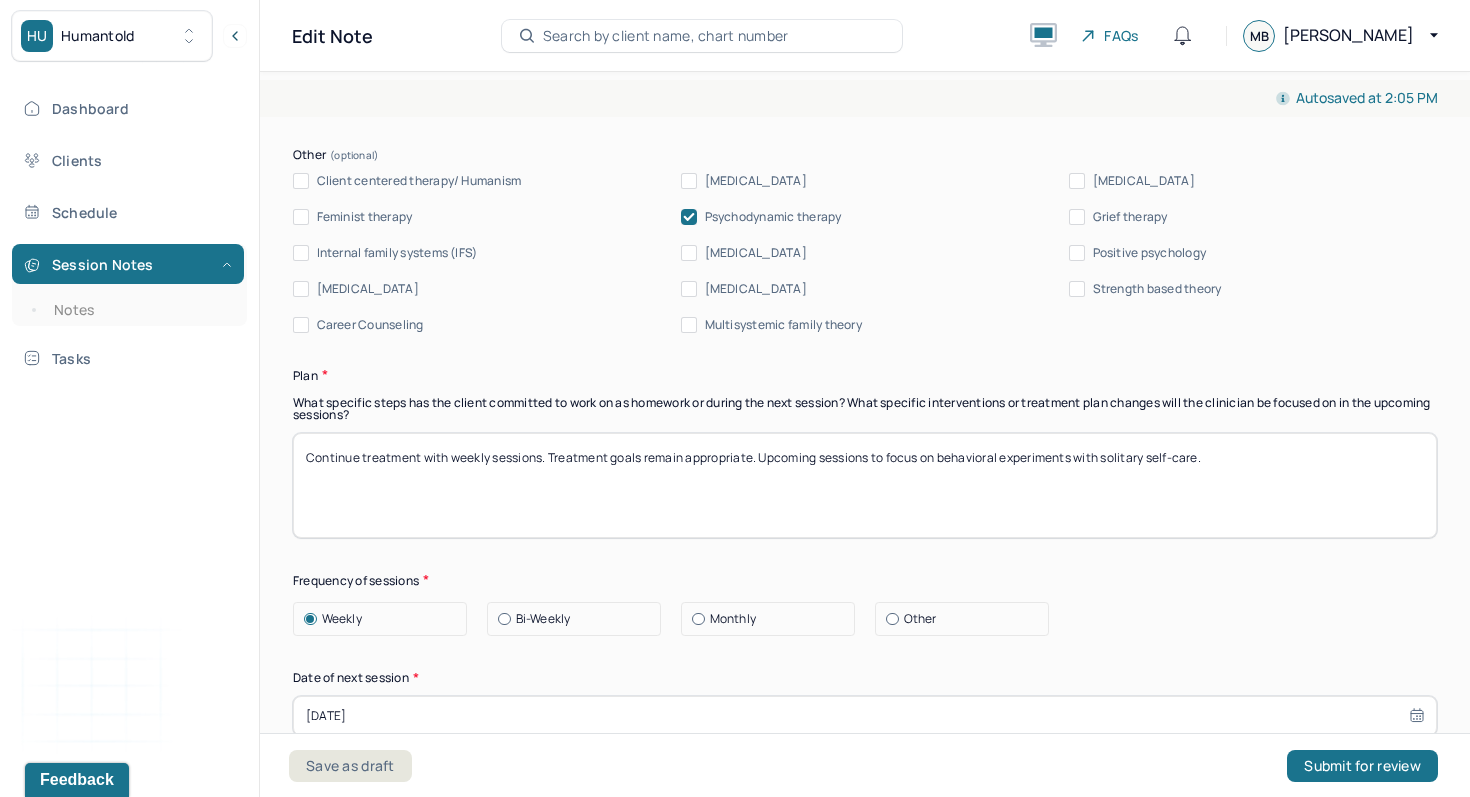 scroll, scrollTop: 2532, scrollLeft: 0, axis: vertical 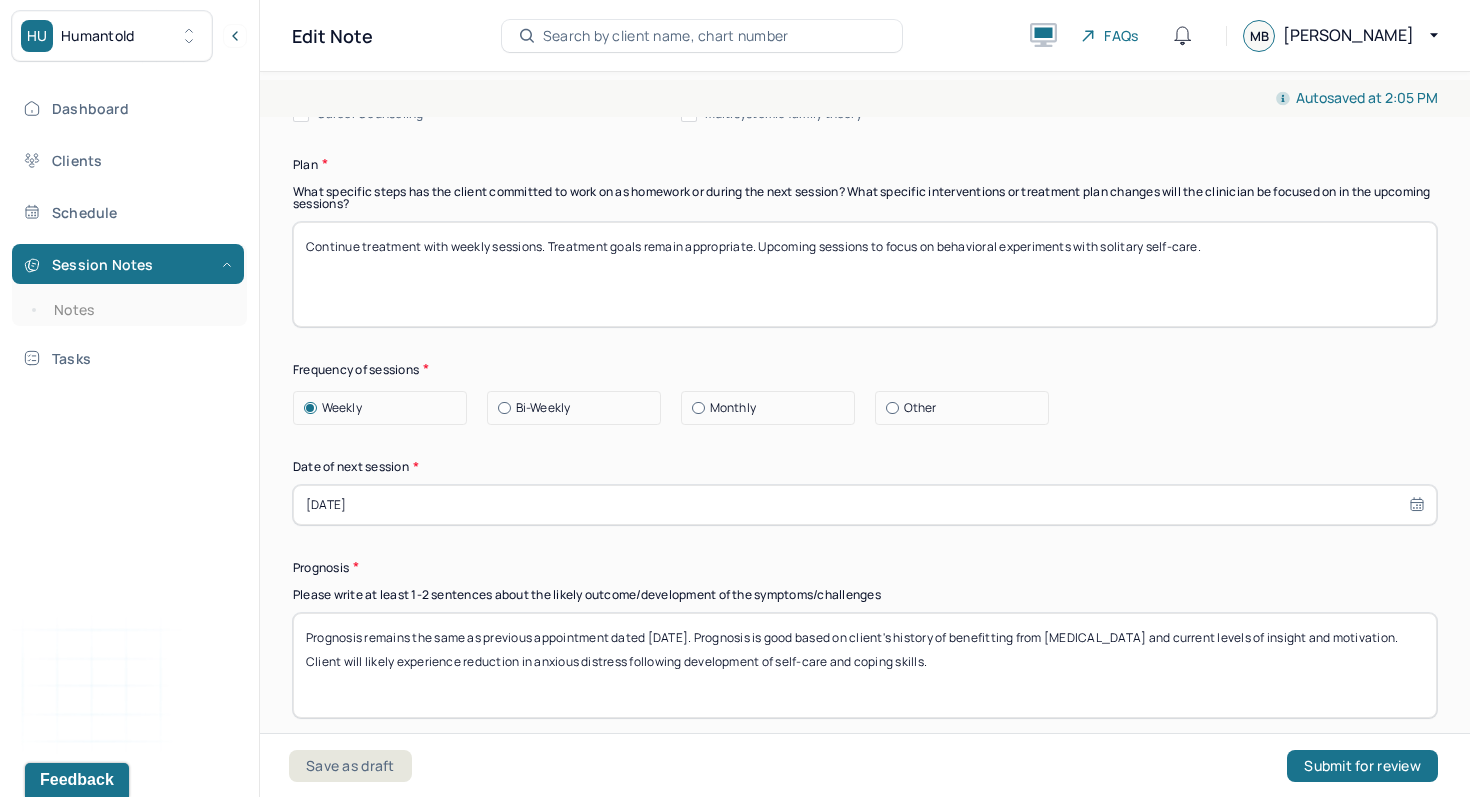 type on "Client exhibited worrying, feeing on edge, being easily fatigued, and irritability, warranting GAD diagnosis. Client likely developed anxious people-pleasing tendencies as an adaptation to emotionally insensitive parenting. Client has demonstrated progress communicating more assertively in a variety of situations, with his parents being the most difficult to act assertively toward. Psychodynamic therapy was used to develop insight about early life relational experiences and their impact on subsequent development of symptoms." 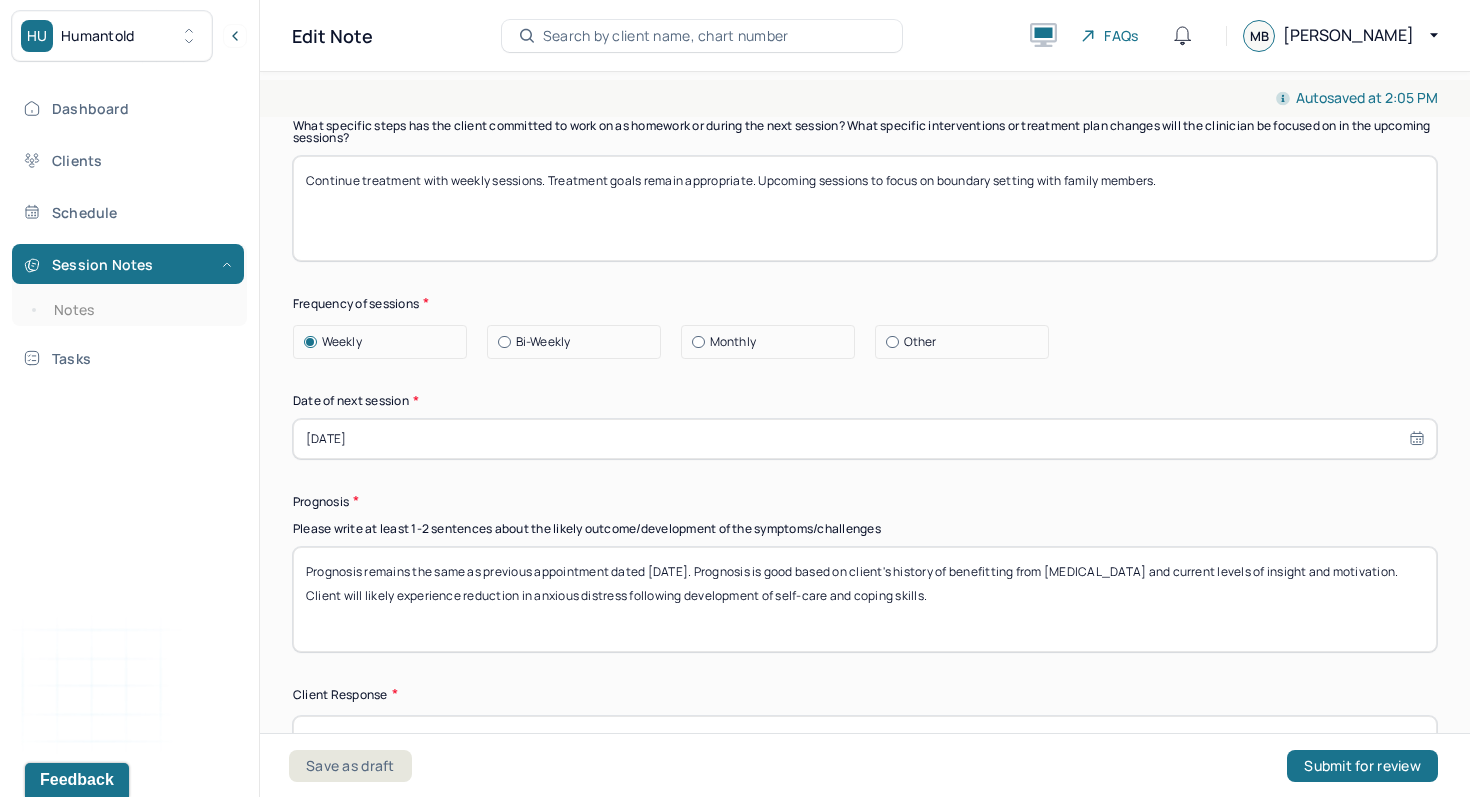 scroll, scrollTop: 2592, scrollLeft: 0, axis: vertical 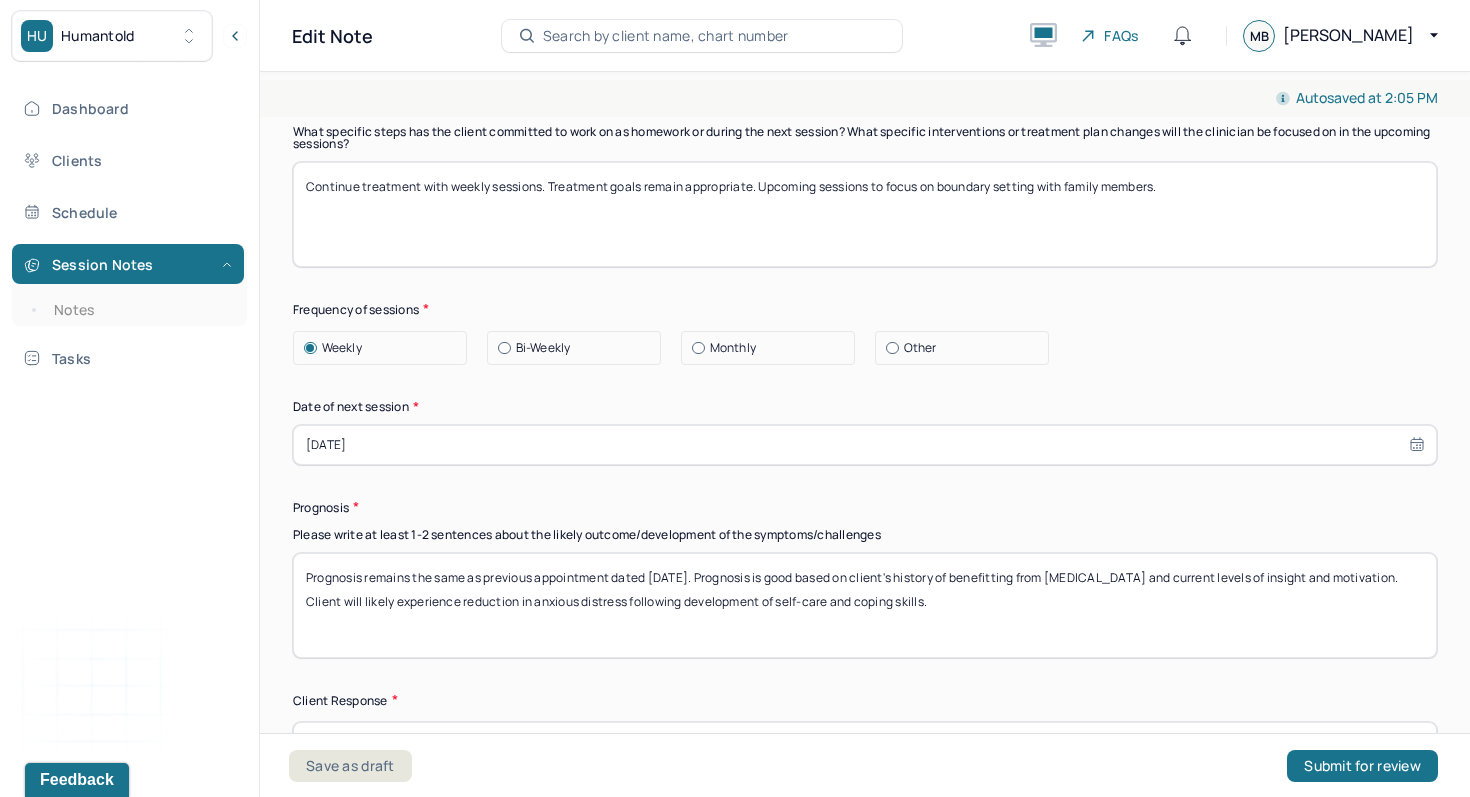 click on "Continue treatment with weekly sessions. Treatment goals remain appropriate. Upcoming sessions to focus on boundary setting with family members." at bounding box center (865, 214) 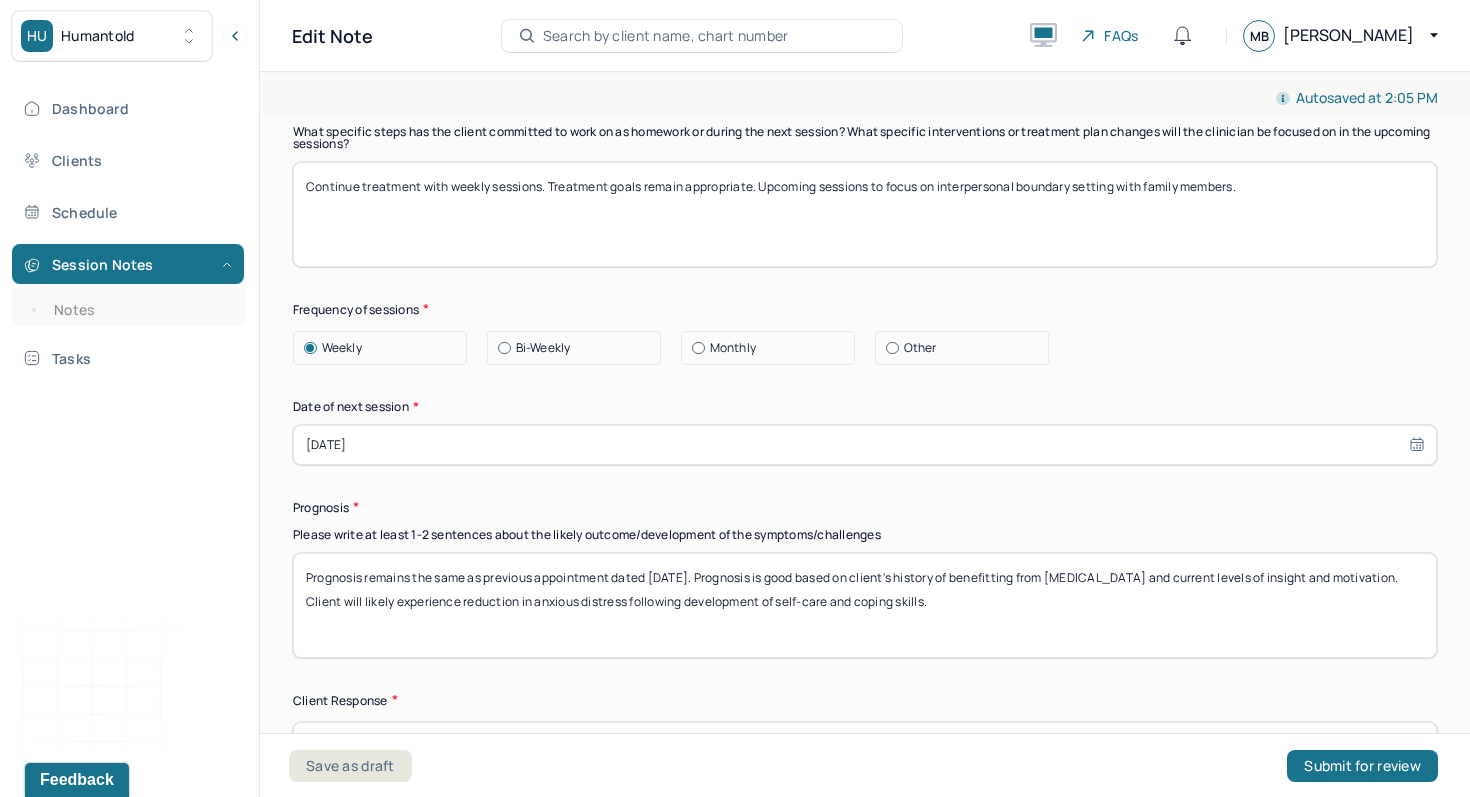 drag, startPoint x: 1119, startPoint y: 200, endPoint x: 1235, endPoint y: 206, distance: 116.15507 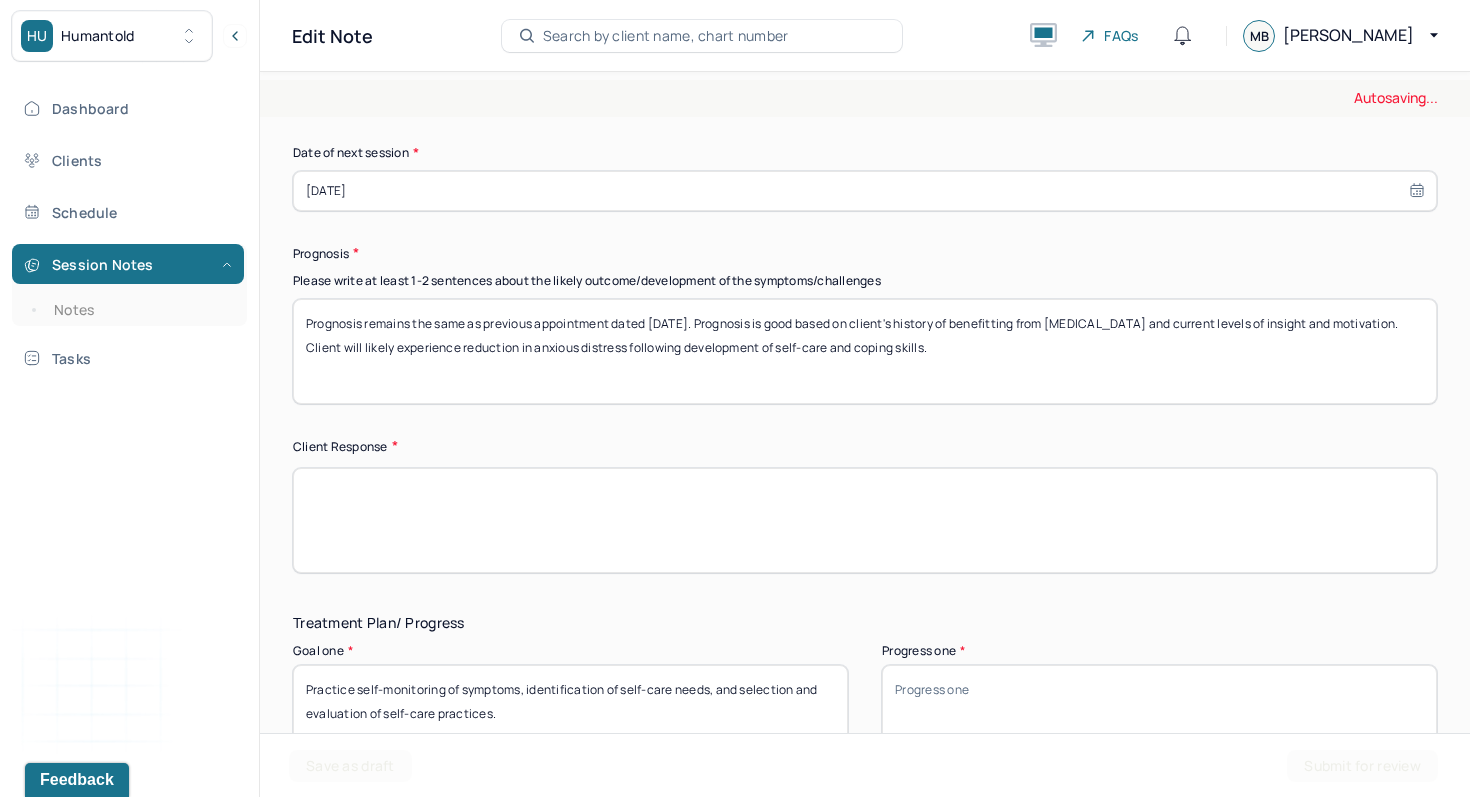 scroll, scrollTop: 2845, scrollLeft: 0, axis: vertical 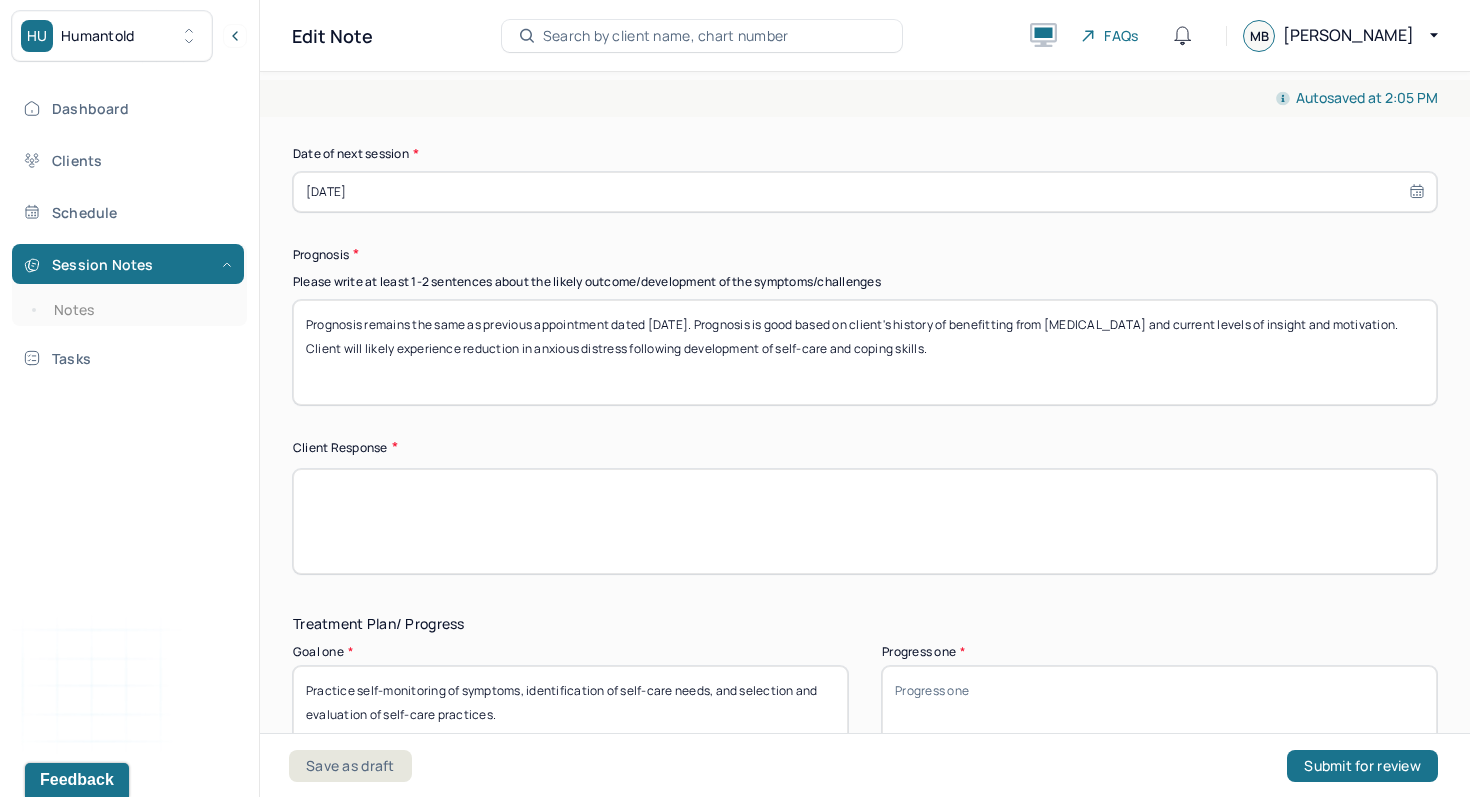 type on "Continue treatment with weekly sessions. Treatment goals remain appropriate. Upcoming sessions to focus on interpersonal boundary setting." 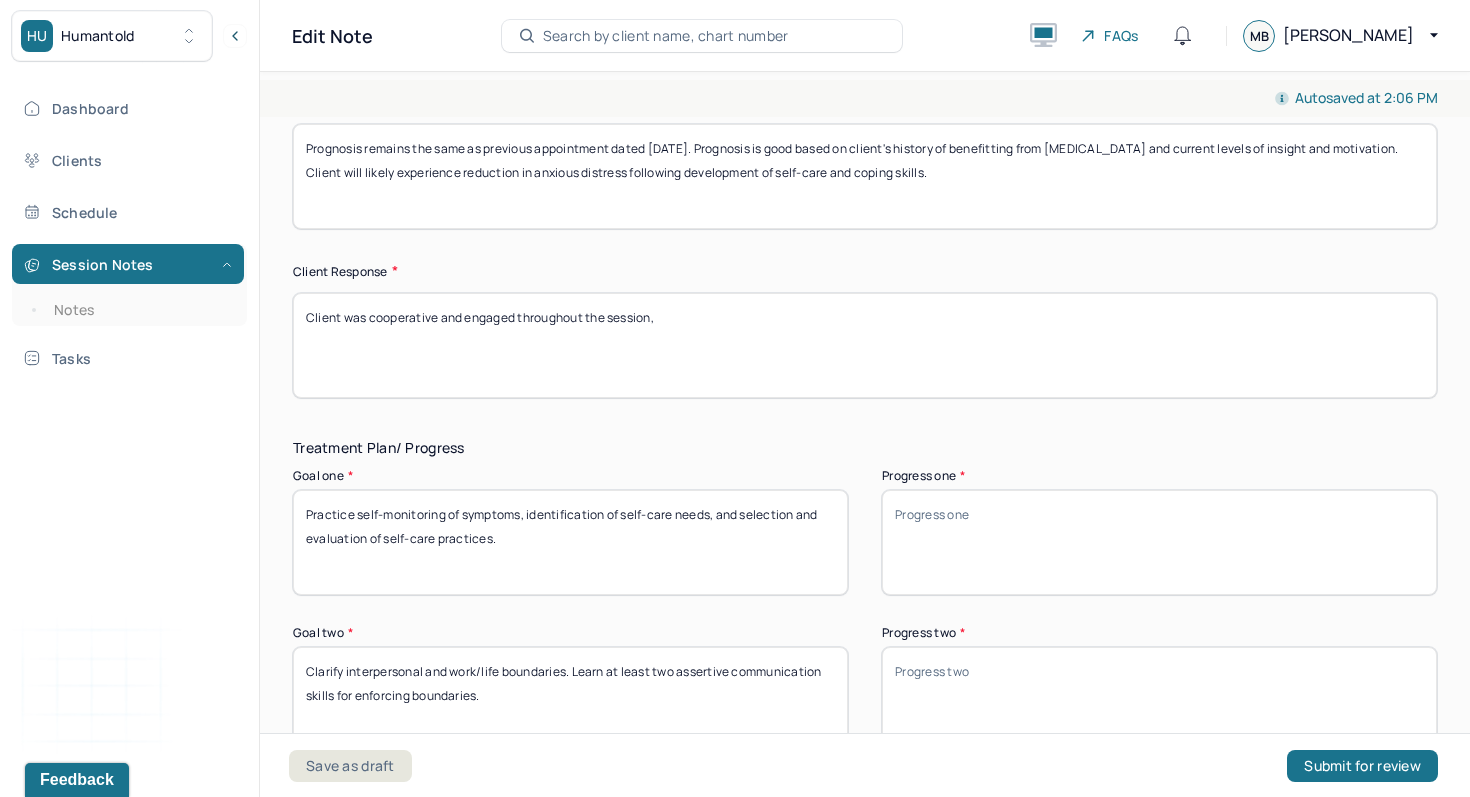 scroll, scrollTop: 3022, scrollLeft: 0, axis: vertical 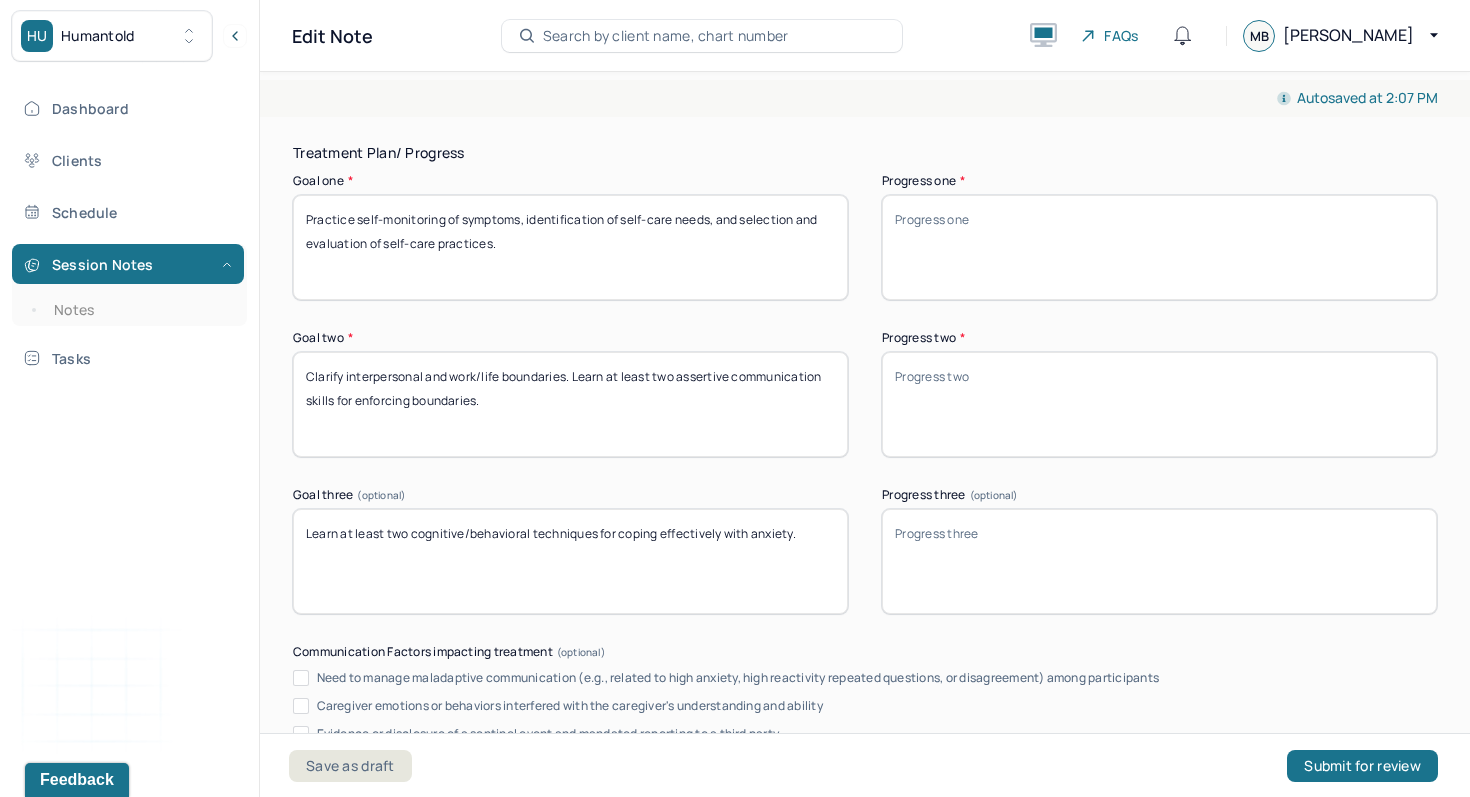 type on "Client was cooperative and engaged throughout the session, demonstrating increased insight about relational patterns between himself and his family members, and how these patterns have generalized to other interpersonal contexts." 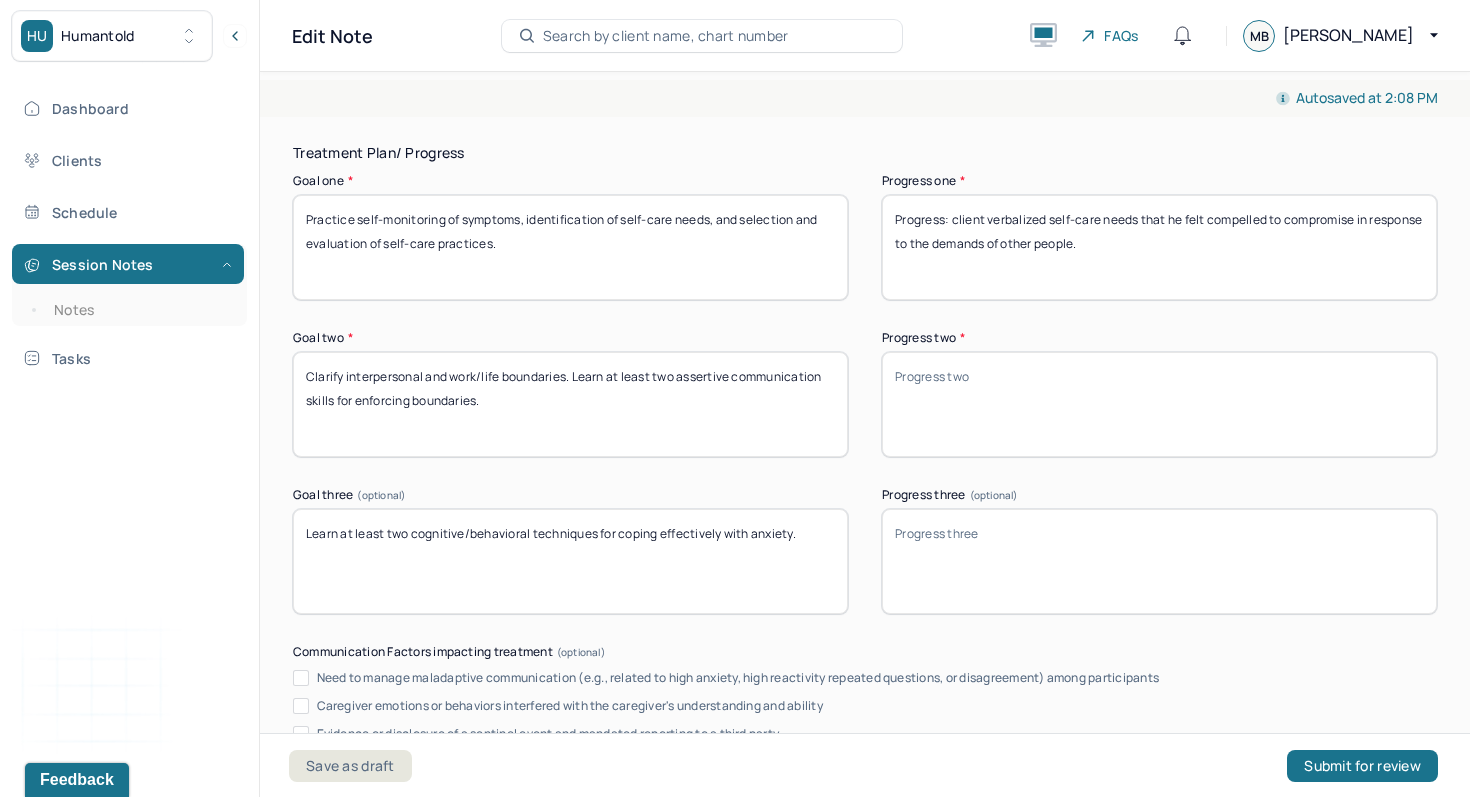 click on "Progress: client verbalized self-care needs that he felt compelled to compromise in response to the demands of other people." at bounding box center (1159, 247) 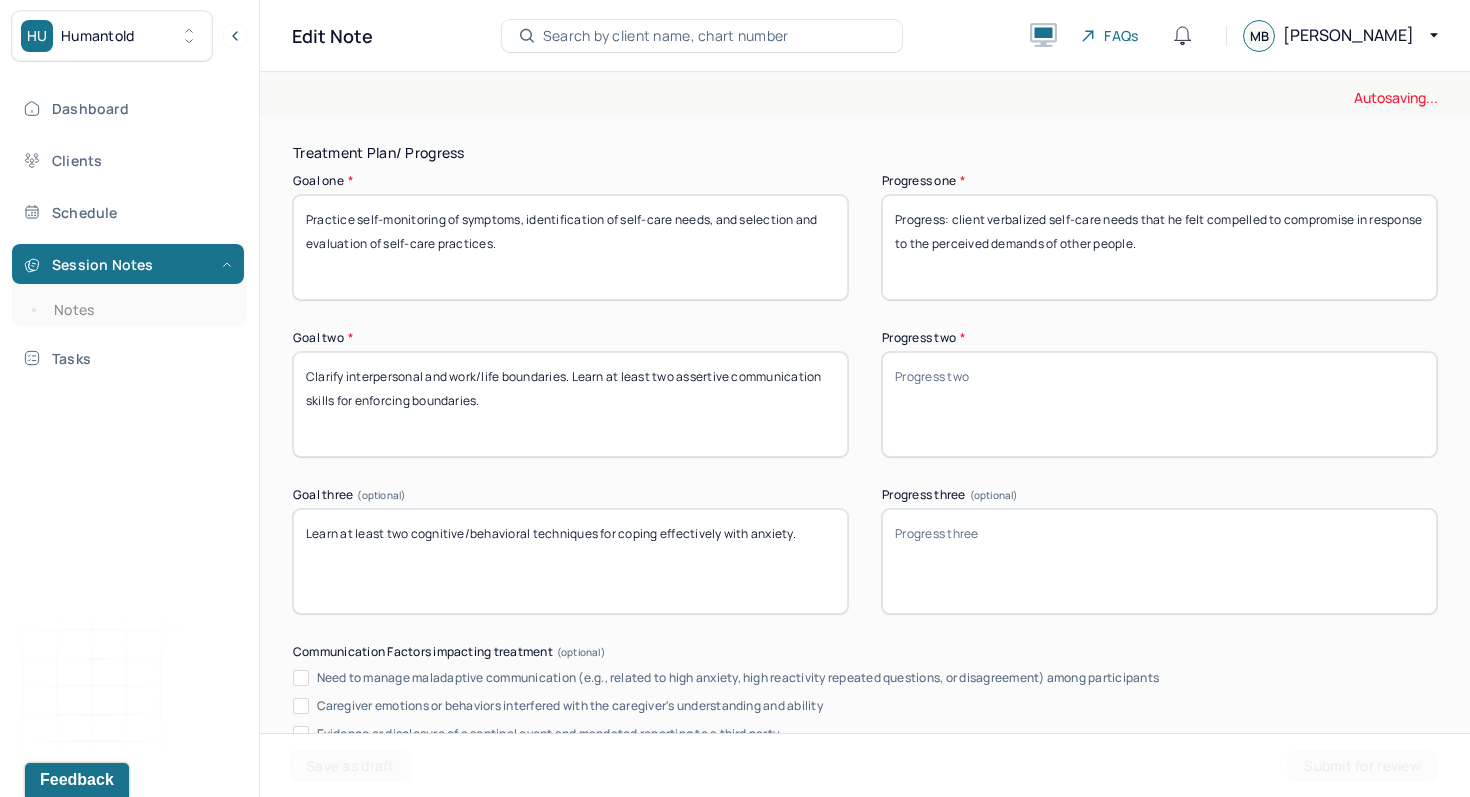 click on "Progress: client verbalized self-care needs that he felt compelled to compromise in response to the demands of other people." at bounding box center (1159, 247) 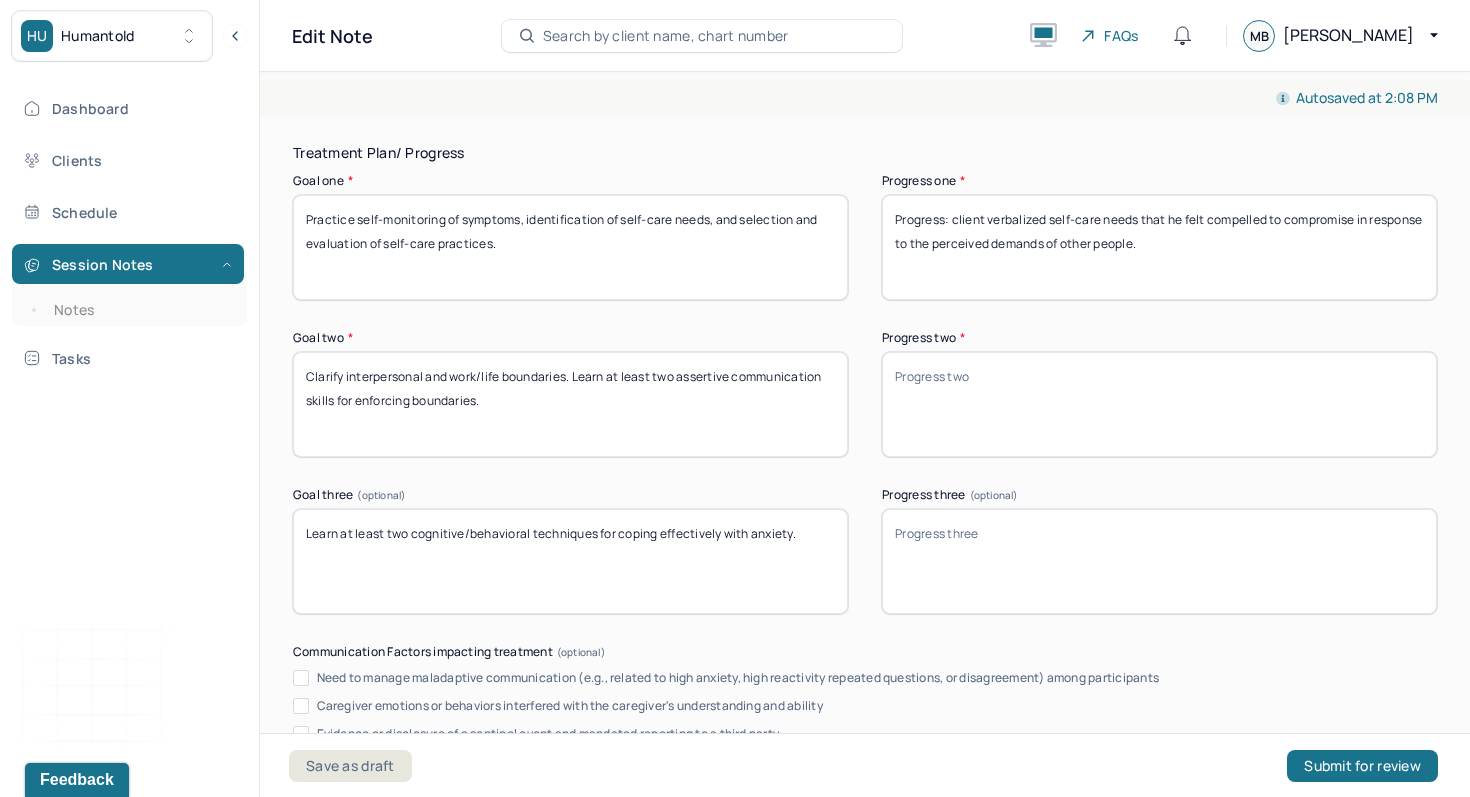 click on "Progress: client verbalized self-care needs that he felt compelled to compromise in response to the perceived demands of other people." at bounding box center (1159, 247) 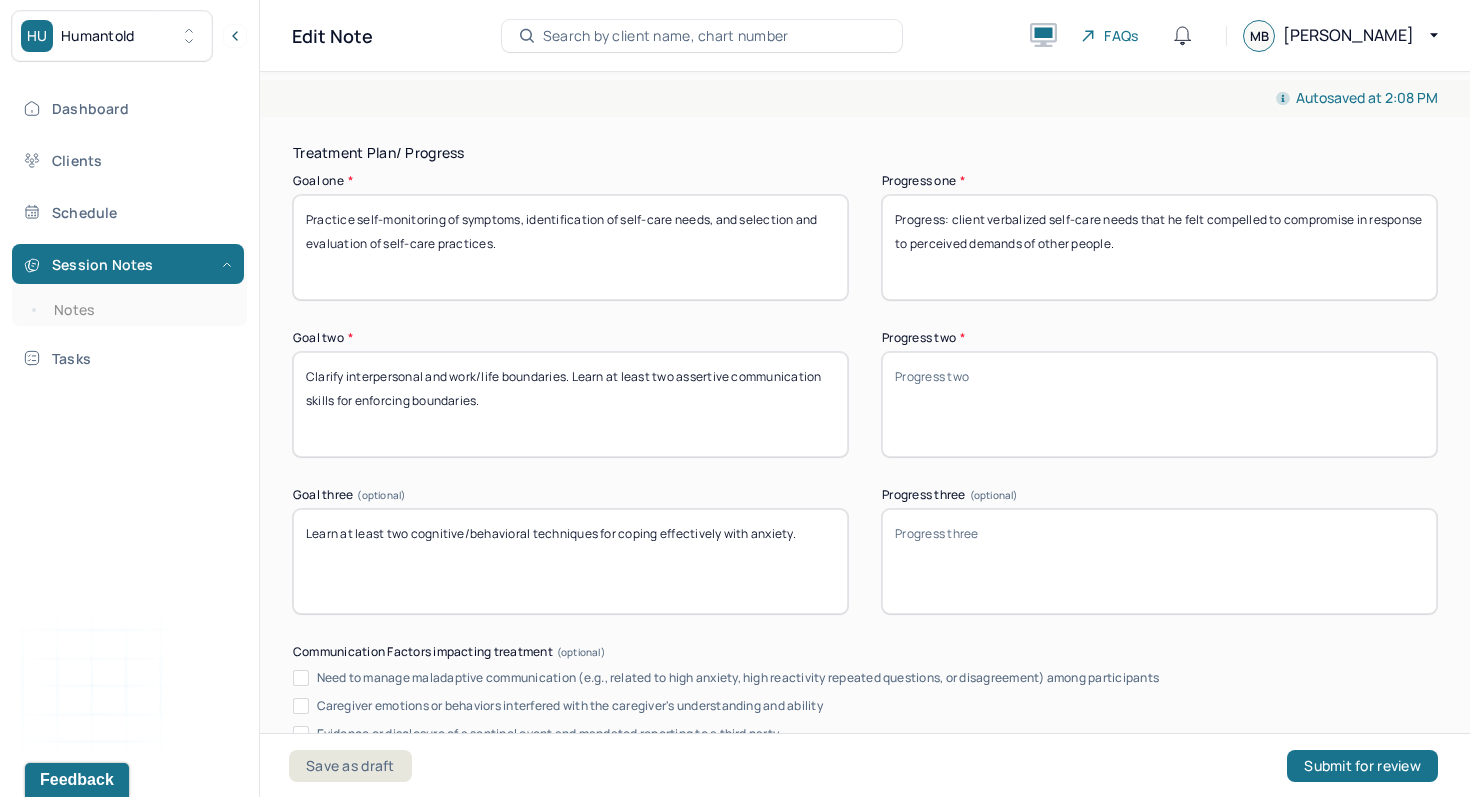 type on "Progress: client verbalized self-care needs that he felt compelled to compromise in response to perceived demands of other people." 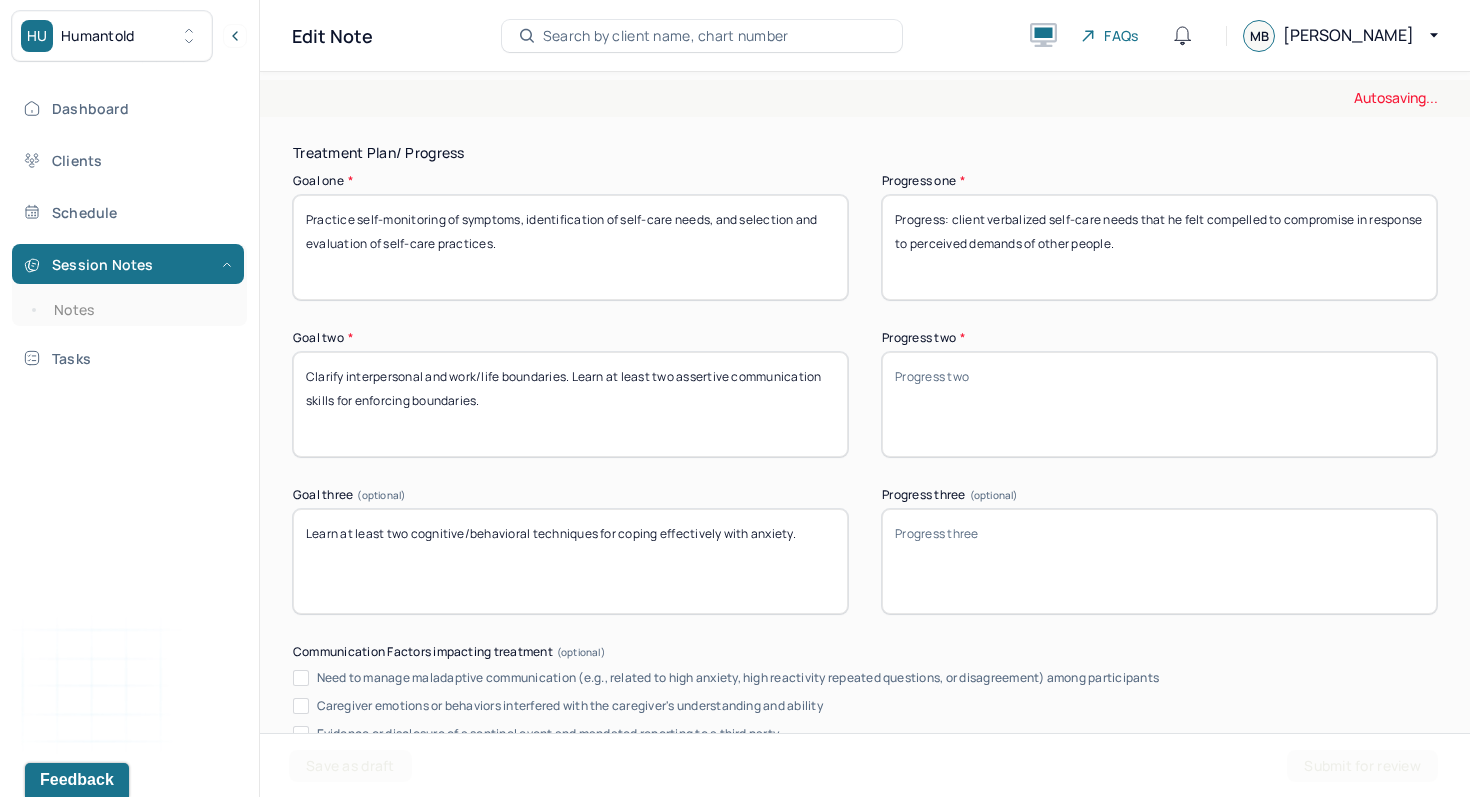 click on "Progress two *" at bounding box center (1159, 404) 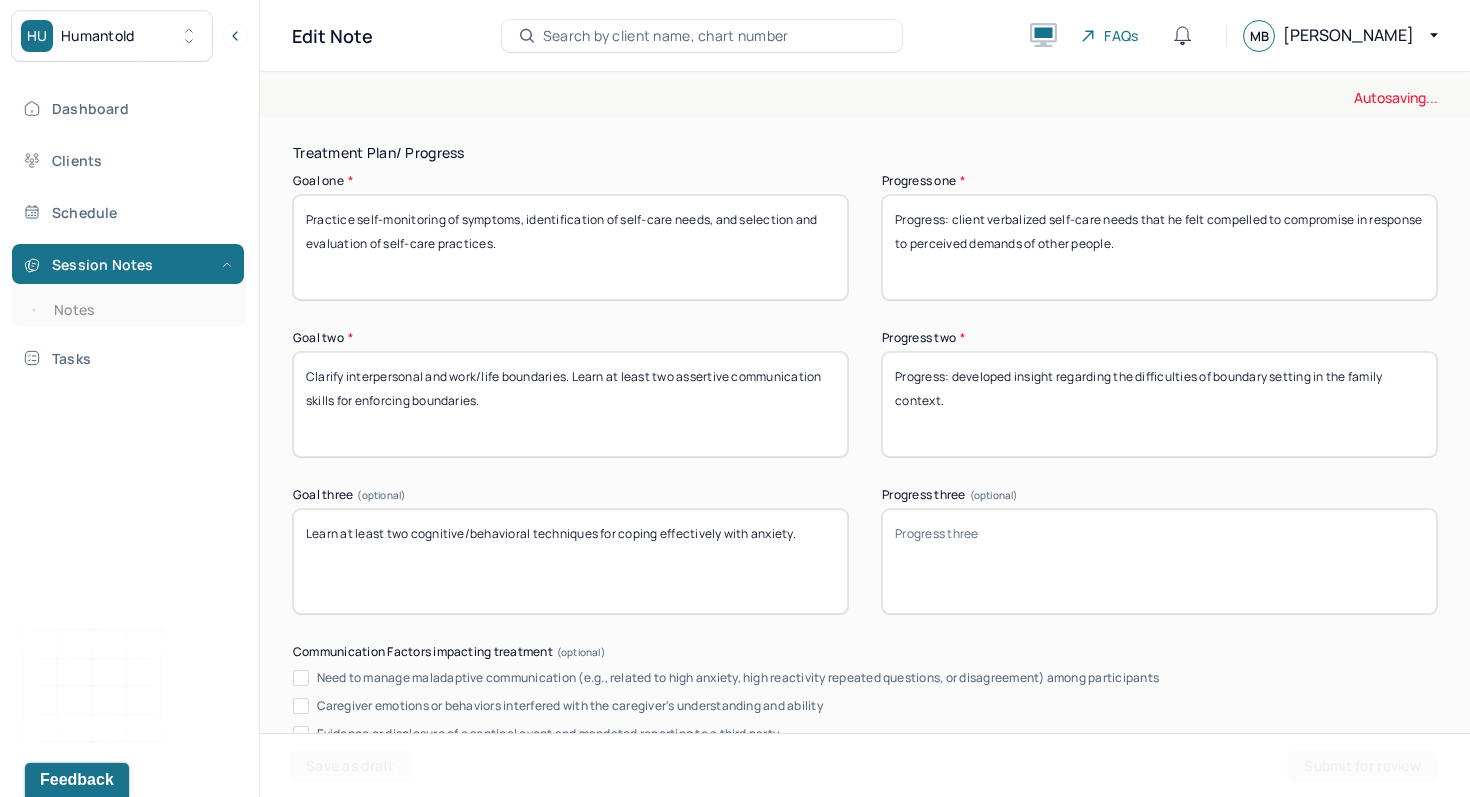 click on "Progress: developed insight regarding the difficulties of boundary setting in the family context." at bounding box center [1159, 404] 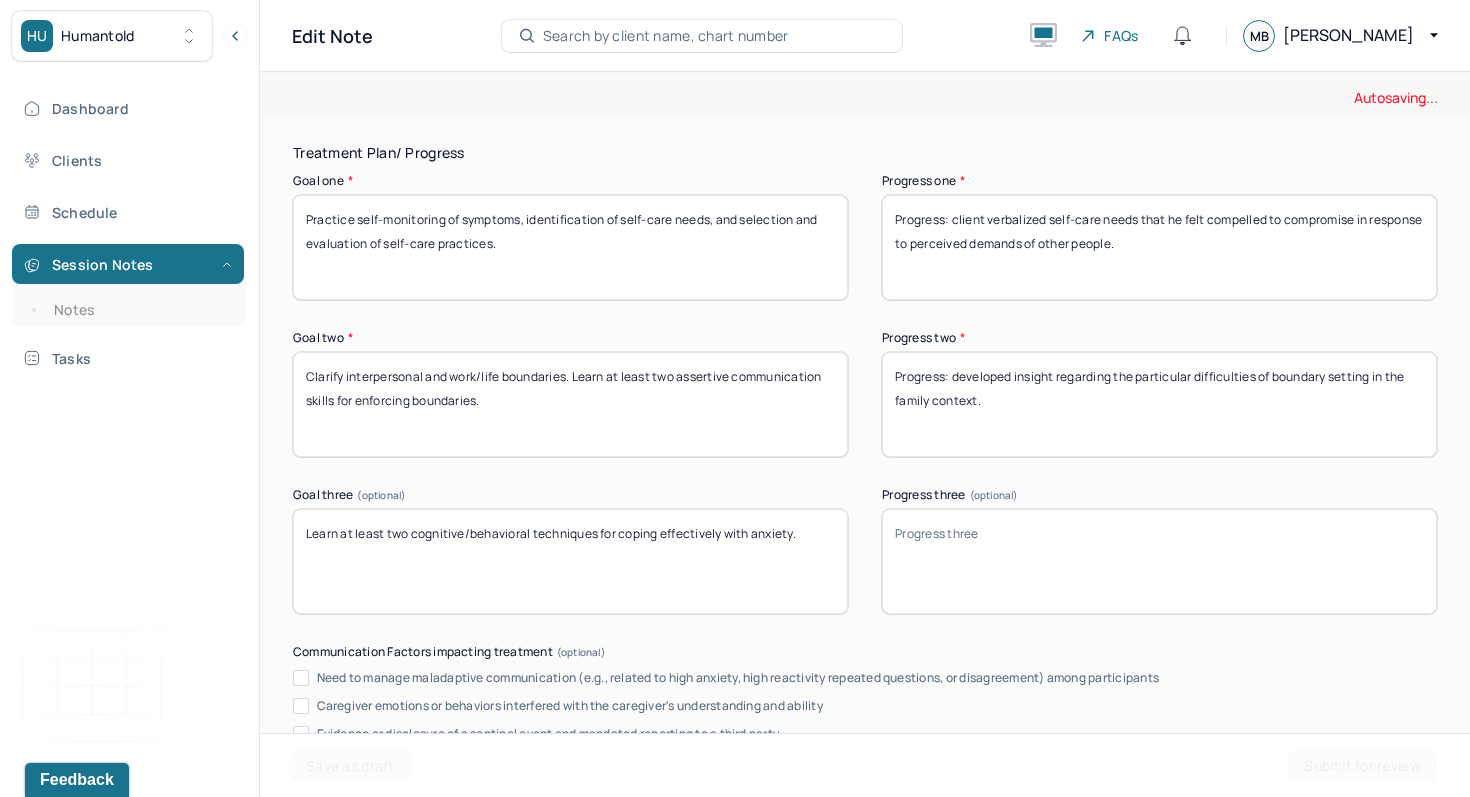 click on "Progress three (optional)" at bounding box center [1159, 495] 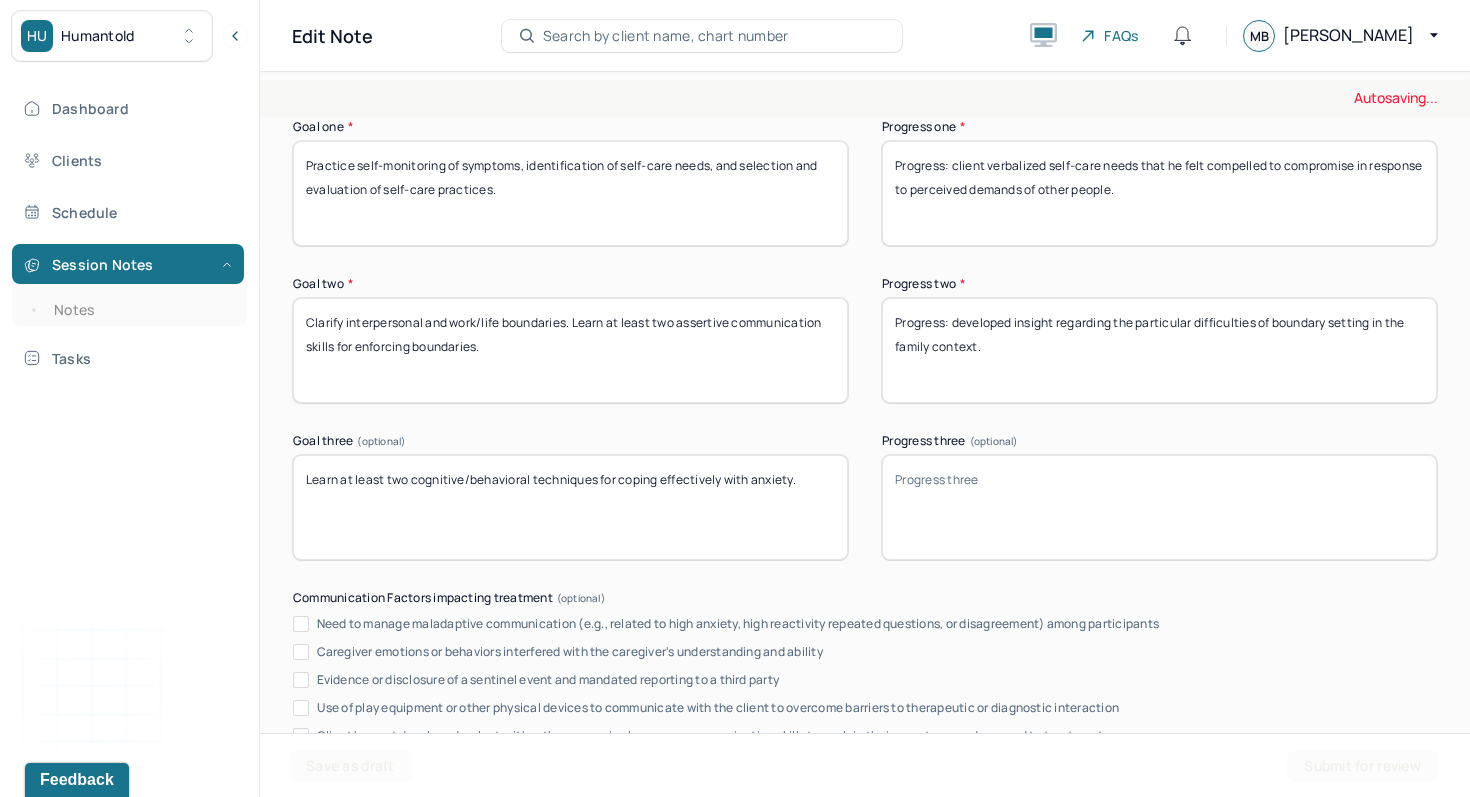 scroll, scrollTop: 3371, scrollLeft: 0, axis: vertical 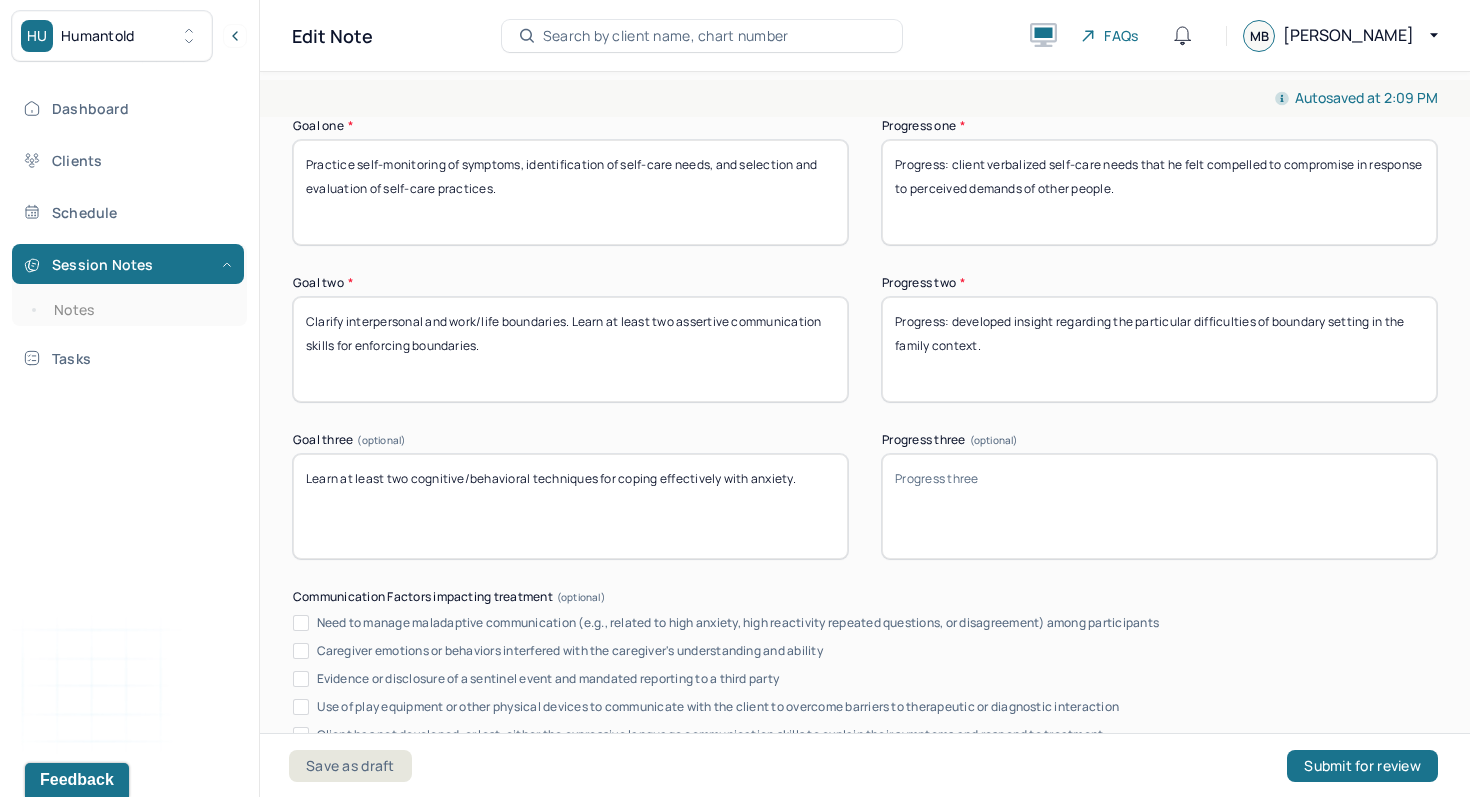 click on "Progress: developed insight regarding the particular difficulties of boundary setting in the family context." at bounding box center (1159, 349) 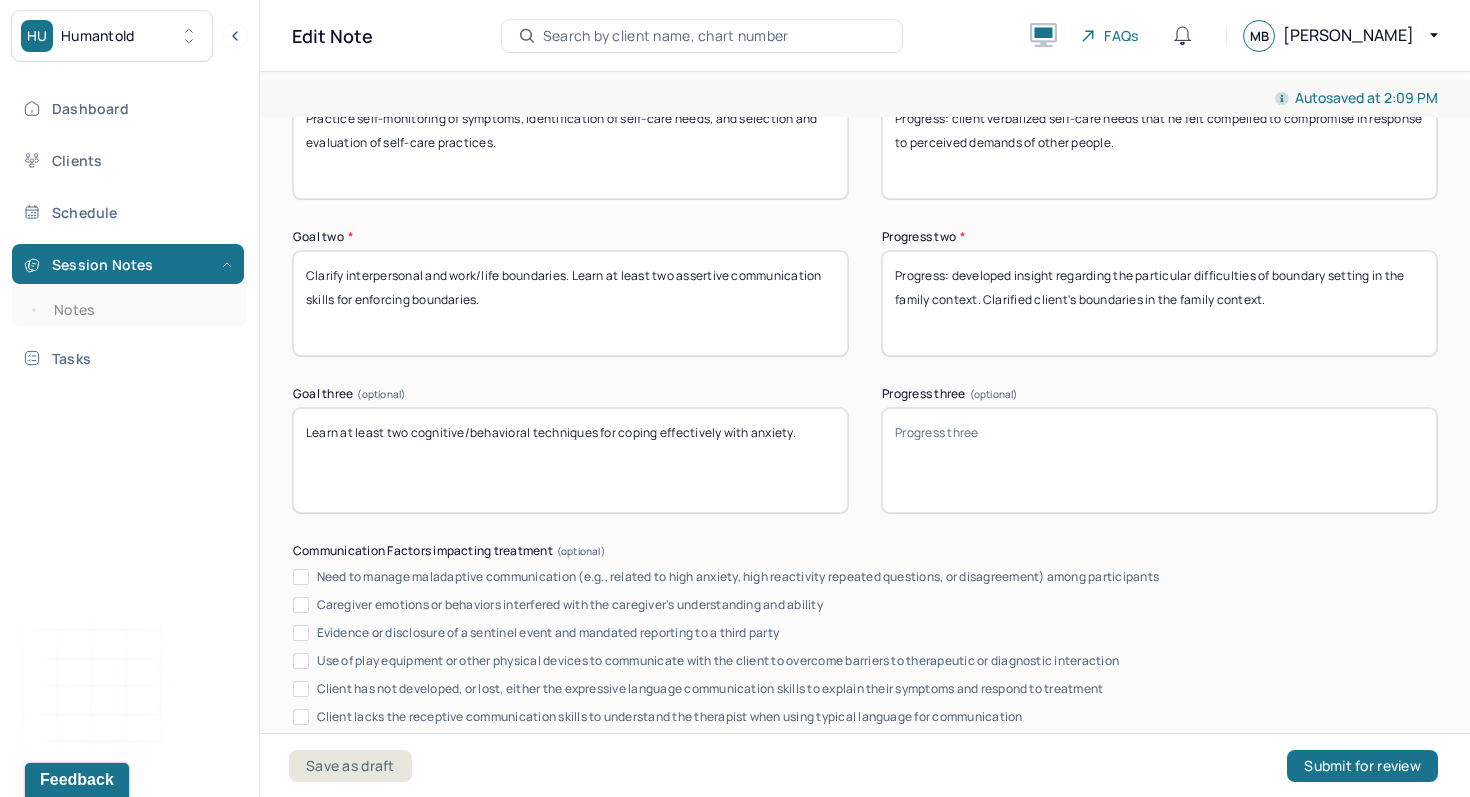 scroll, scrollTop: 3418, scrollLeft: 0, axis: vertical 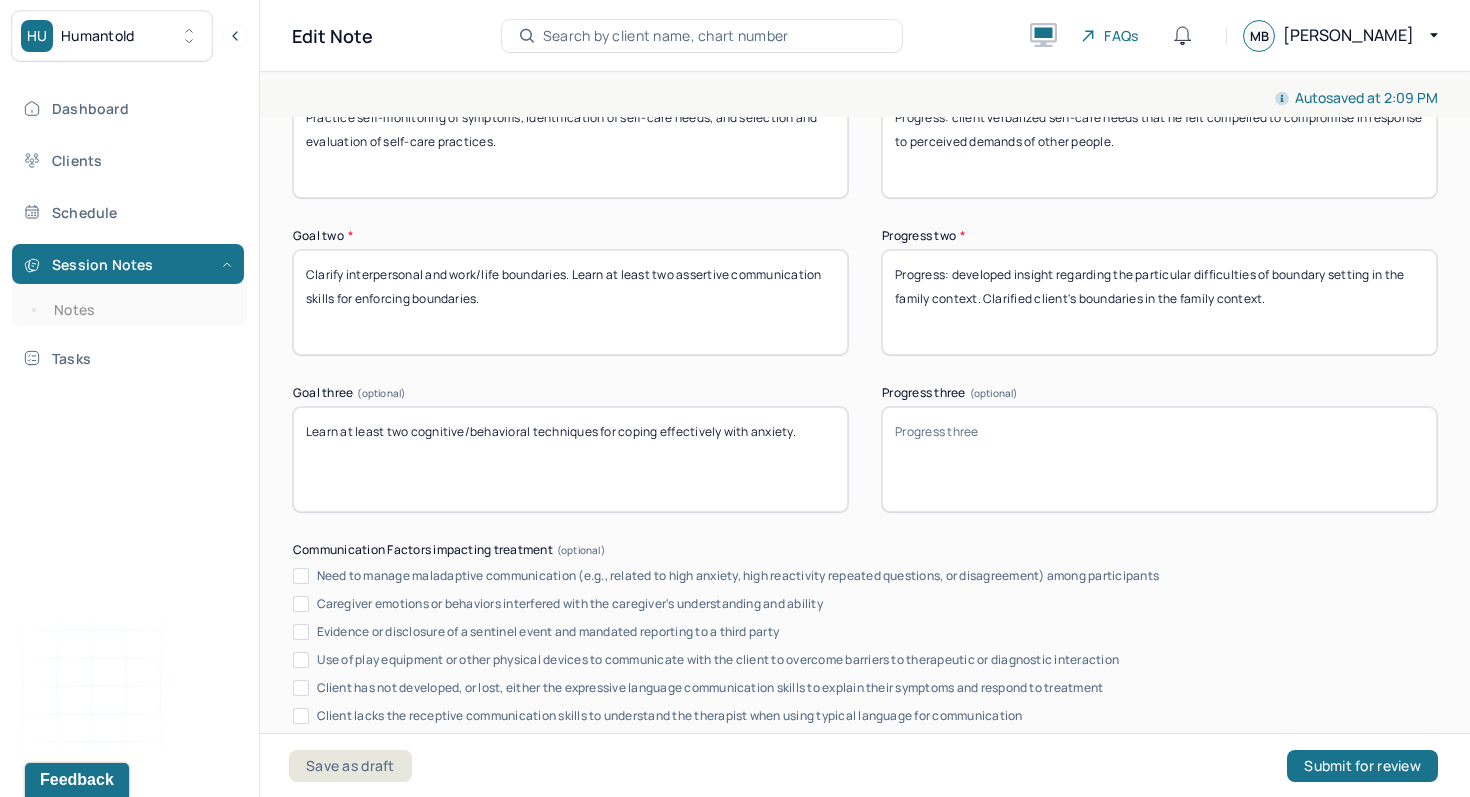 type on "Progress: developed insight regarding the particular difficulties of boundary setting in the family context. Clarified client's boundaries in the family context." 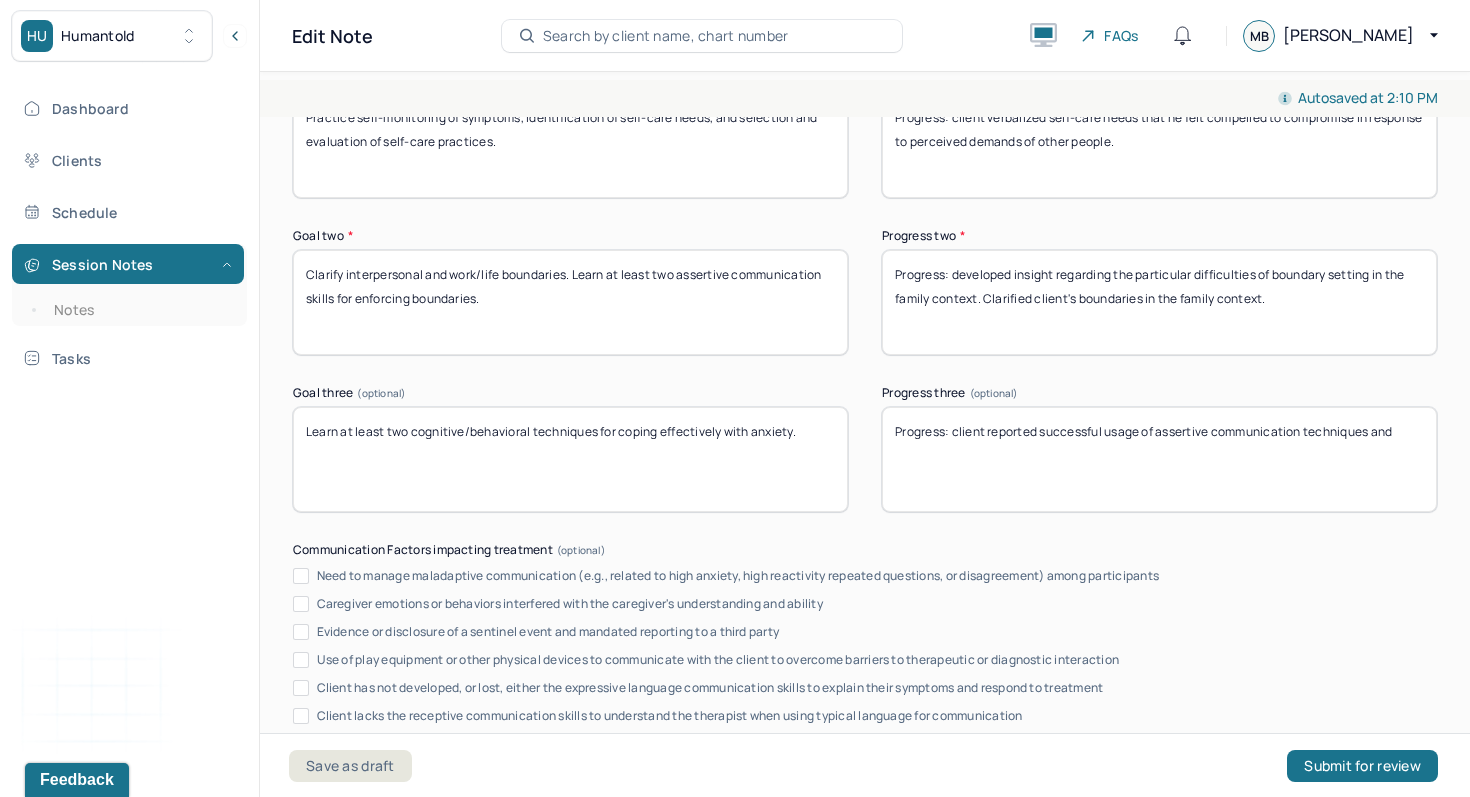 drag, startPoint x: 1424, startPoint y: 443, endPoint x: 1307, endPoint y: 436, distance: 117.20921 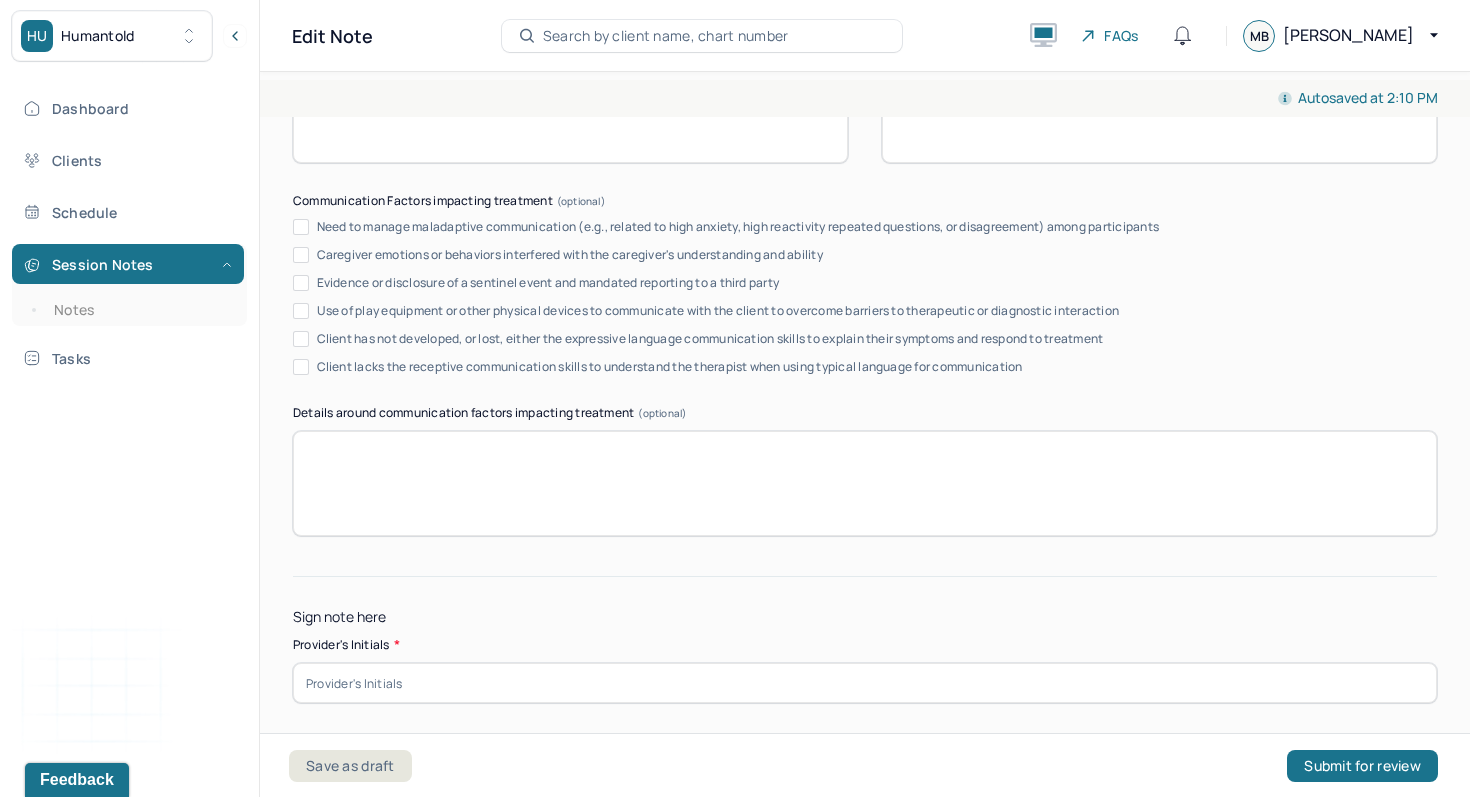 scroll, scrollTop: 3862, scrollLeft: 0, axis: vertical 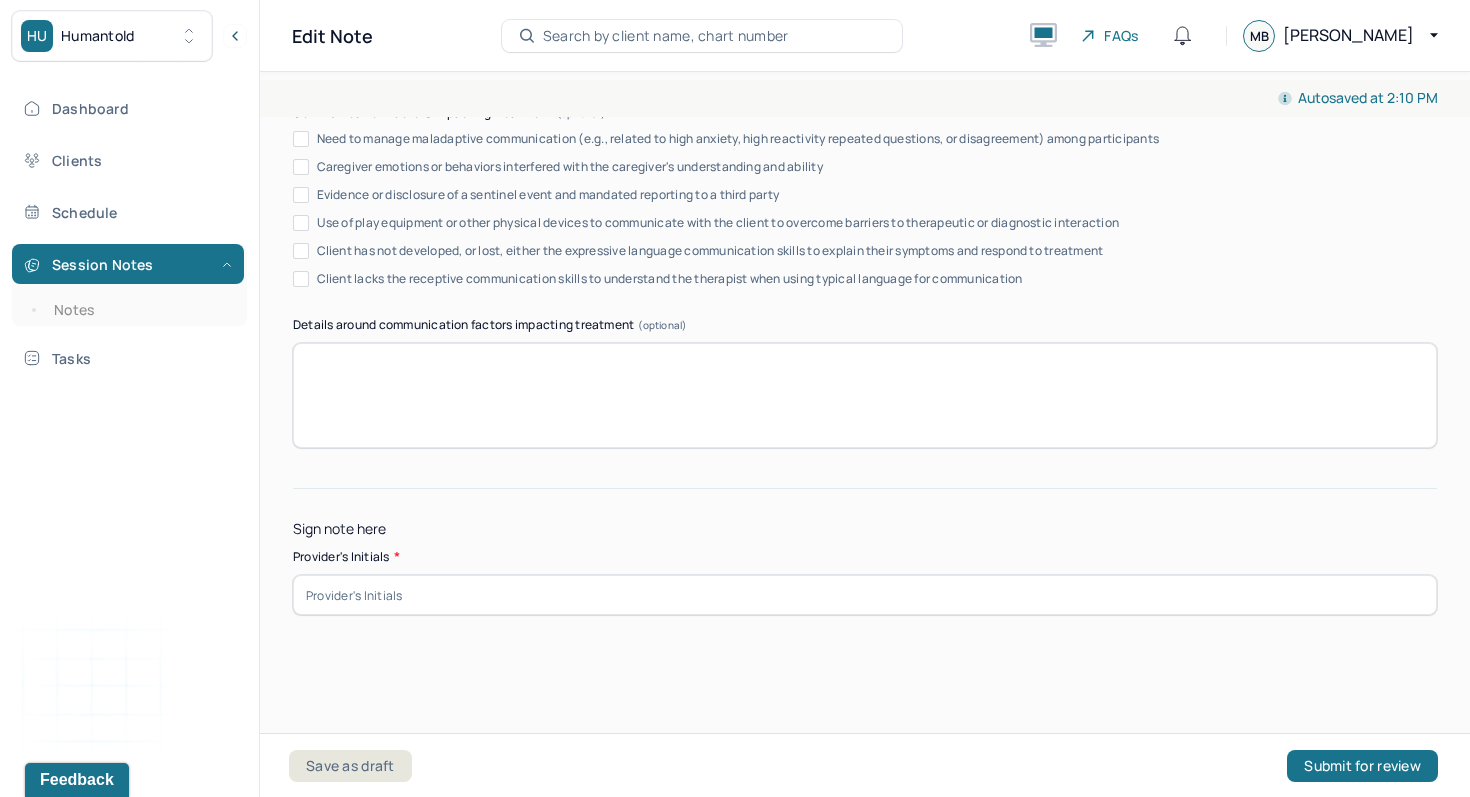 type on "Progress: client reported successful usage of assertive communication and emotional self-regulation techniques." 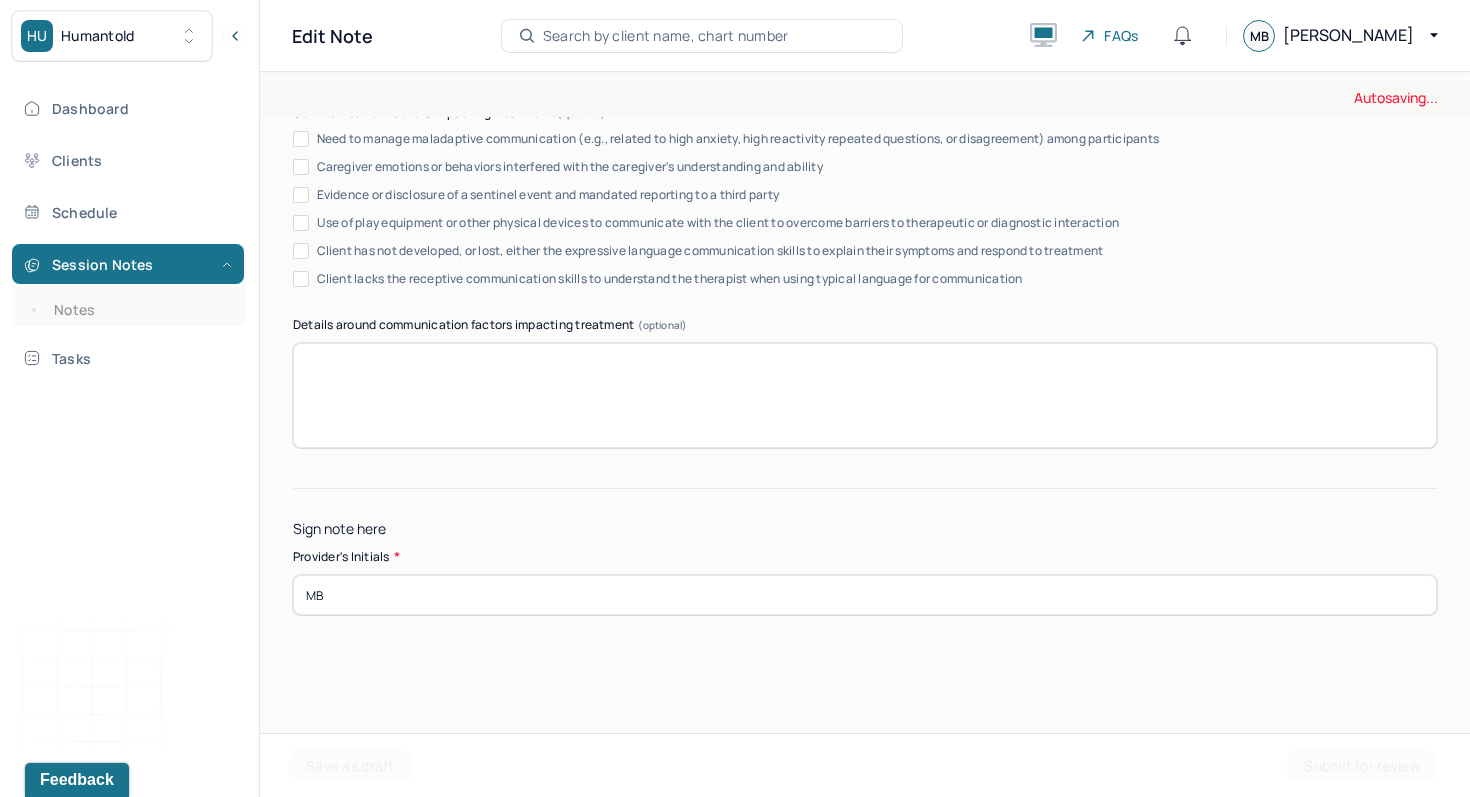 type on "MB" 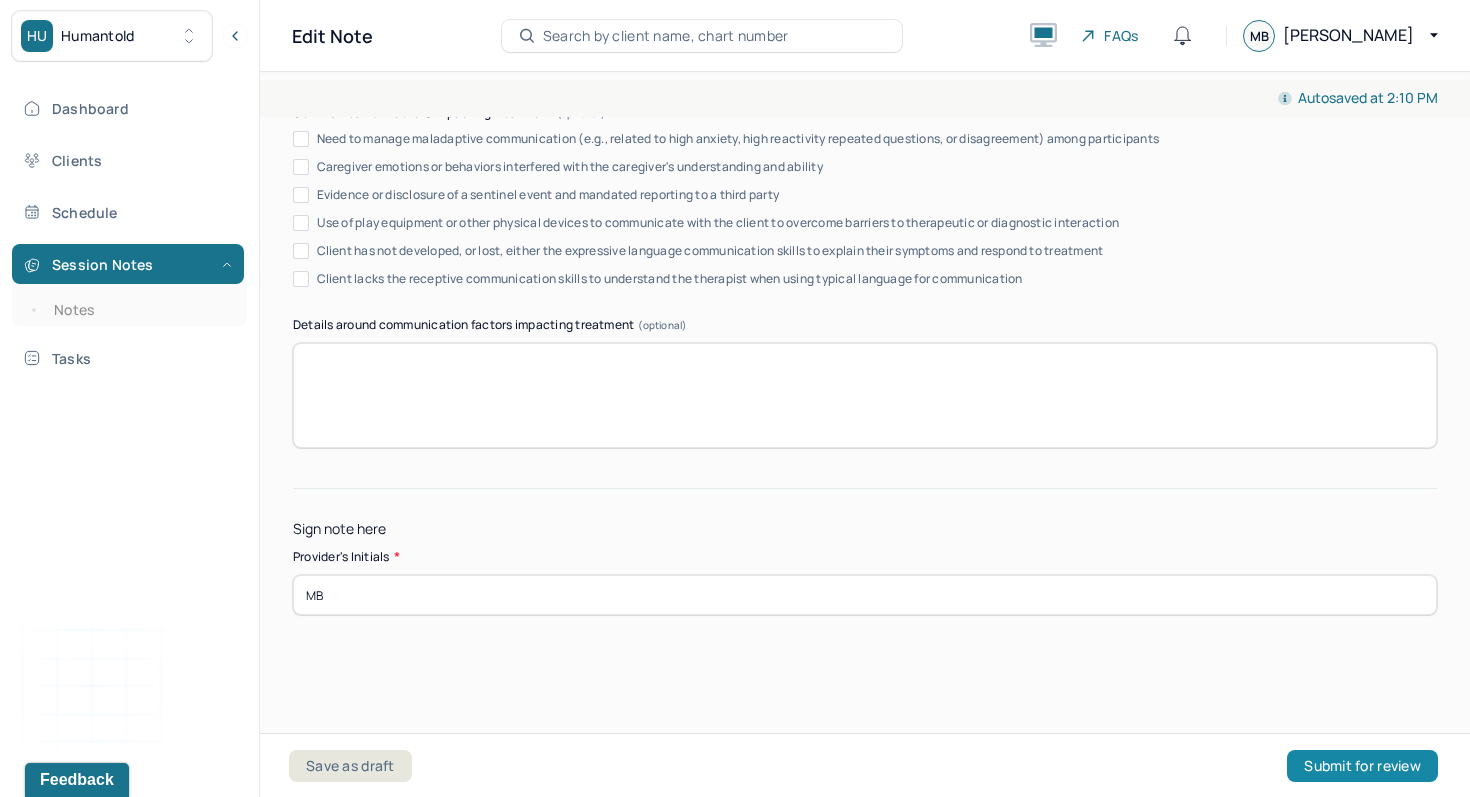 click on "Submit for review" at bounding box center (1362, 766) 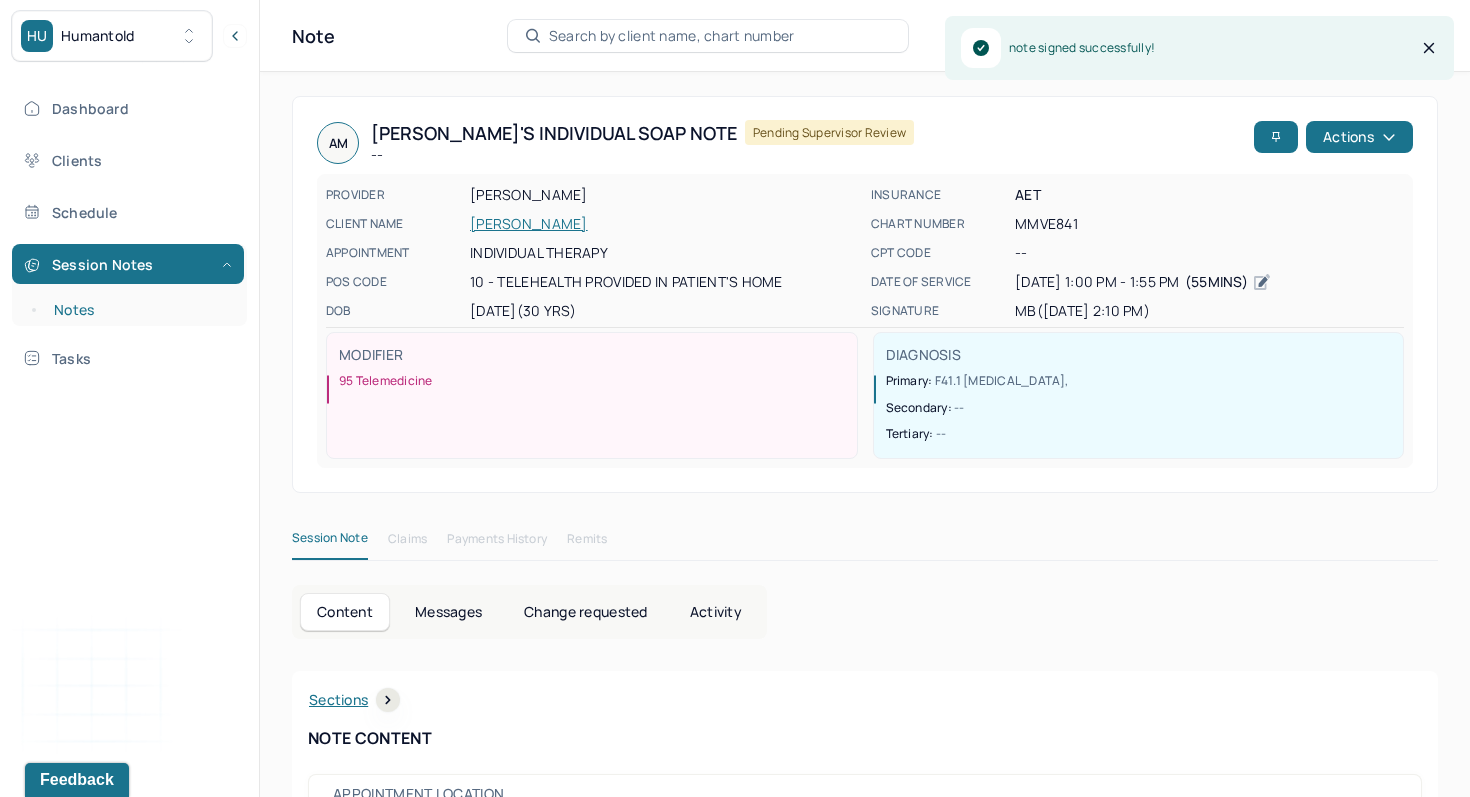 click on "Notes" at bounding box center (139, 310) 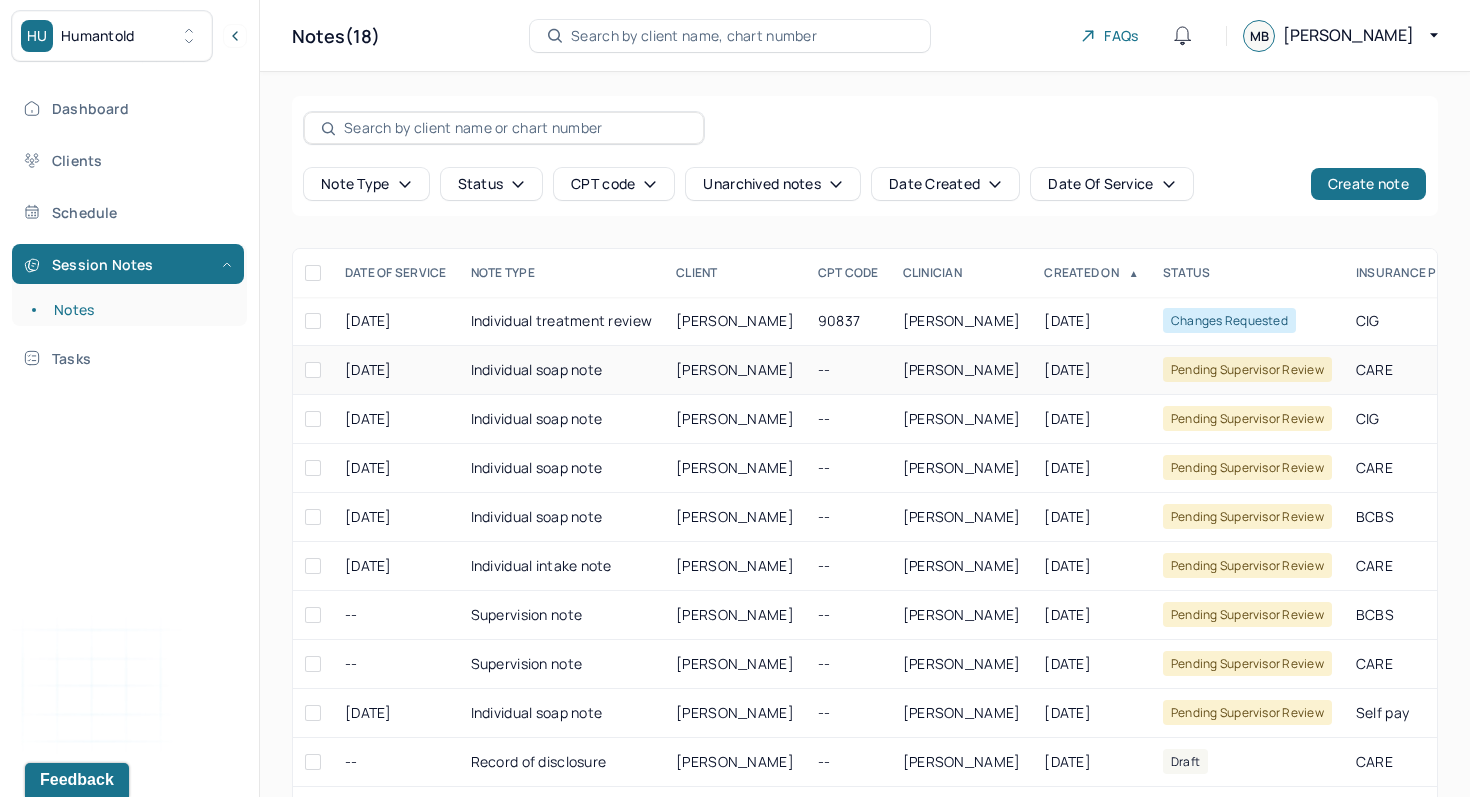 scroll, scrollTop: 295, scrollLeft: 0, axis: vertical 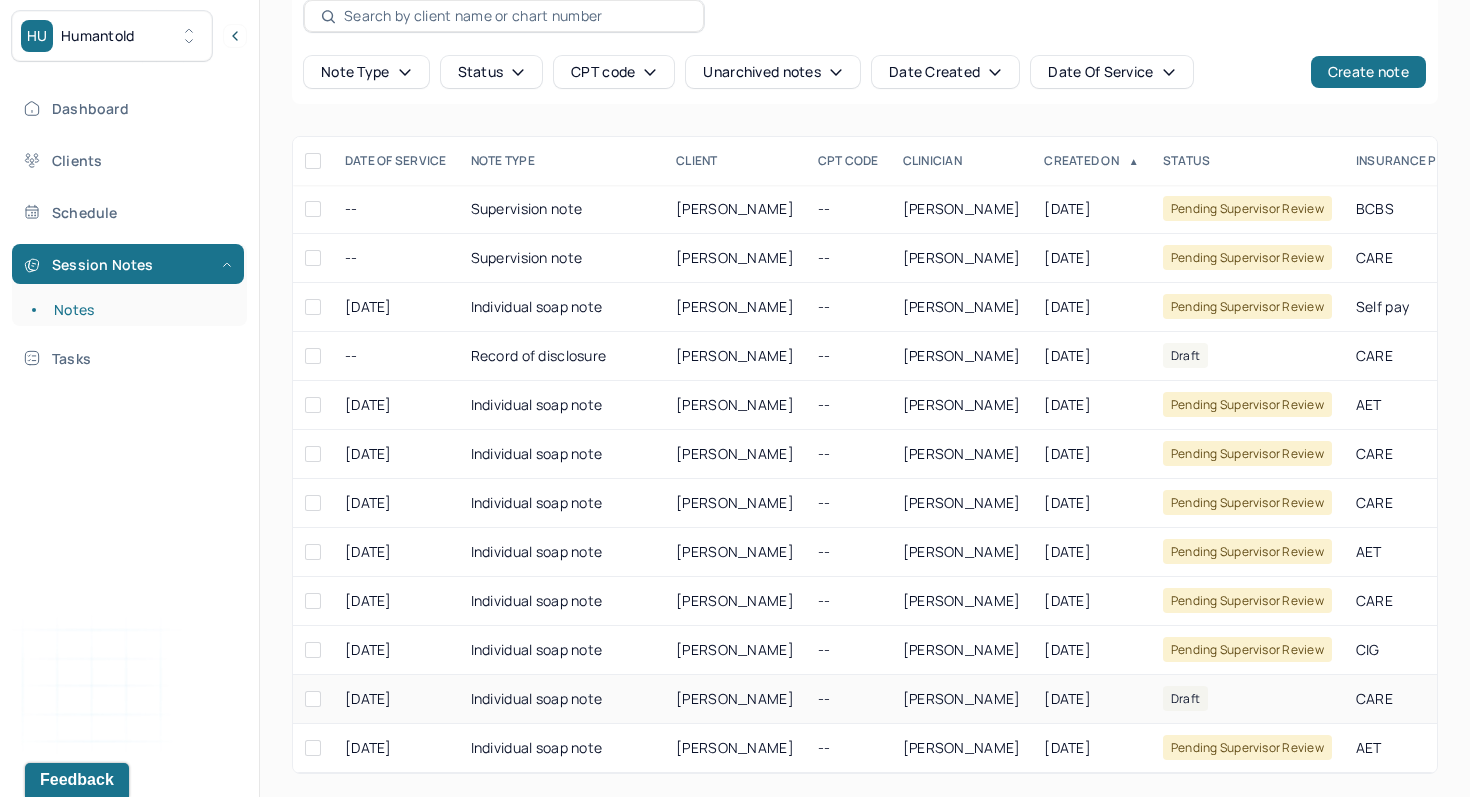 click on "Individual soap note" at bounding box center (562, 699) 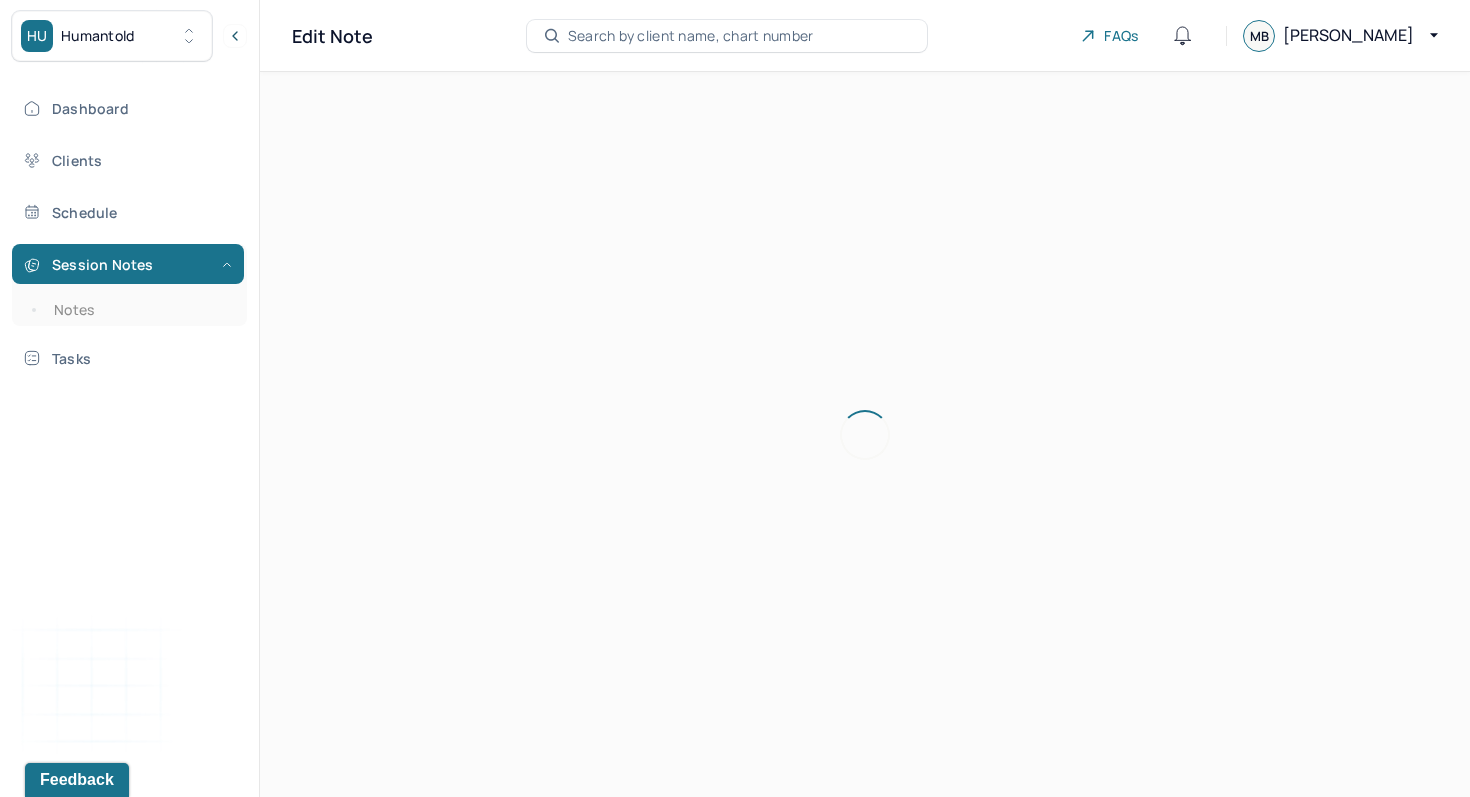 scroll, scrollTop: 0, scrollLeft: 0, axis: both 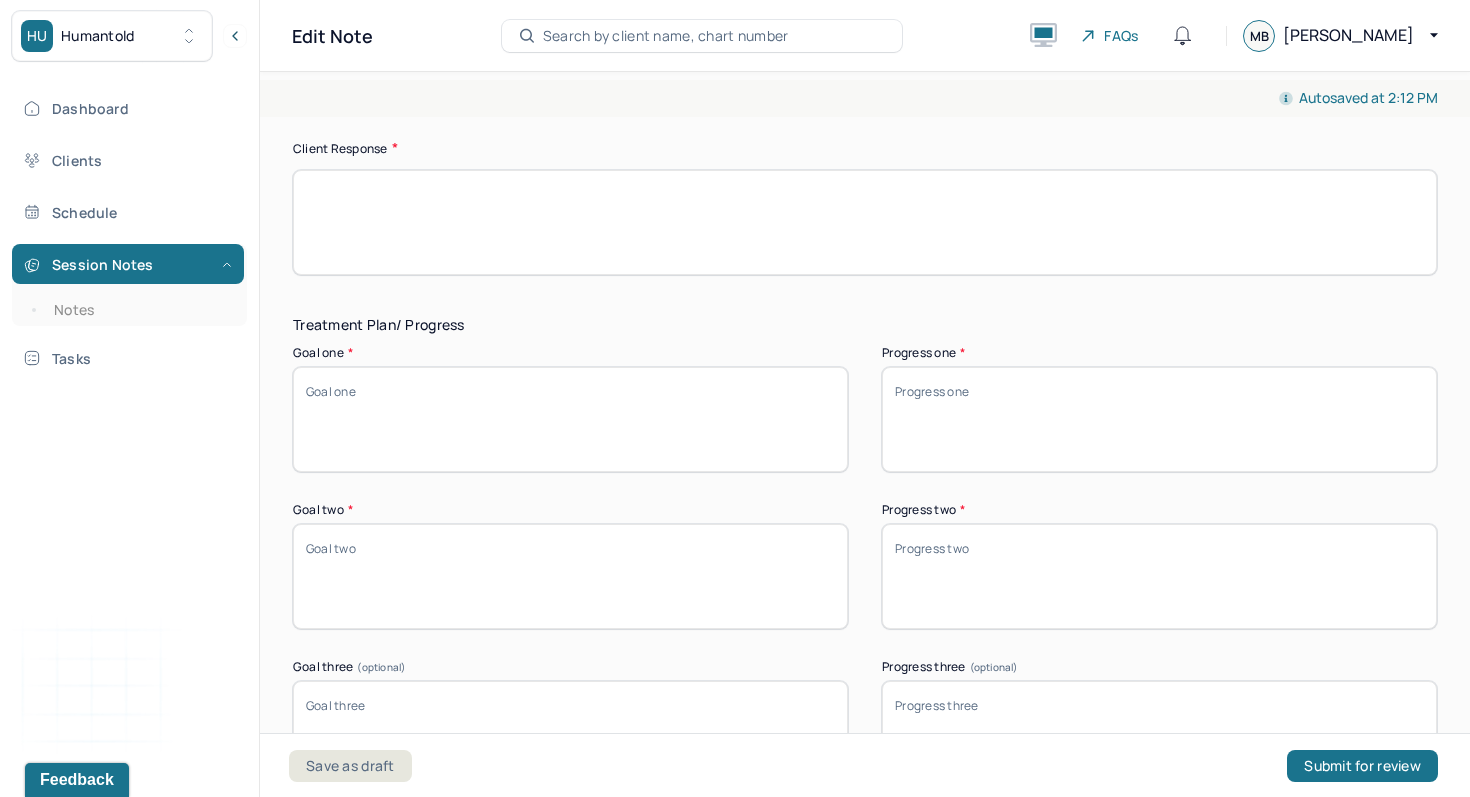 click on "Goal one *" at bounding box center (570, 419) 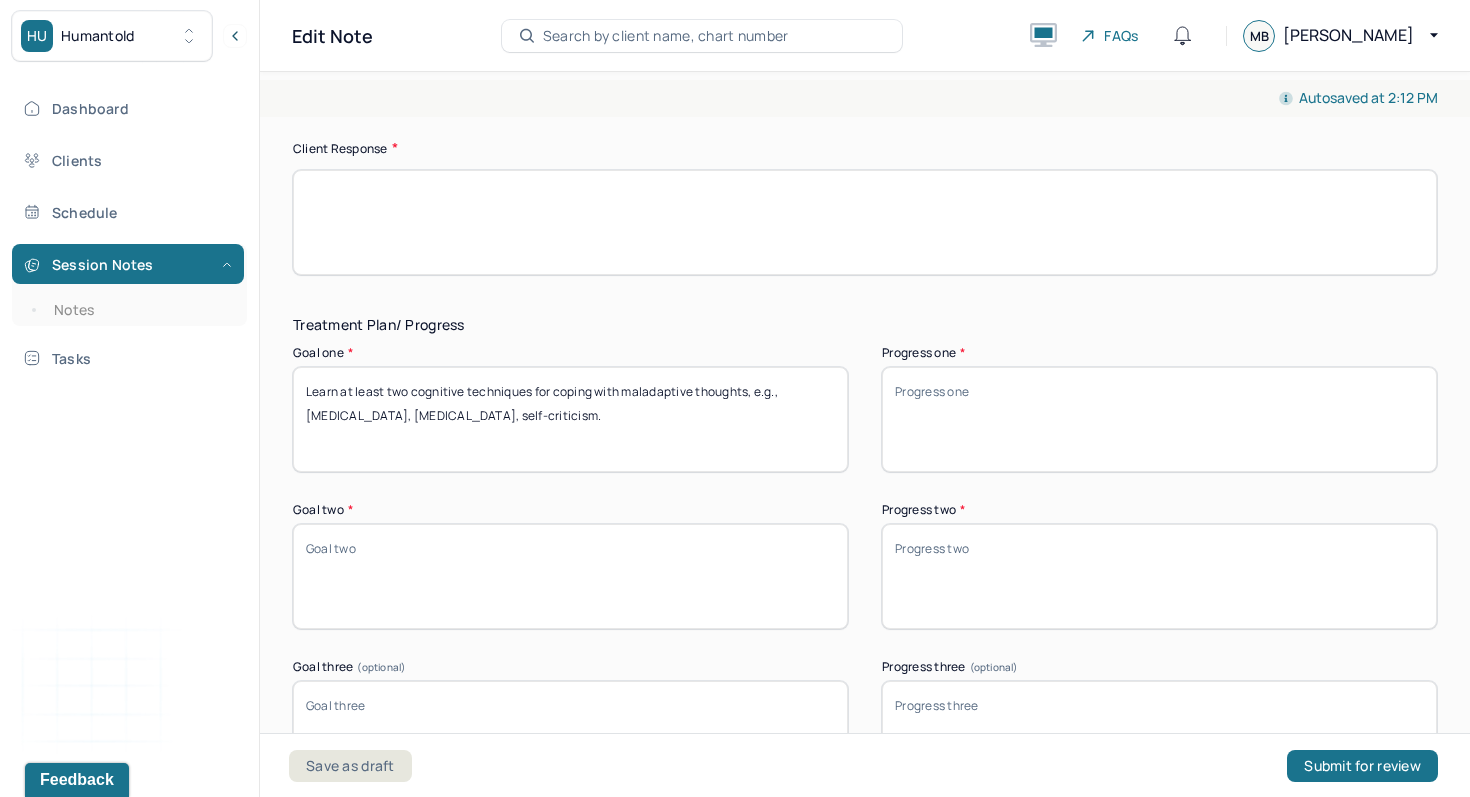 type on "Learn at least two cognitive techniques for coping with maladaptive thoughts, e.g., [MEDICAL_DATA], [MEDICAL_DATA], self-criticism." 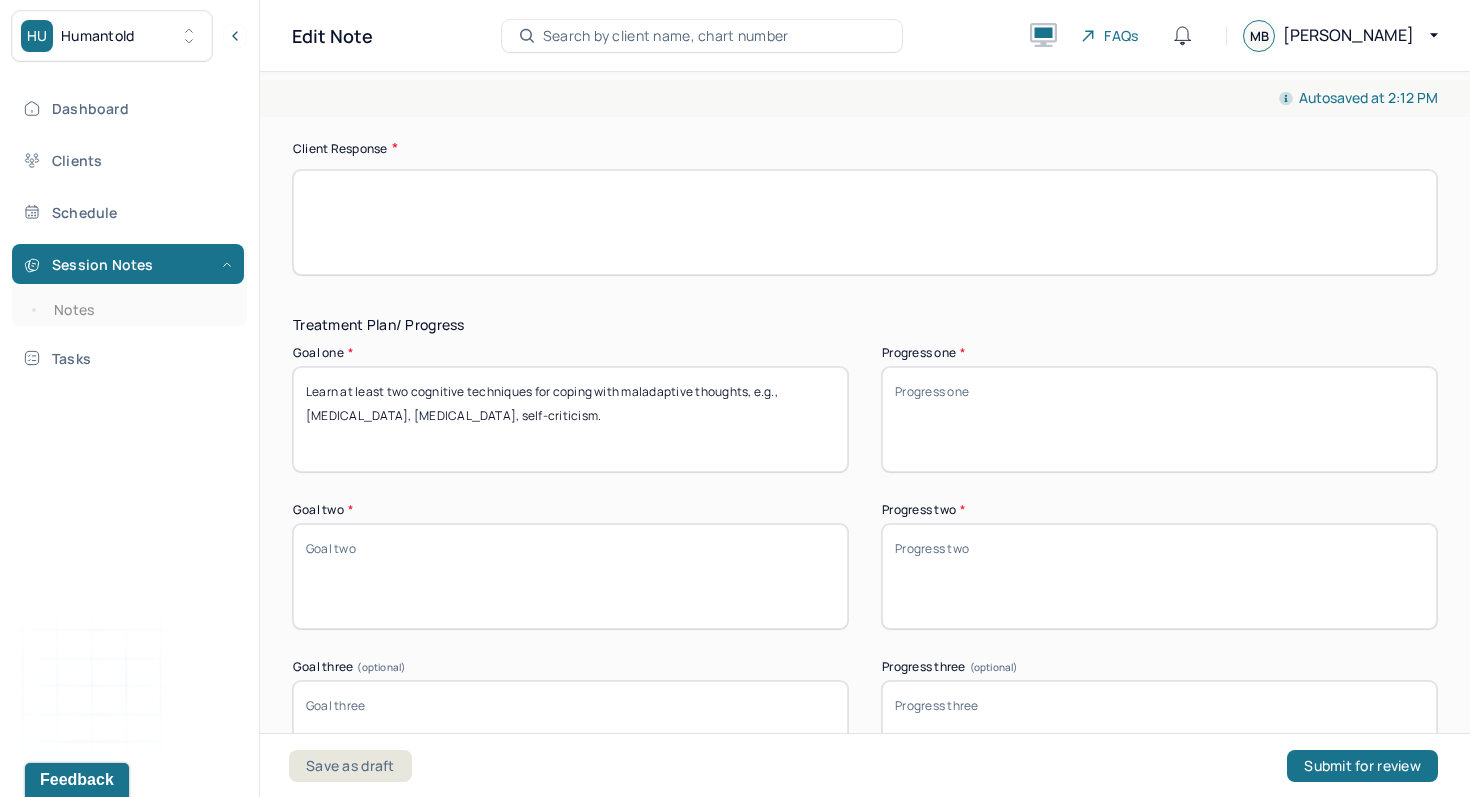 click on "Goal two *" at bounding box center [570, 576] 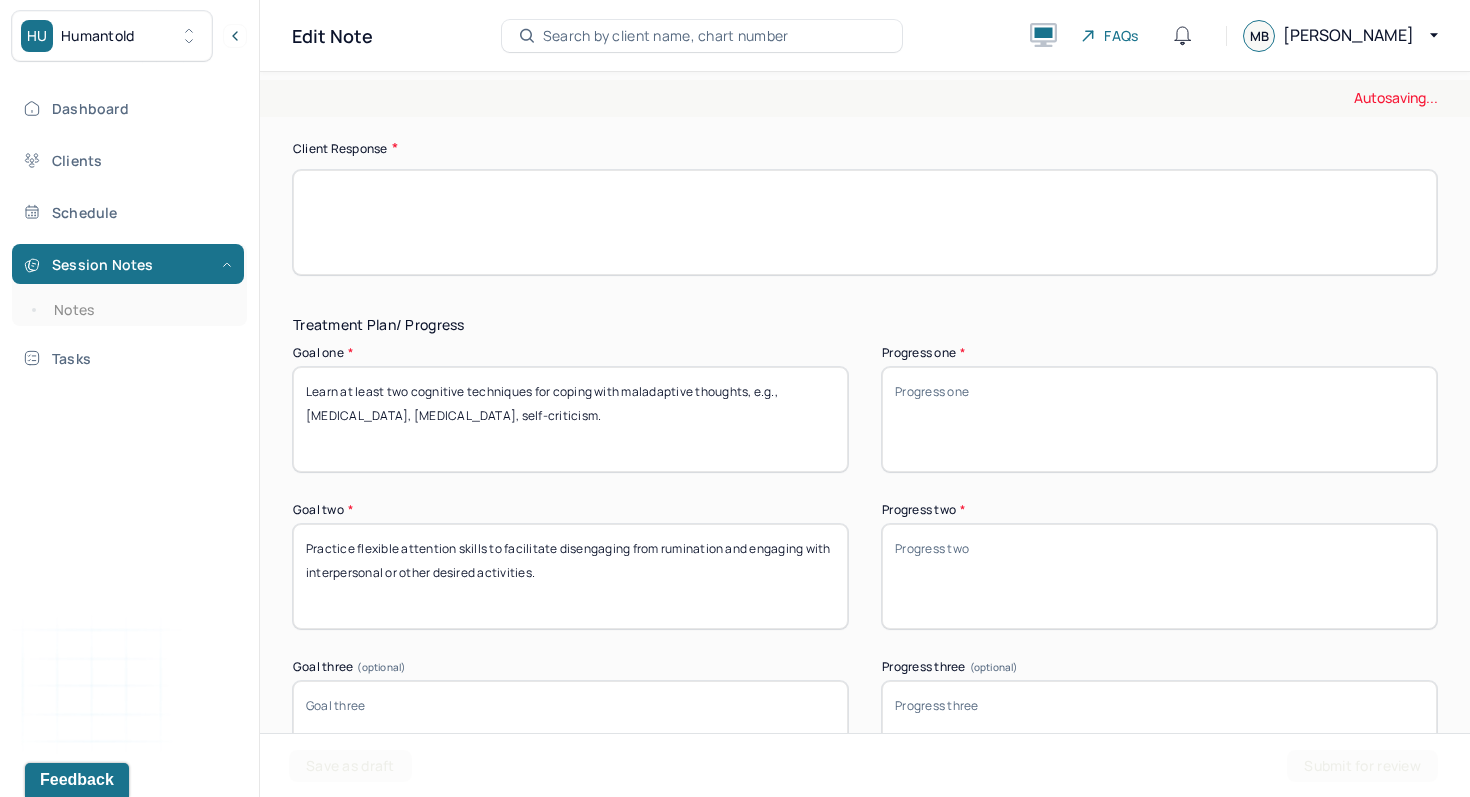 type on "Practice flexible attention skills to facilitate disengaging from rumination and engaging with interpersonal or other desired activities." 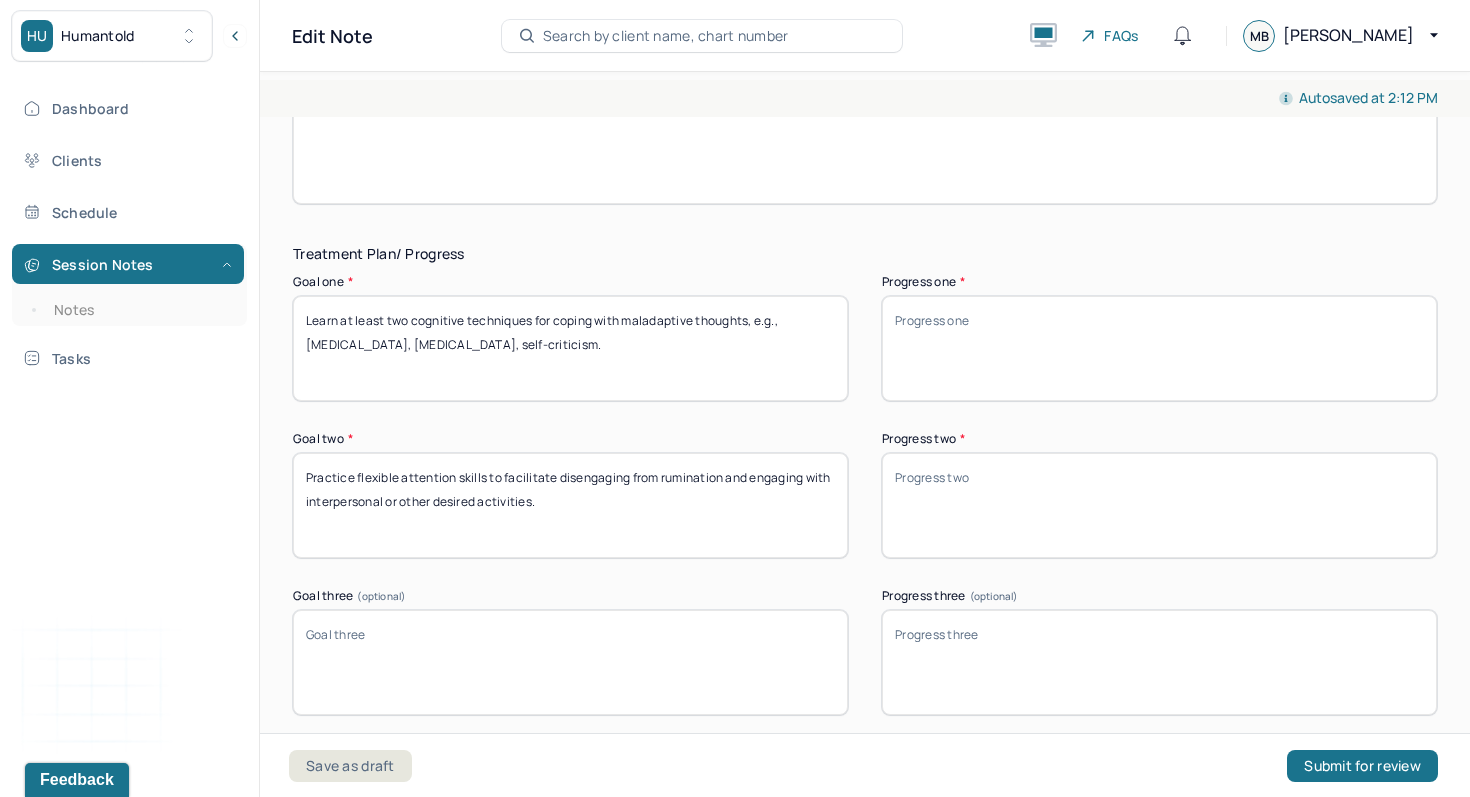 scroll, scrollTop: 3178, scrollLeft: 0, axis: vertical 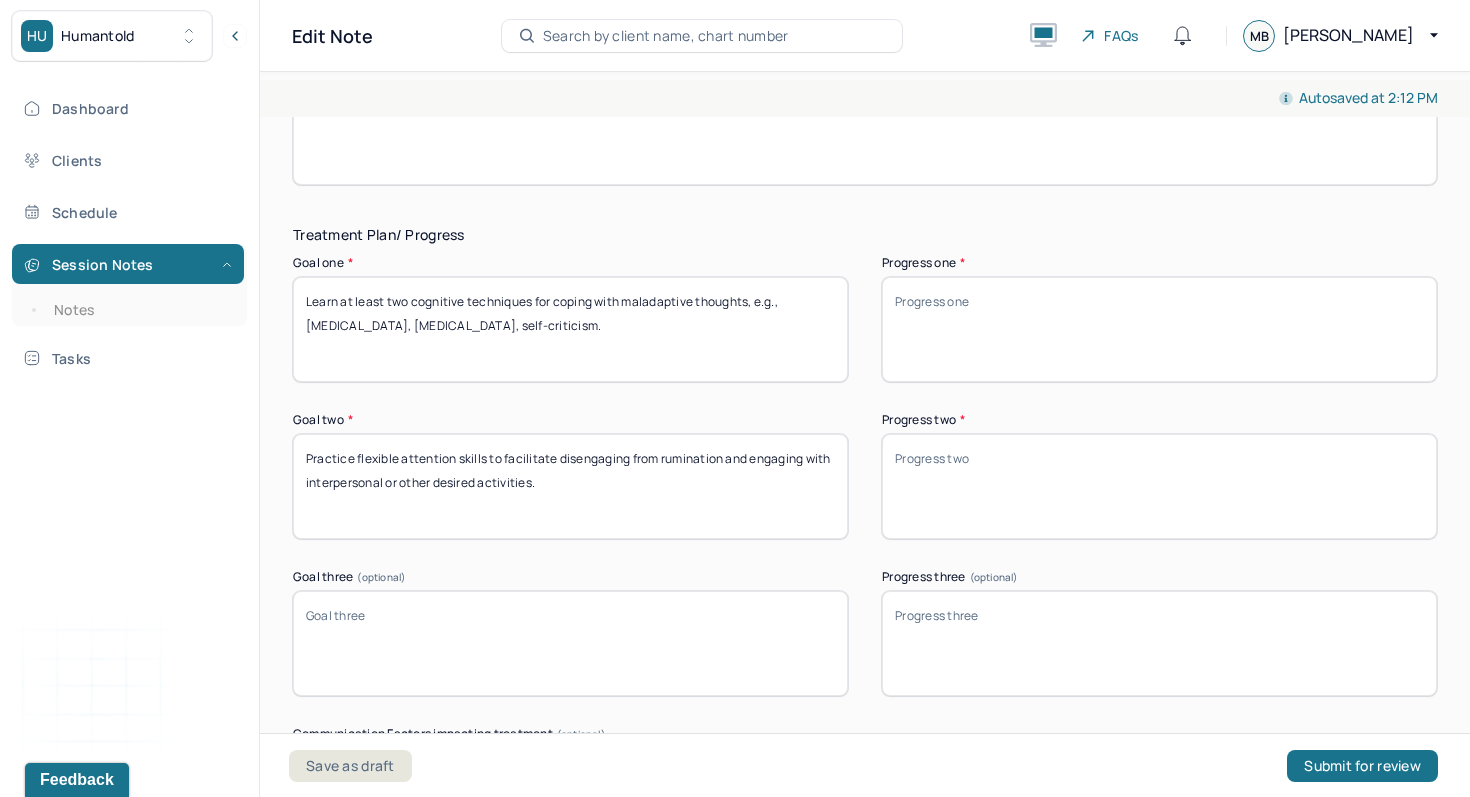 click on "Goal three (optional)" at bounding box center [570, 643] 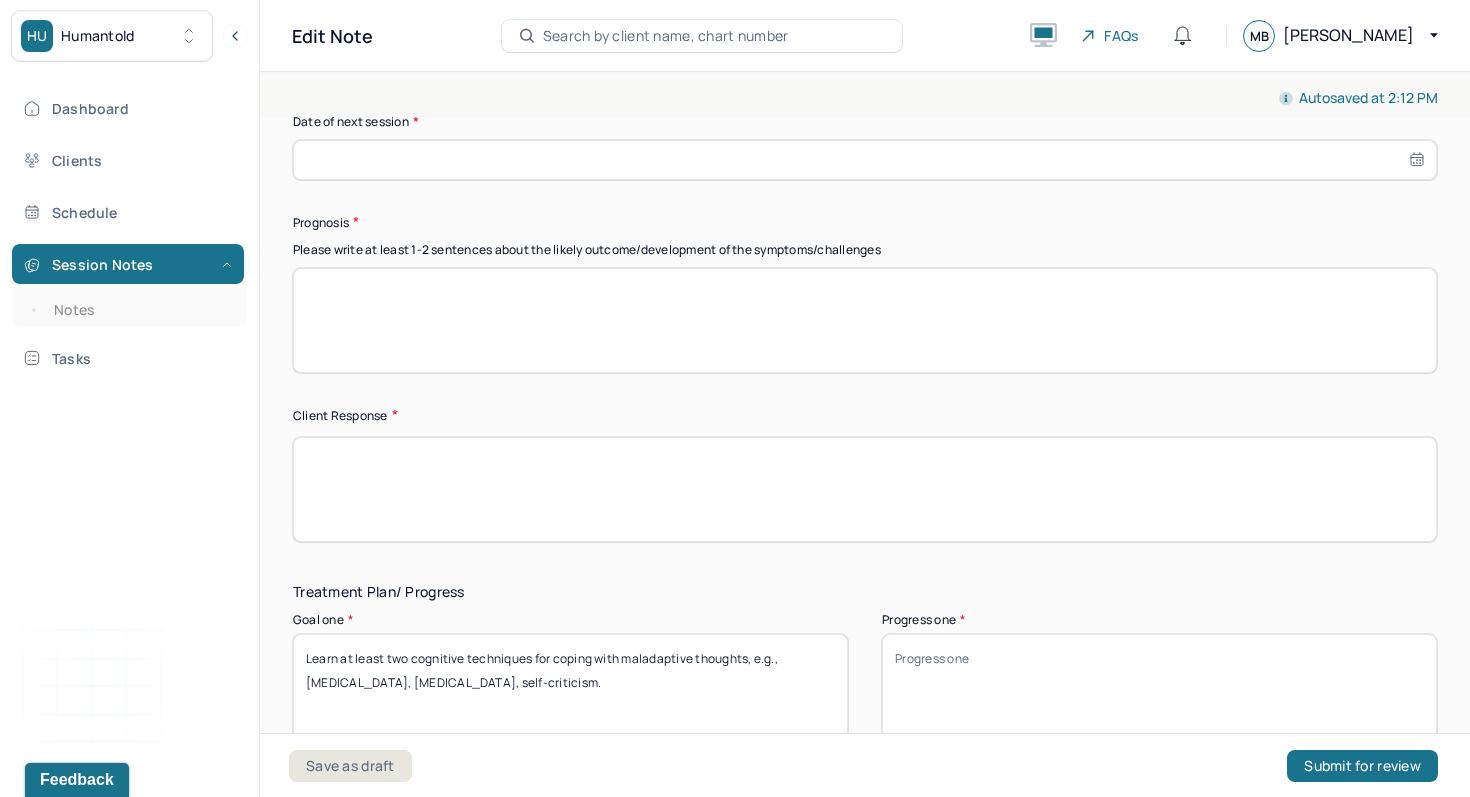 scroll, scrollTop: 2826, scrollLeft: 0, axis: vertical 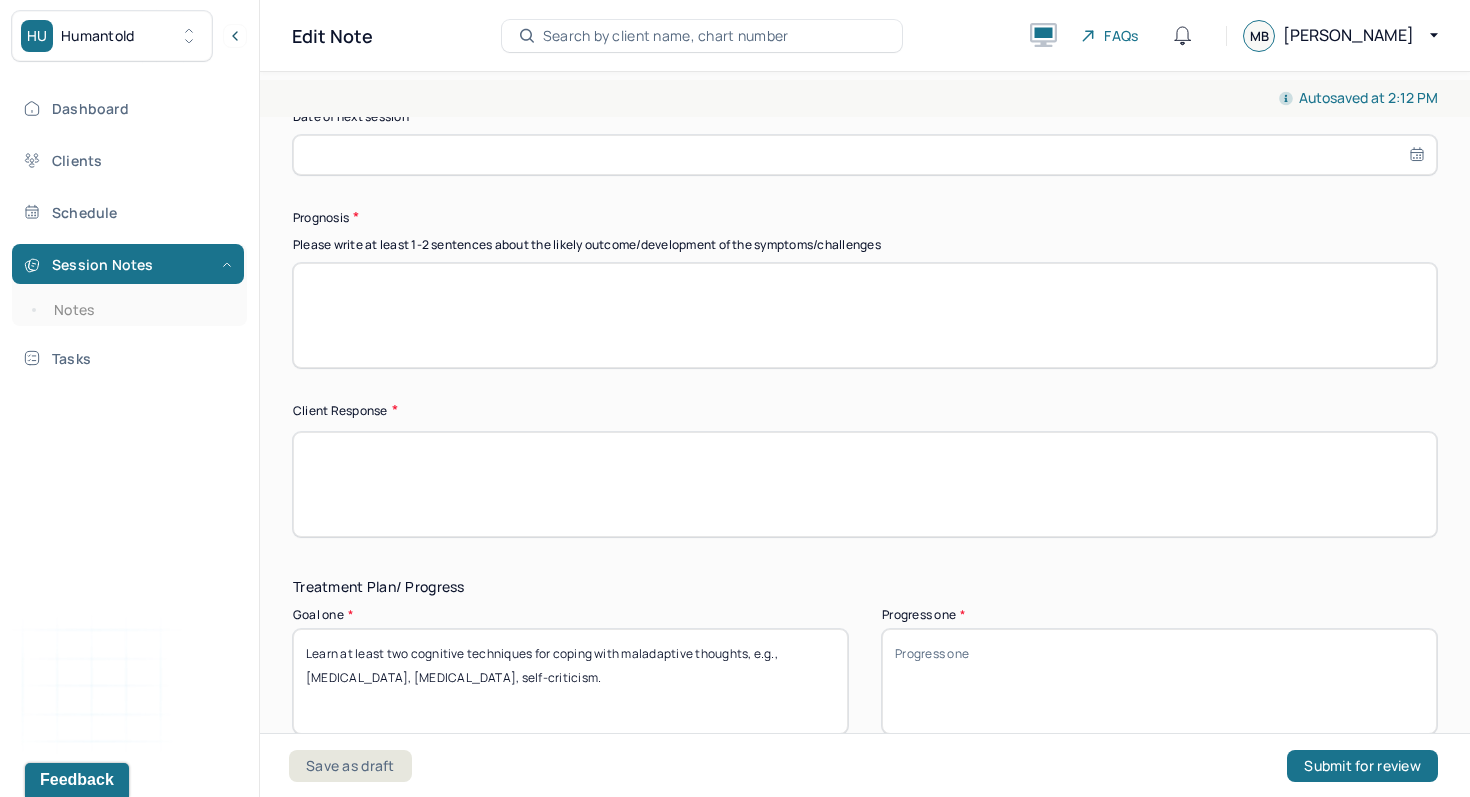 type on "Identify client's interpersonal relationship values and specific committed actions that align with them." 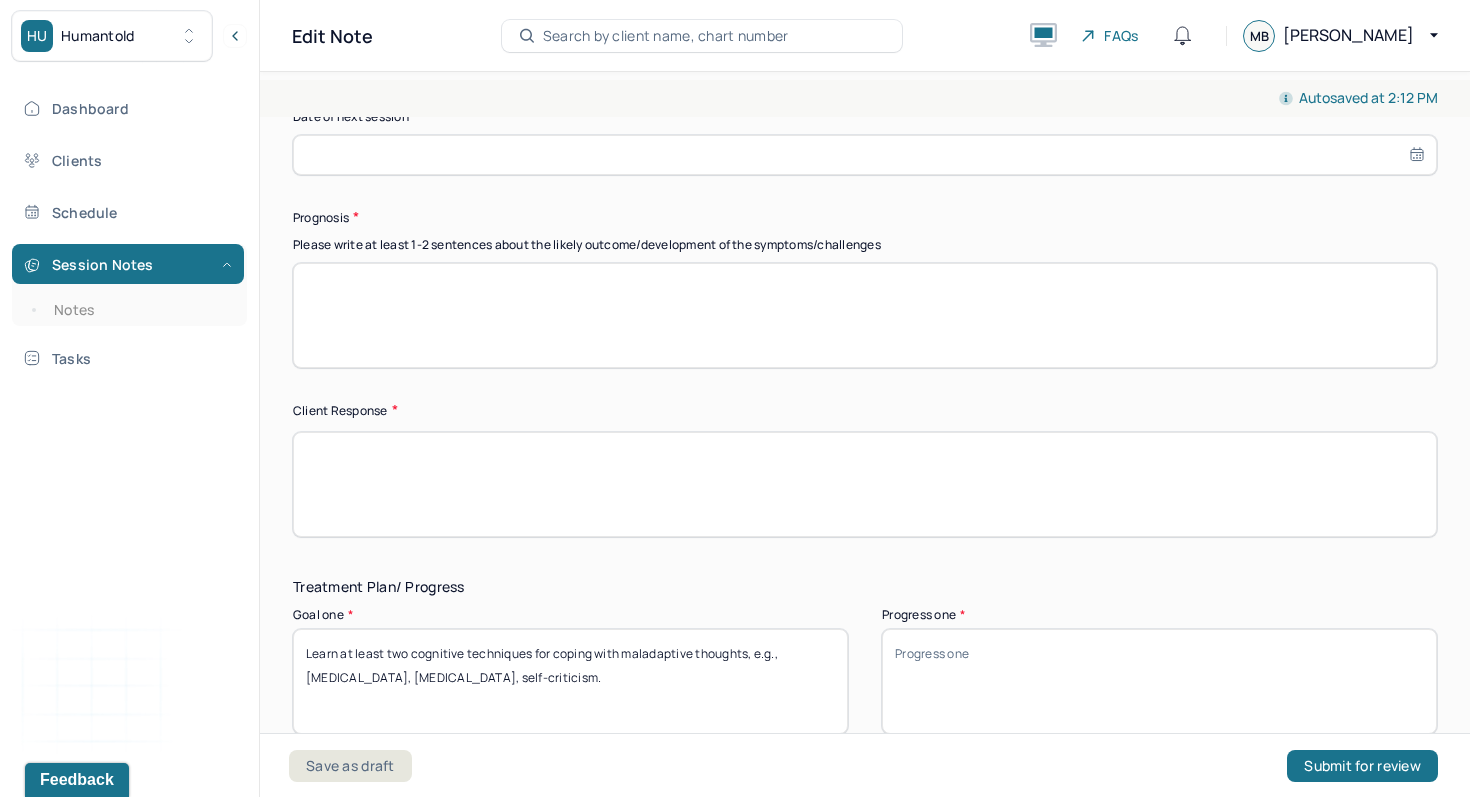 click at bounding box center [865, 315] 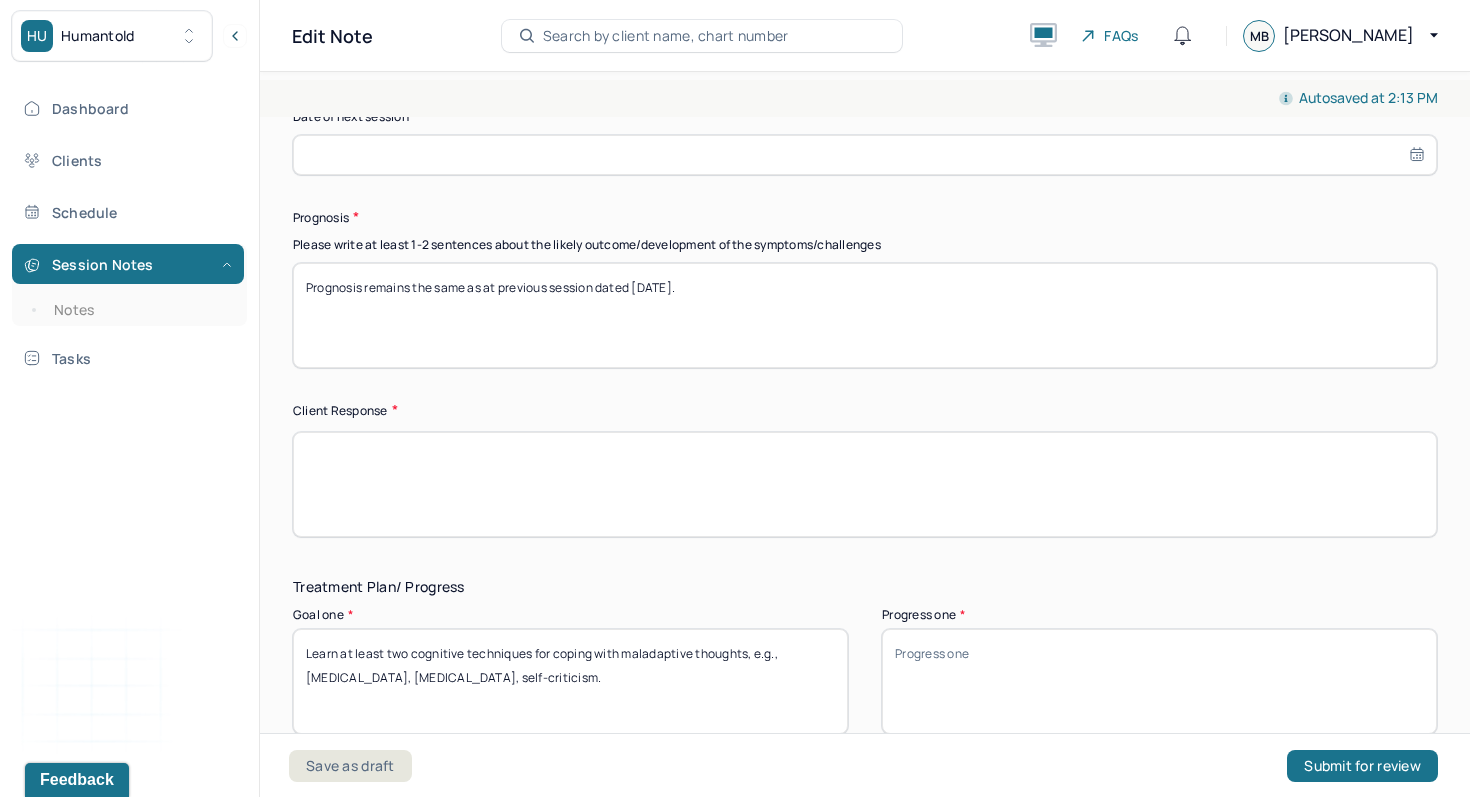 paste on "Prognosis is good given client's reported history of benefitting from [MEDICAL_DATA] and his current levels of insight, cooperation, and openness." 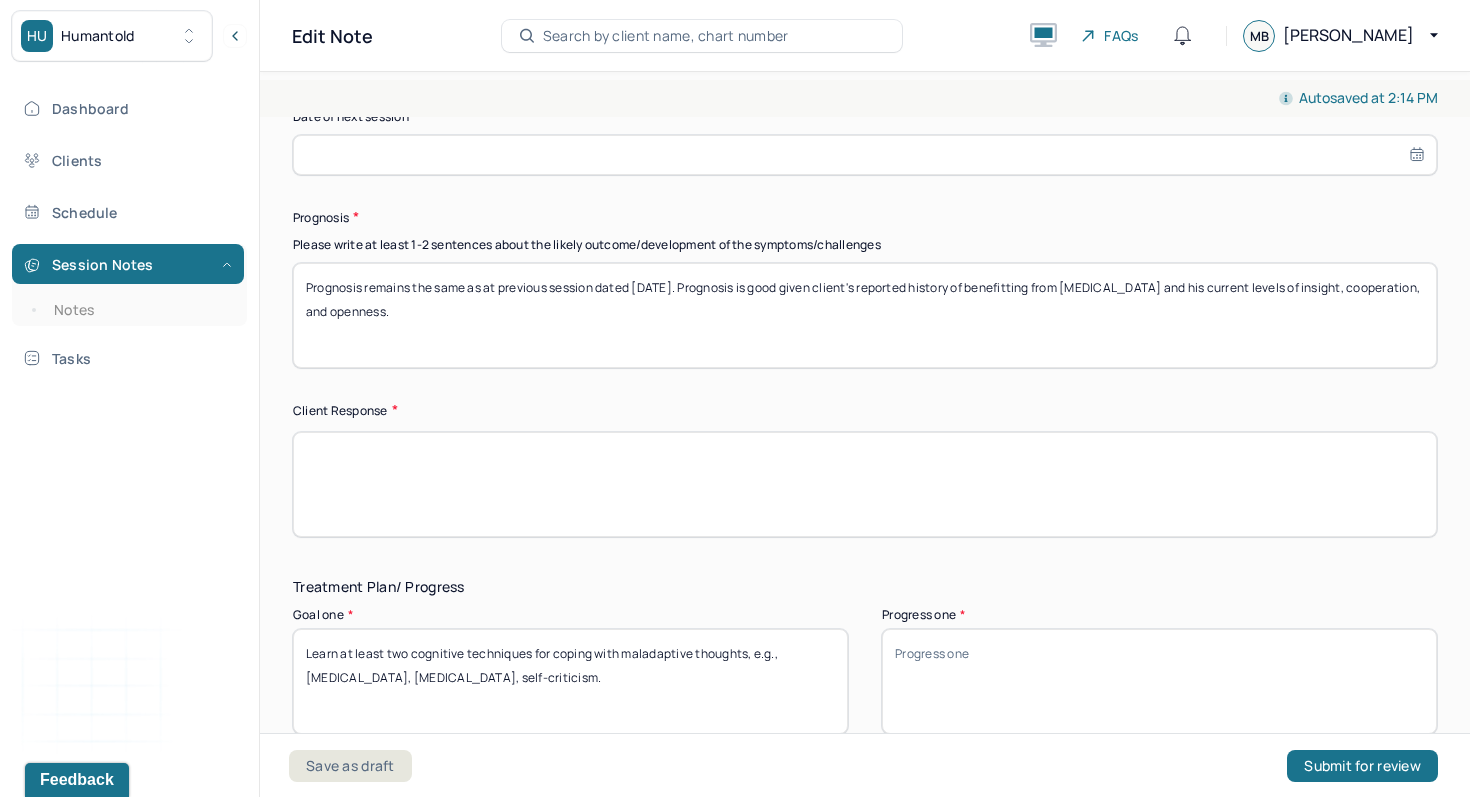 drag, startPoint x: 699, startPoint y: 294, endPoint x: 832, endPoint y: 282, distance: 133.54025 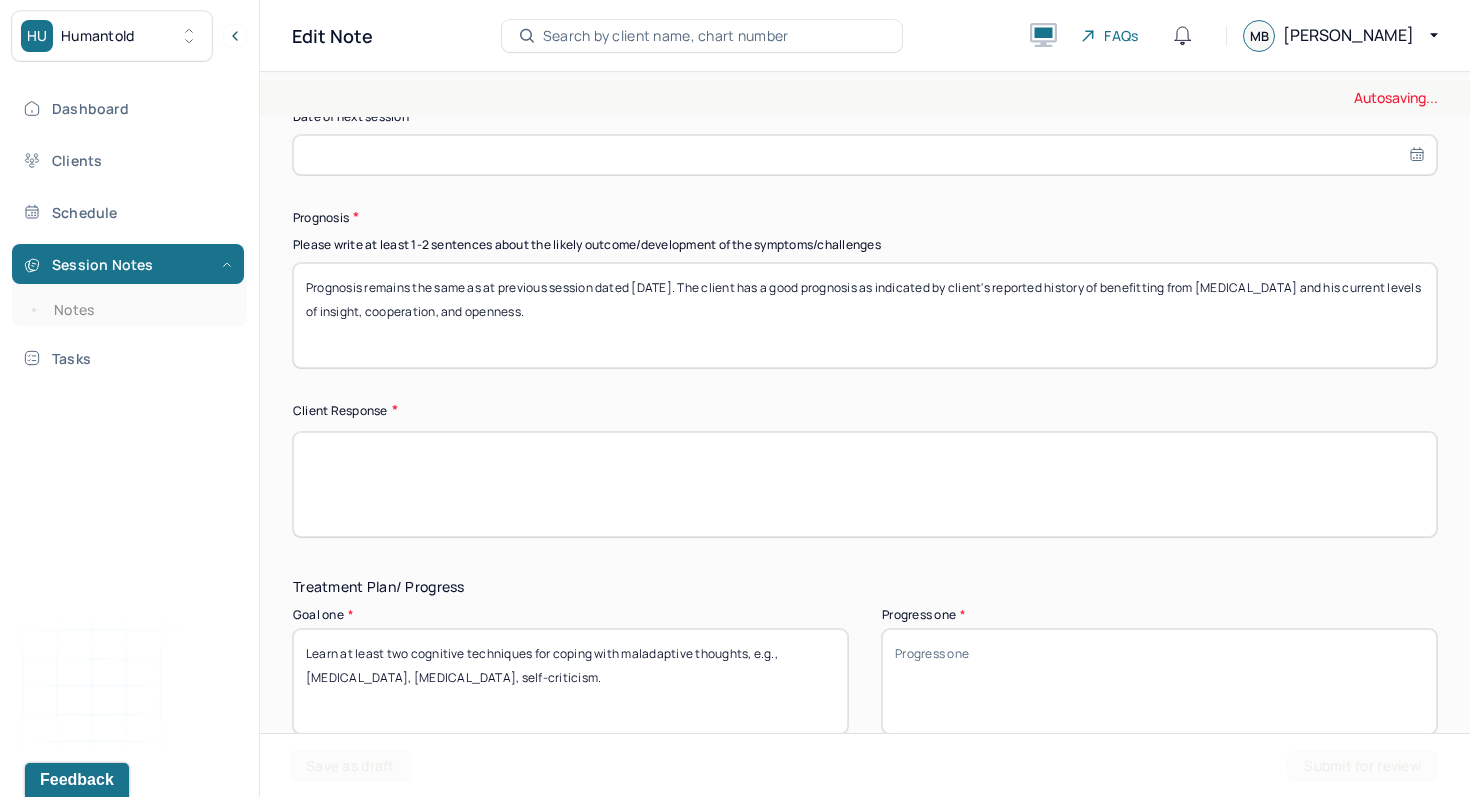 click on "Prognosis remains the same as at previous session dated [DATE]. Prognosis is good given client's reported history of benefitting from [MEDICAL_DATA] and his current levels of insight, cooperation, and openness." at bounding box center [865, 315] 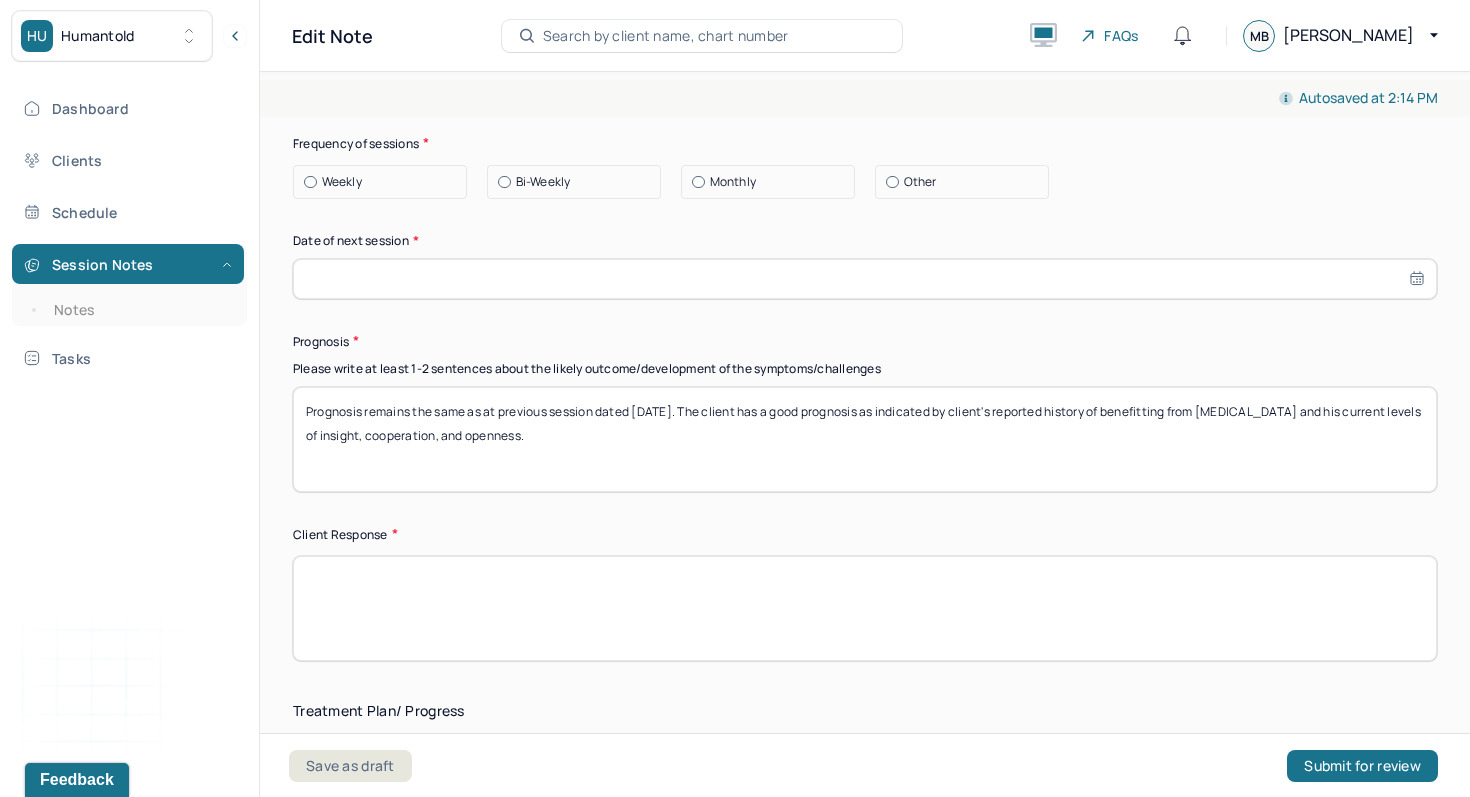 scroll, scrollTop: 2667, scrollLeft: 0, axis: vertical 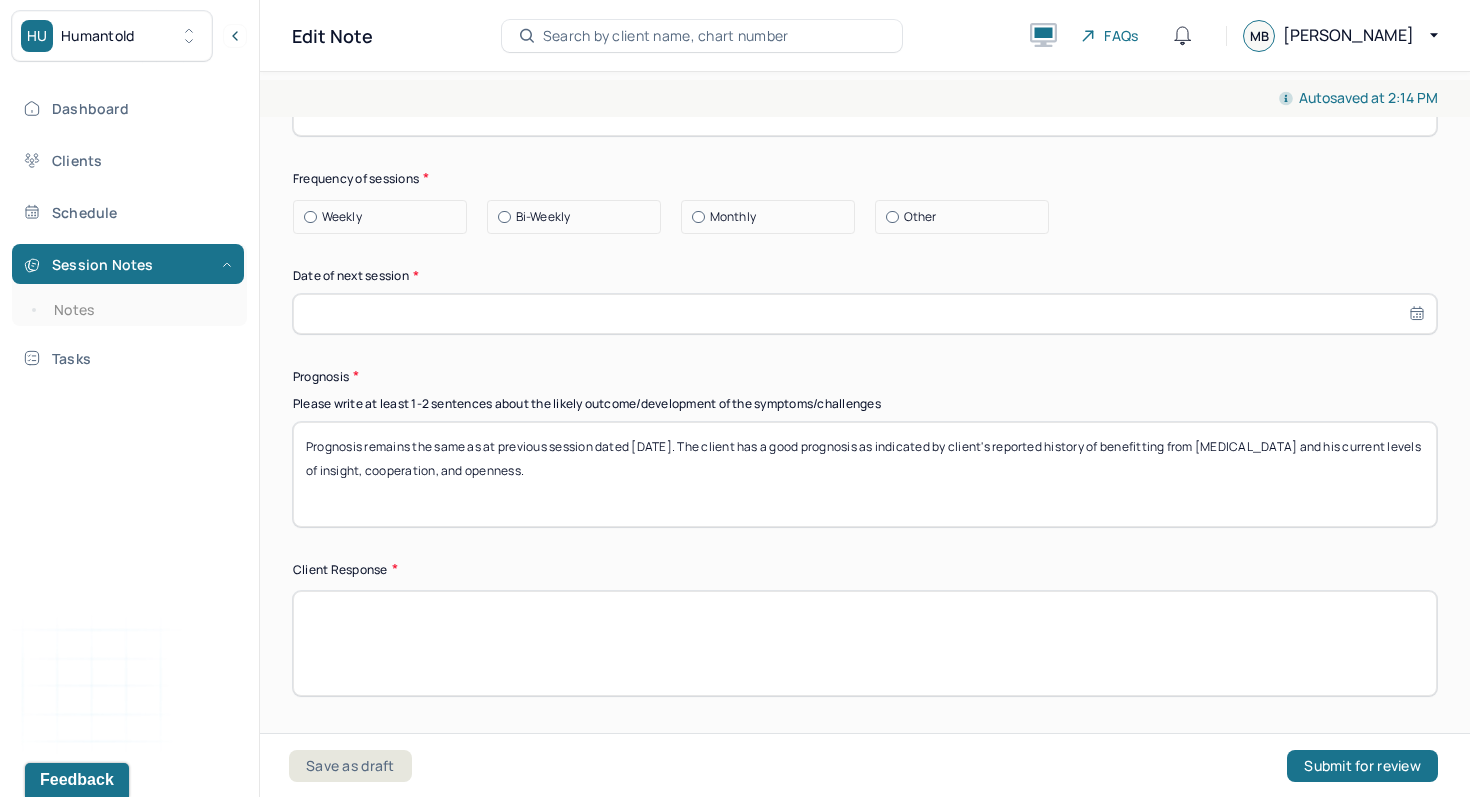 type on "Prognosis remains the same as at previous session dated [DATE]. The client has a good prognosis as indicated by client's reported history of benefitting from [MEDICAL_DATA] and his current levels of insight, cooperation, and openness." 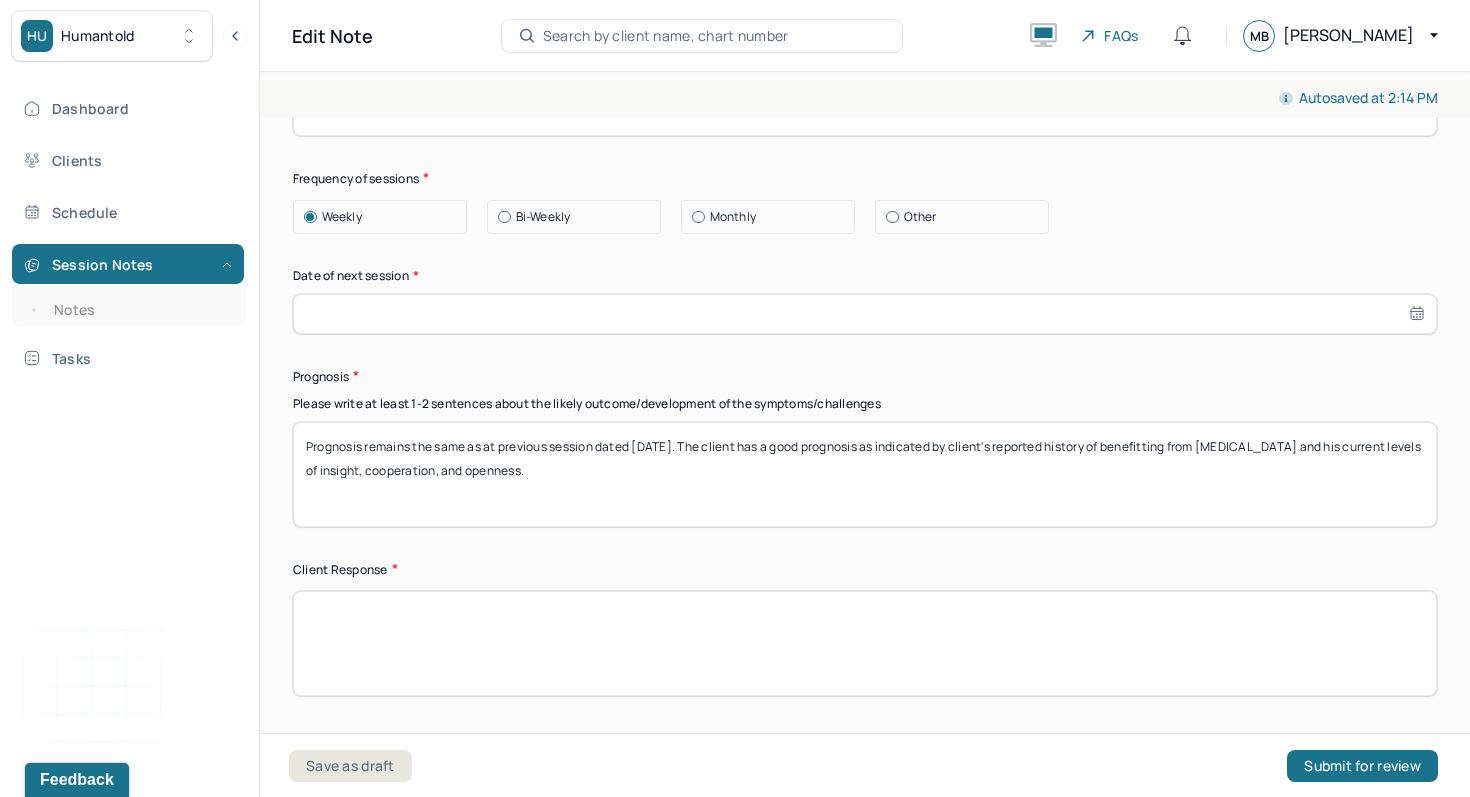 select on "6" 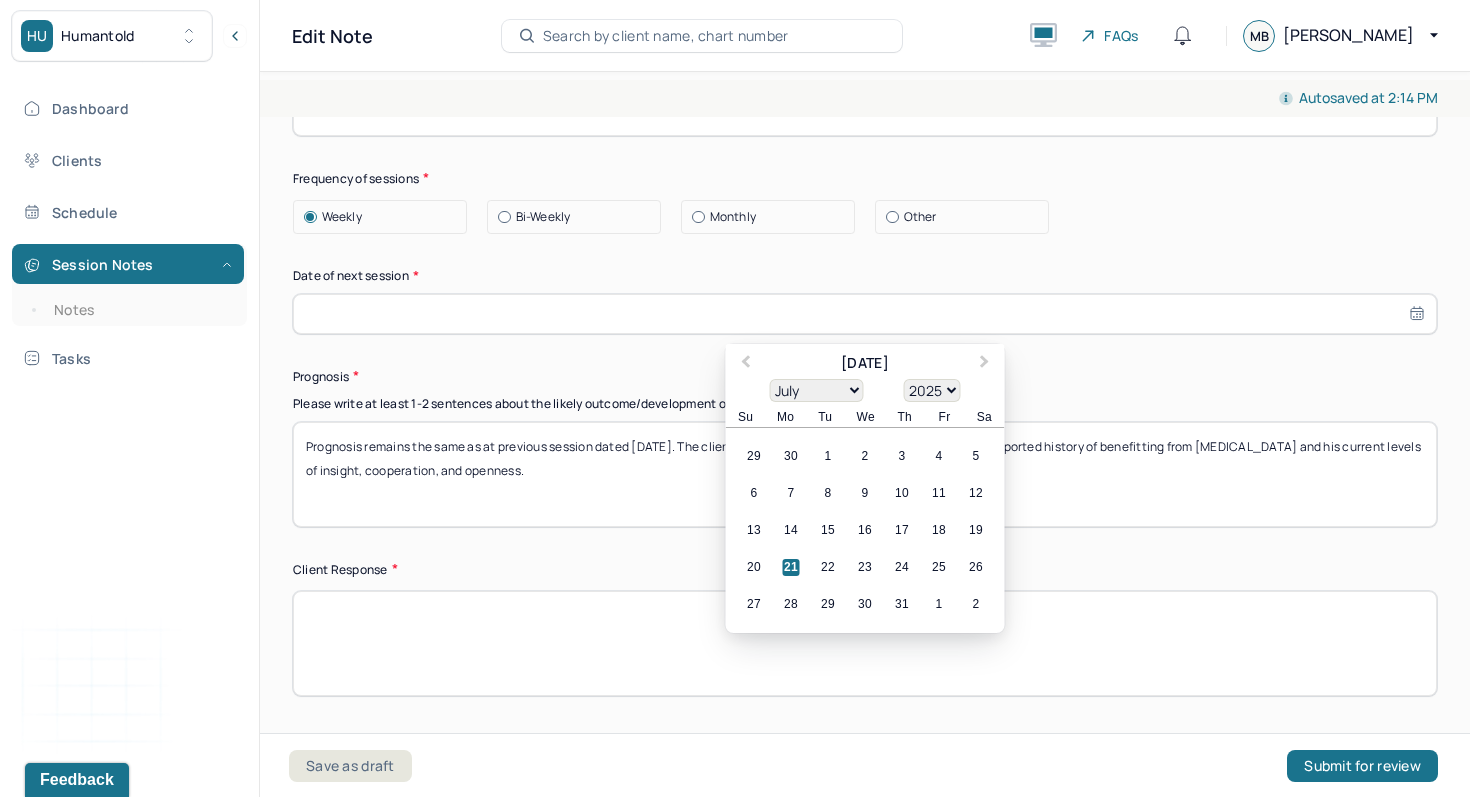 click at bounding box center (865, 314) 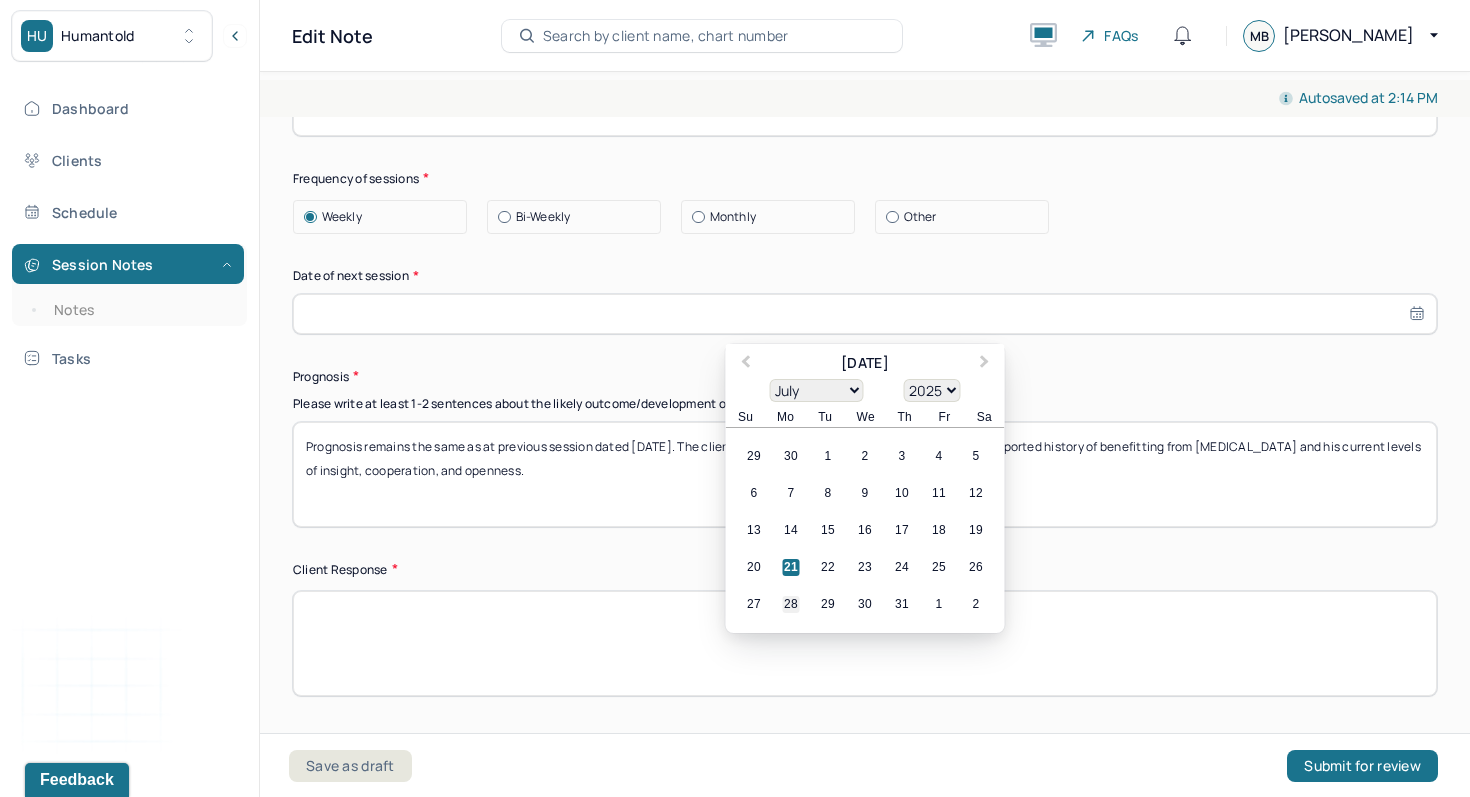 click on "28" at bounding box center (791, 604) 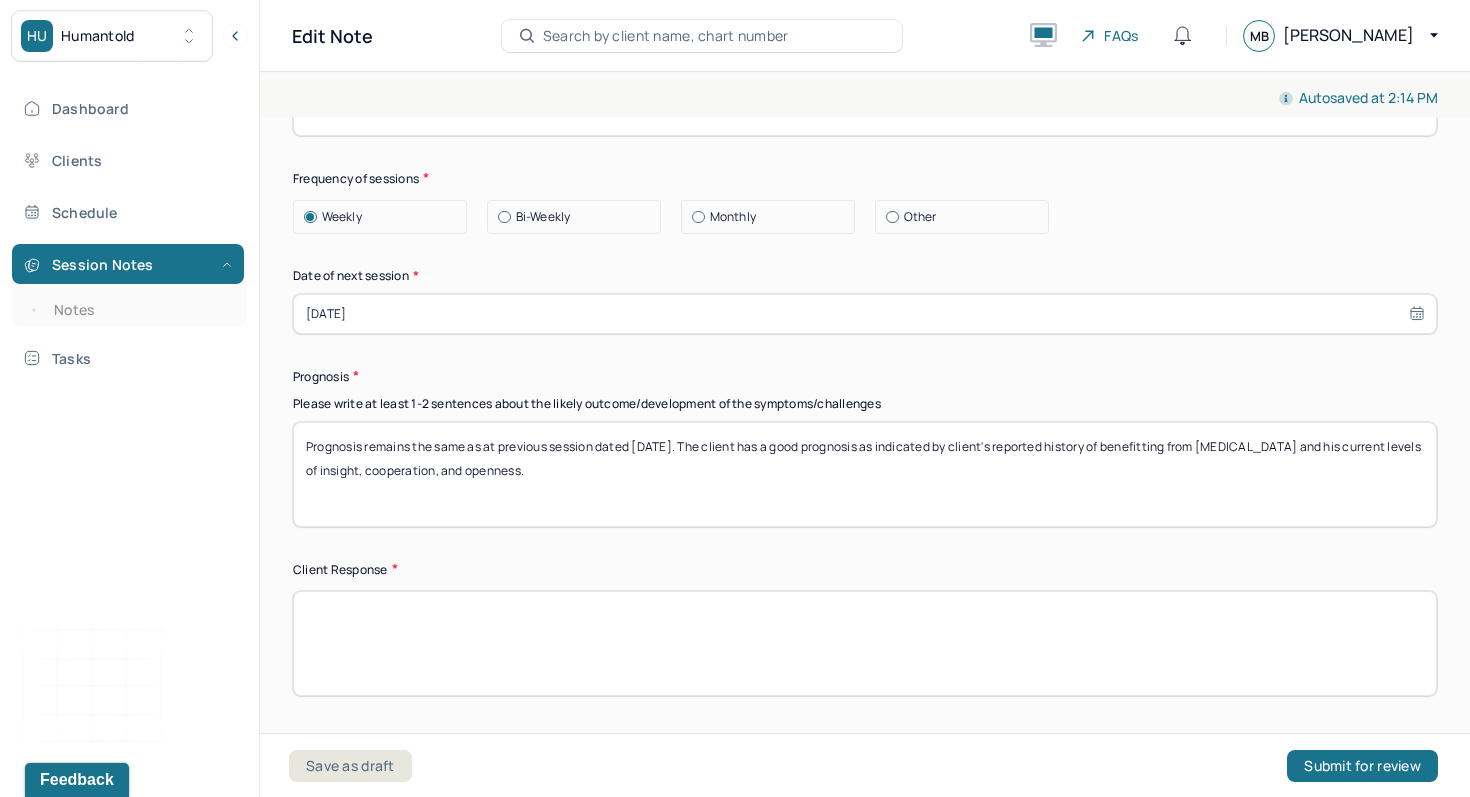 select on "6" 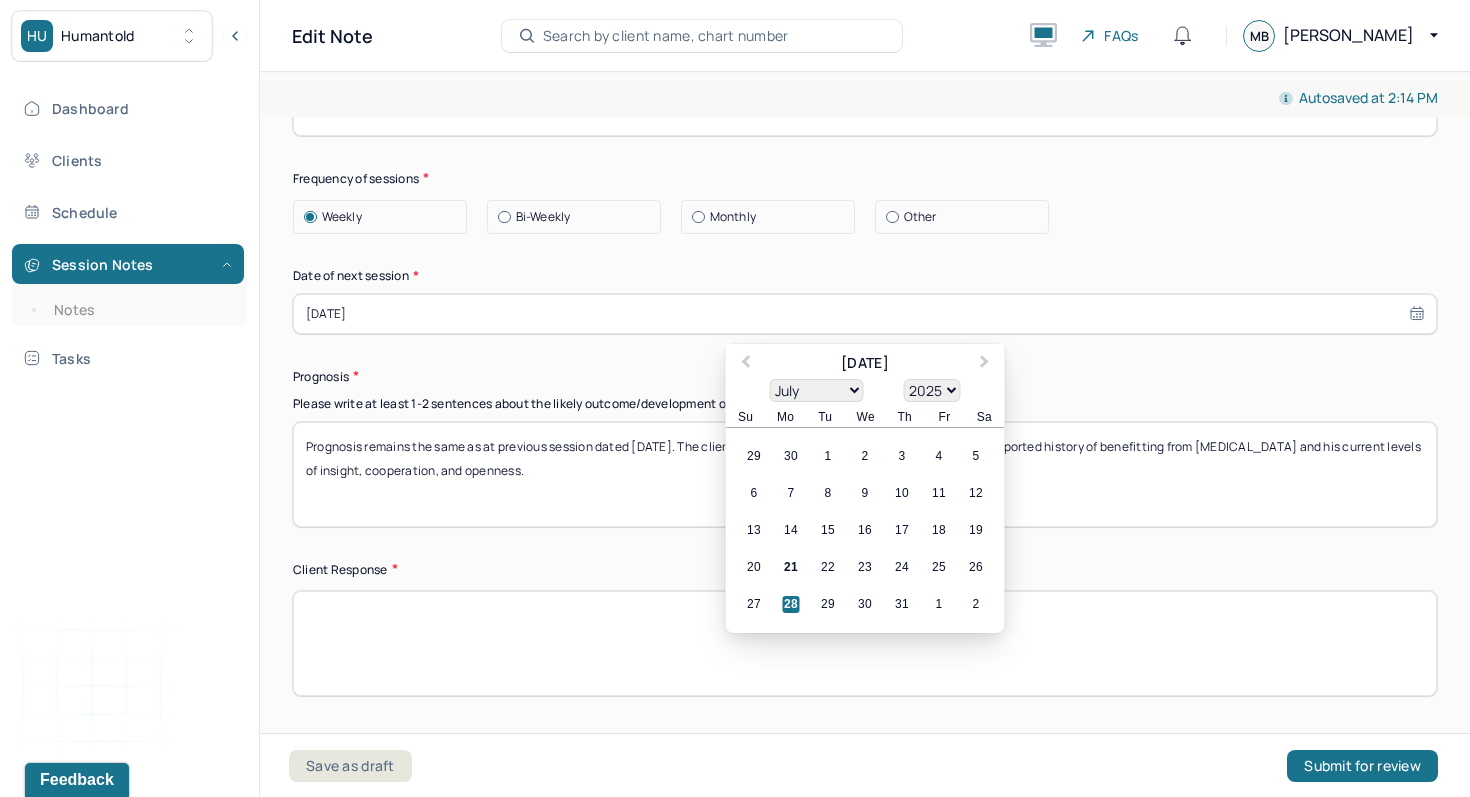 click on "Therapy Intervention Techniques Please select at least 1 intervention used Cognitive-Behavioral therapies Cognitive-Behavioral therapy (CBT) Dialectical Behavioral therapy (DBT) Modeling and skills training Trauma-focused CBT EDMR Rational Emotive [MEDICAL_DATA] Acceptance Commitment Therapy Solution Based [MEDICAL_DATA] [MEDICAL_DATA] Relationship based Interventions Attachment-oriented interventions Parent-child interaction therapy Parent interventions Other Client centered therapy/ Humanism [MEDICAL_DATA] [MEDICAL_DATA] Feminist therapy Psychodynamic therapy Grief therapy Internal family systems (IFS) [MEDICAL_DATA] Positive psychology [MEDICAL_DATA] [MEDICAL_DATA] Strength based theory Career Counseling Multisystemic family theory Plan What specific steps has the client committed to work on as homework or during the next session? What specific interventions or treatment plan changes will the clinician be focused on in the upcoming sessions? Frequency of sessions Weekly Other" at bounding box center (865, 85) 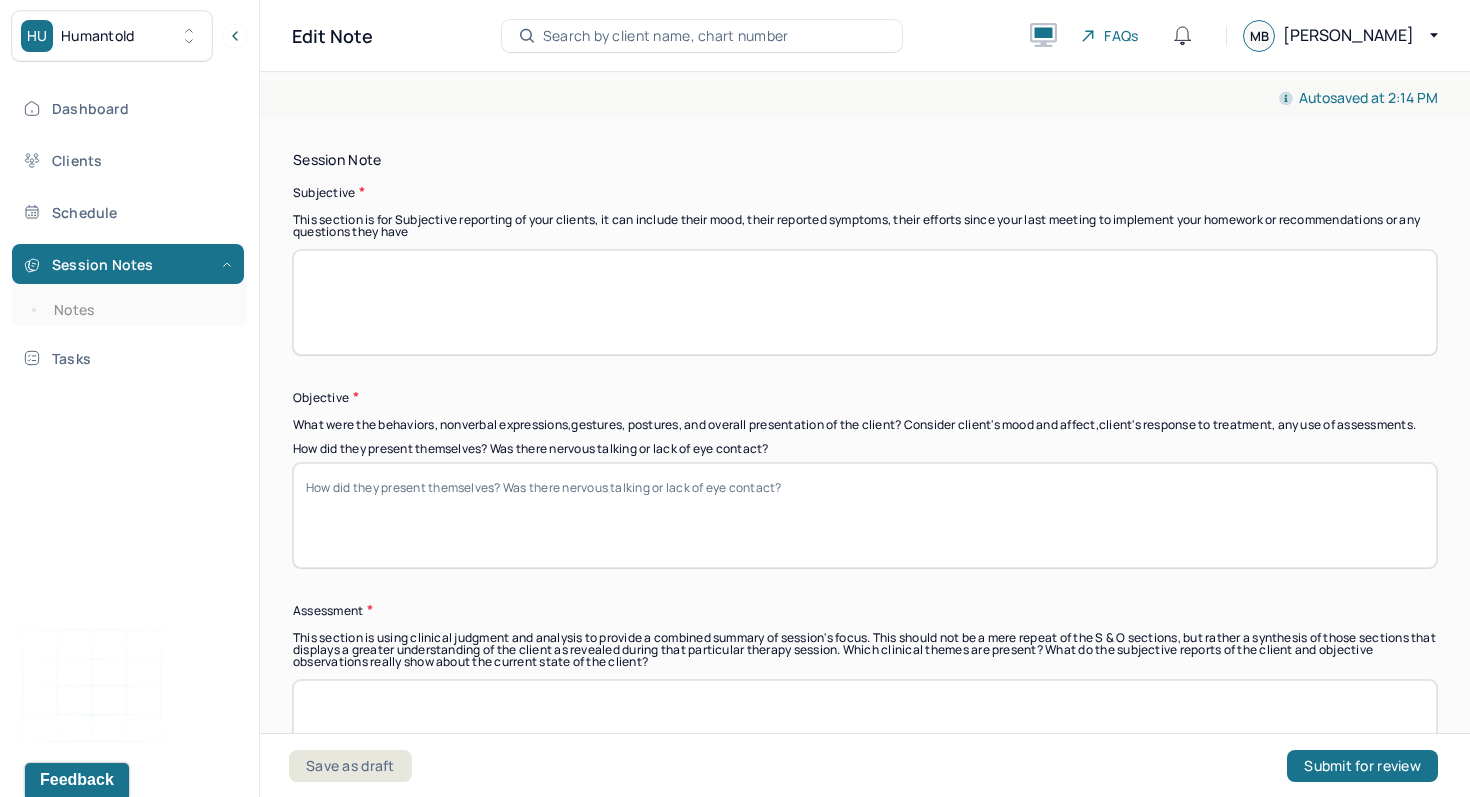 scroll, scrollTop: 1386, scrollLeft: 0, axis: vertical 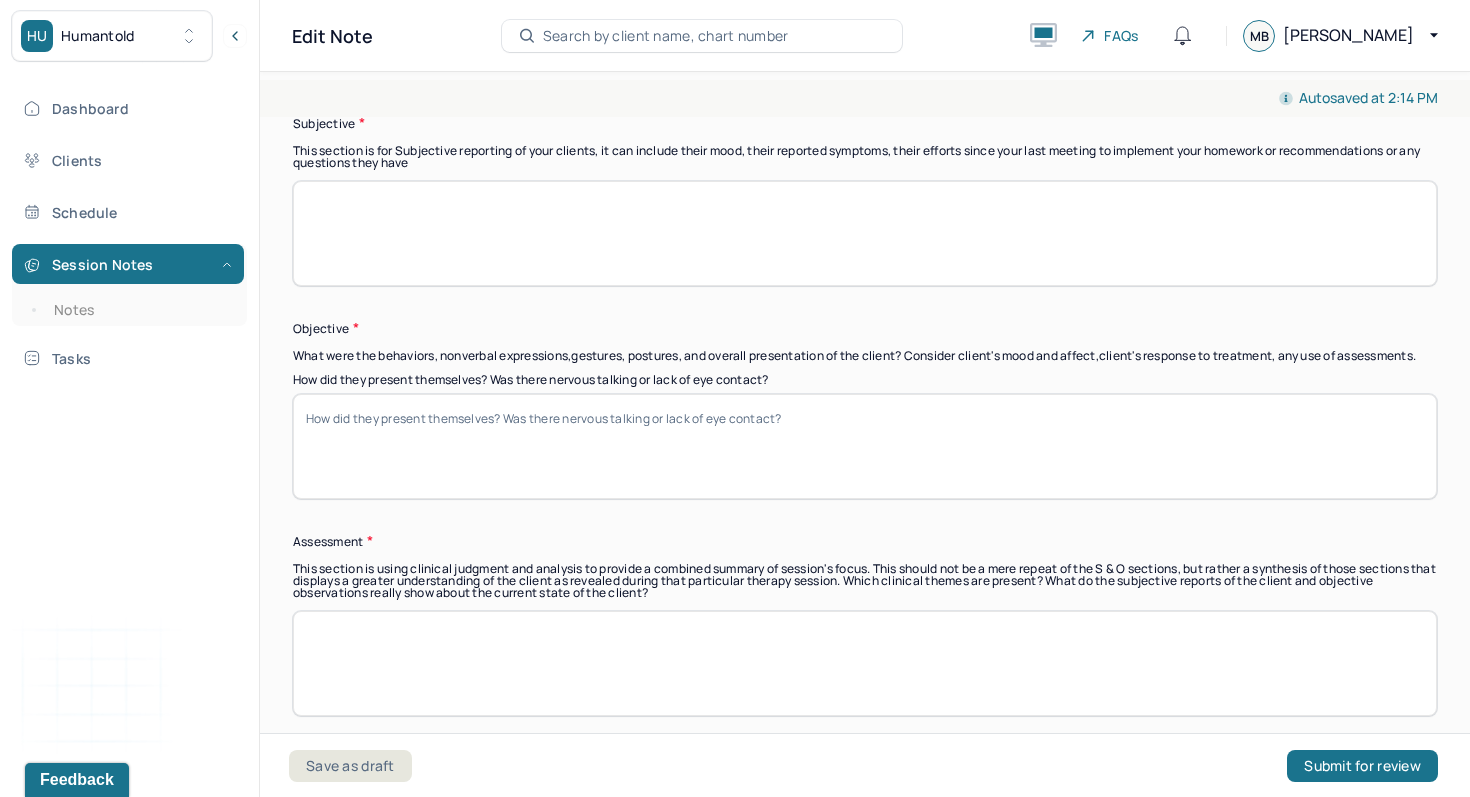 click on "How did they present themselves? Was there nervous talking or lack of eye contact?" at bounding box center (865, 446) 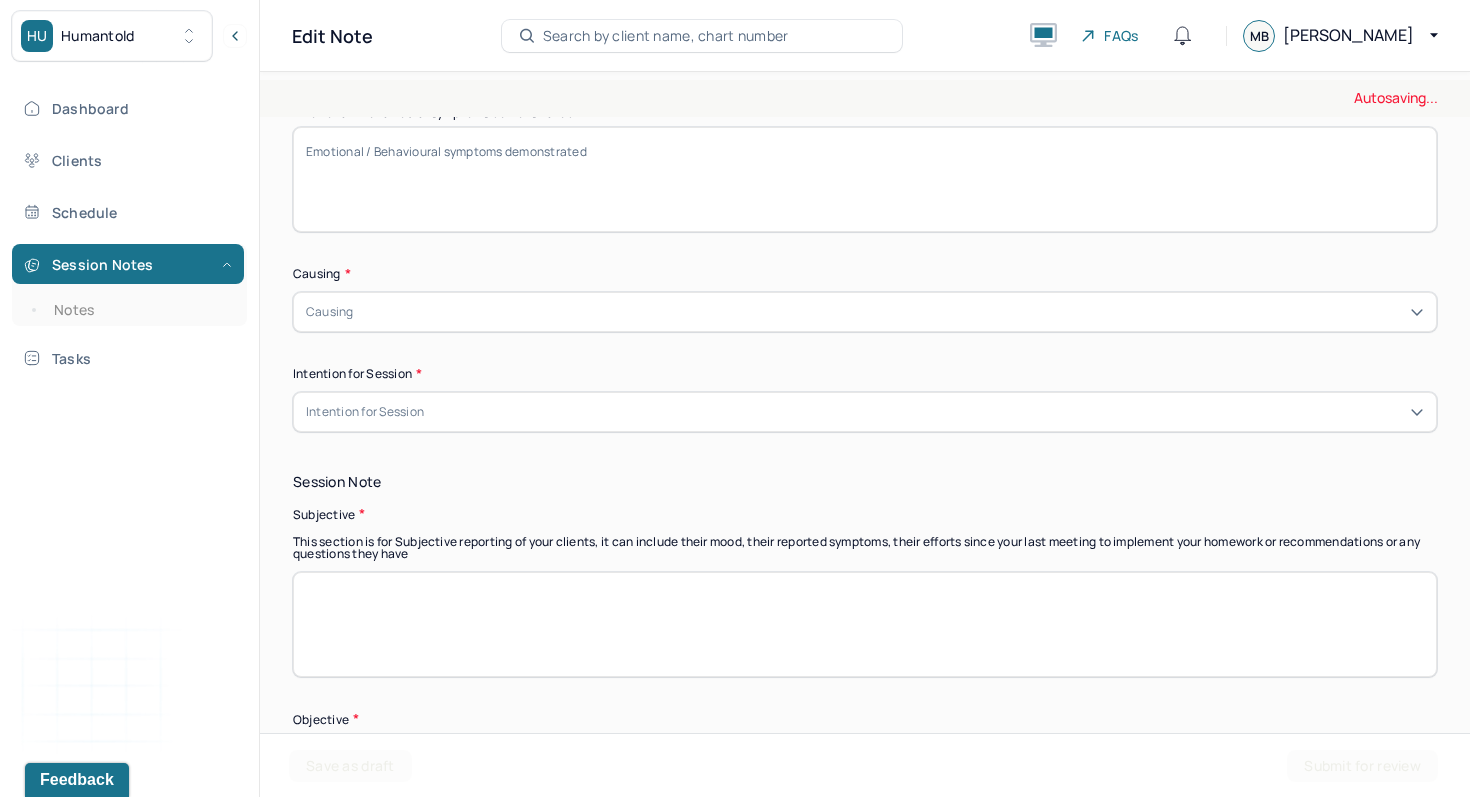scroll, scrollTop: 959, scrollLeft: 0, axis: vertical 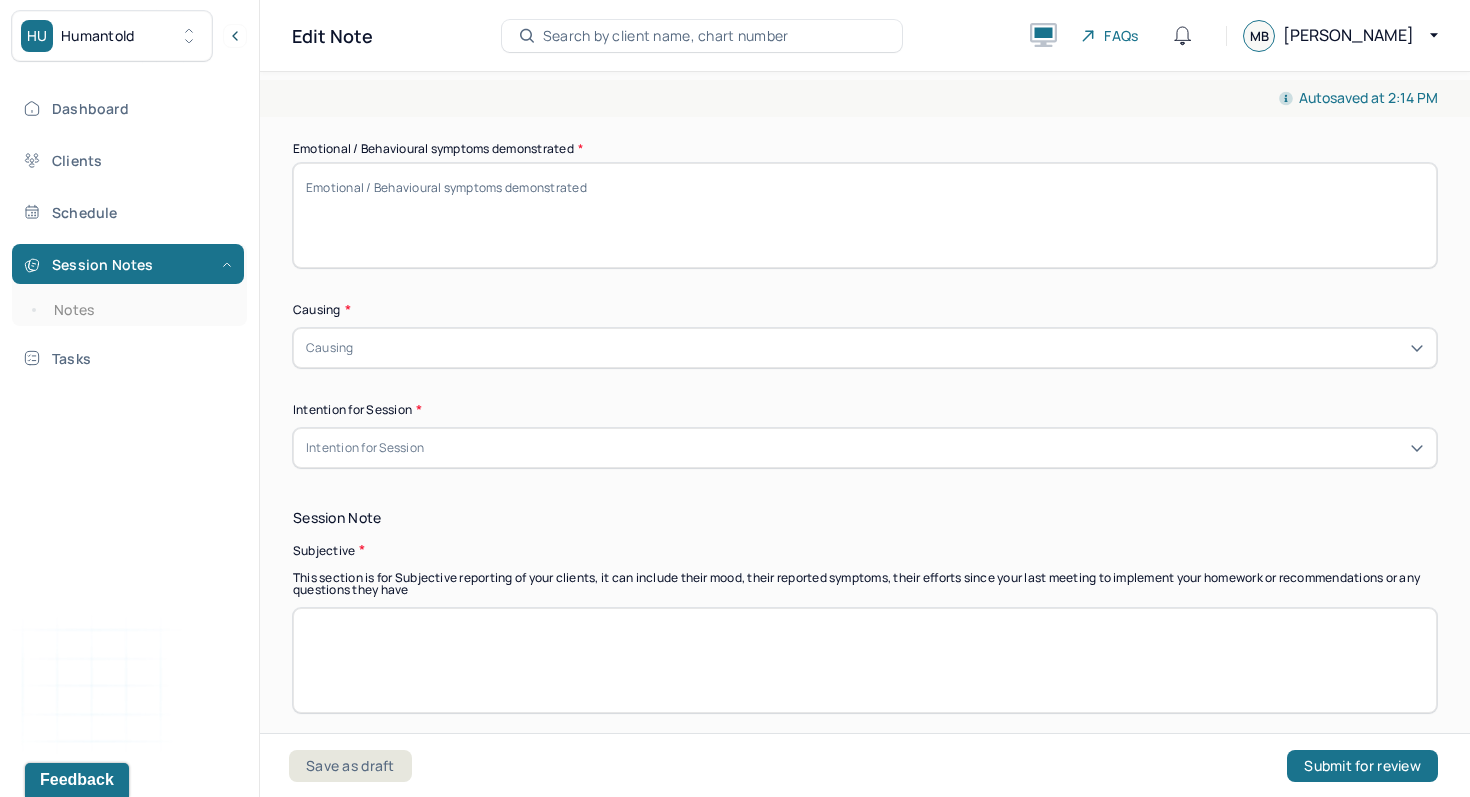 type on "The client was alert, oriented, and engaged. The client's mood and affect were congruent, predominantly" 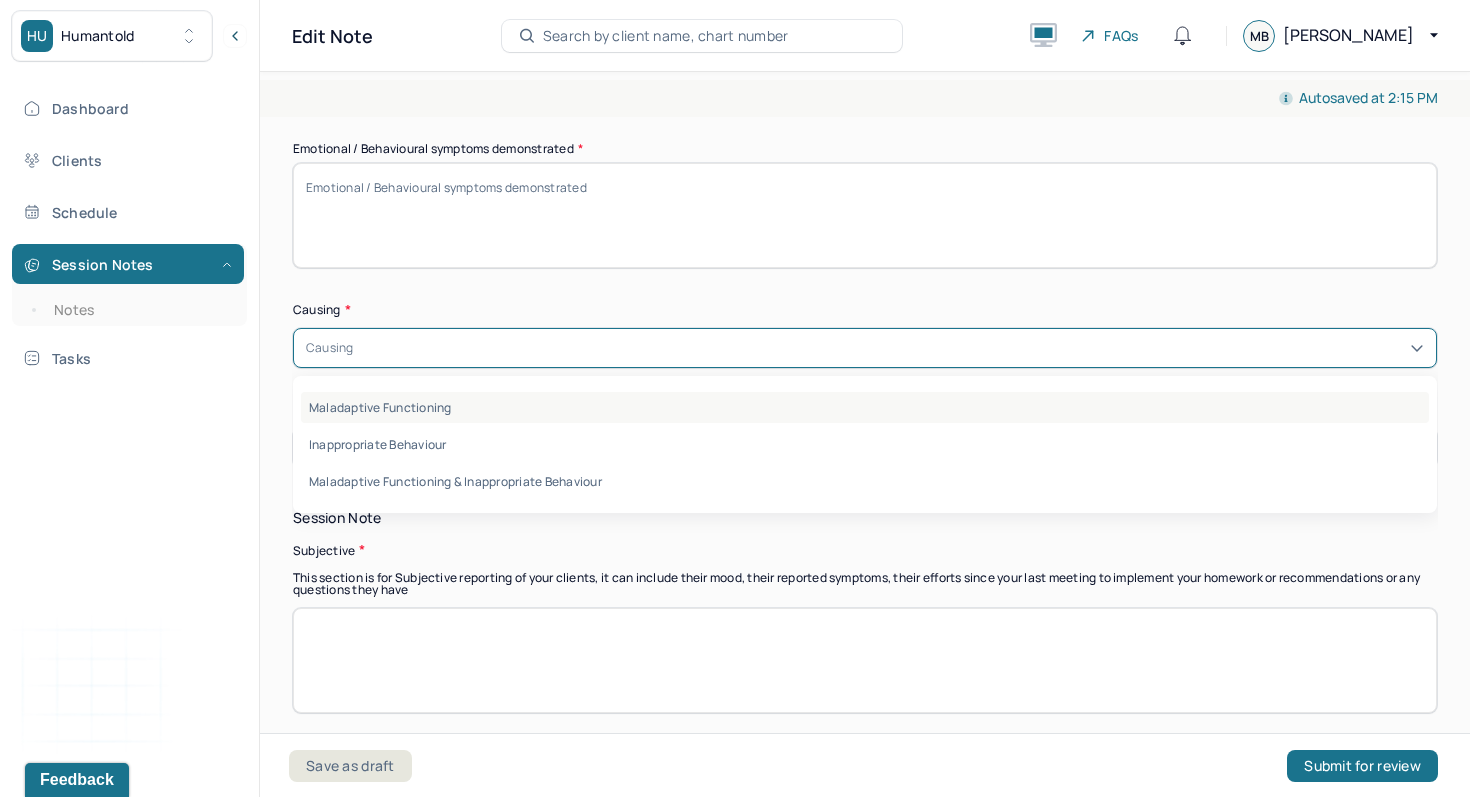 click on "Maladaptive Functioning" at bounding box center (865, 407) 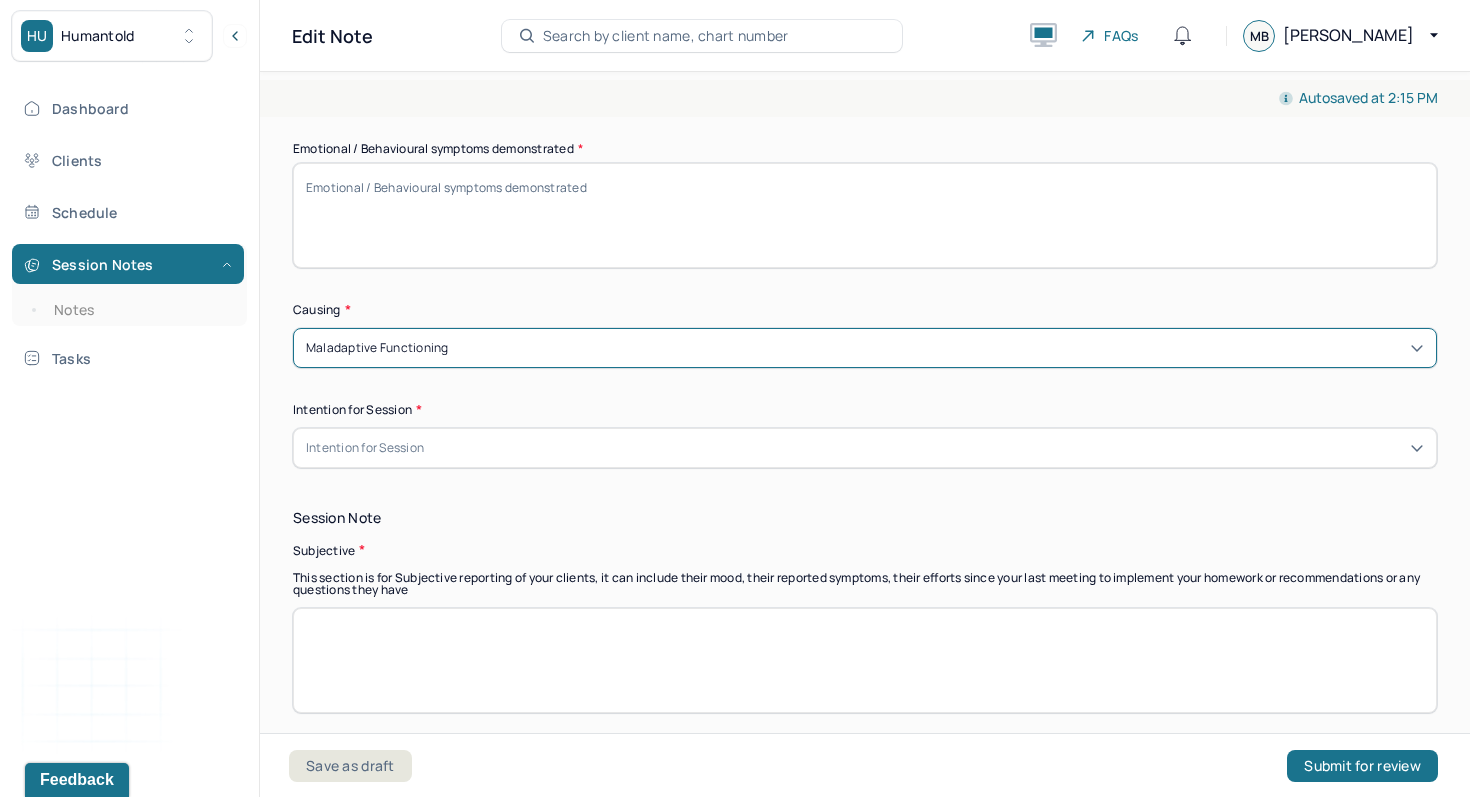 click on "Intention for Session" at bounding box center (865, 448) 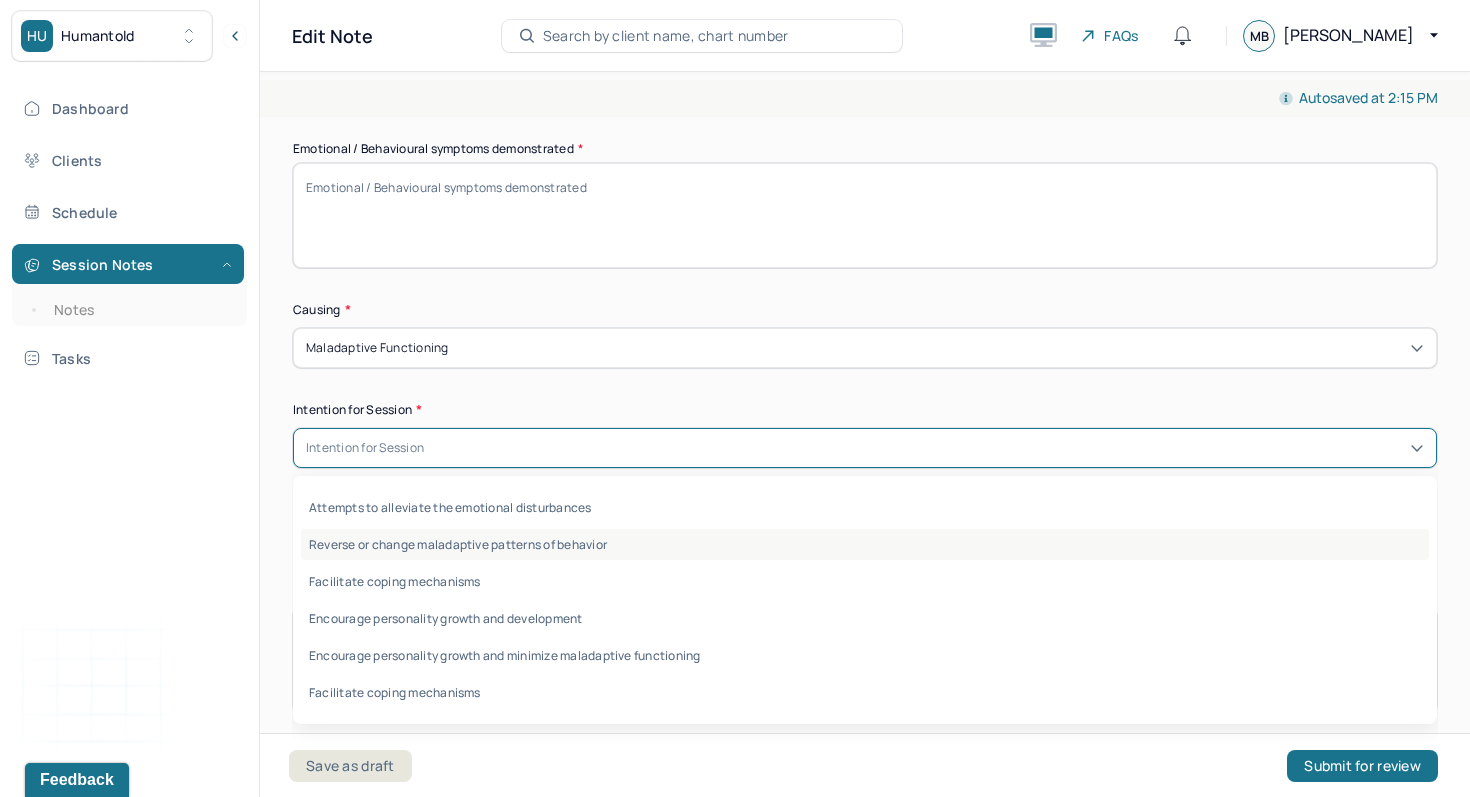 click on "Reverse or change maladaptive patterns of behavior" at bounding box center [865, 544] 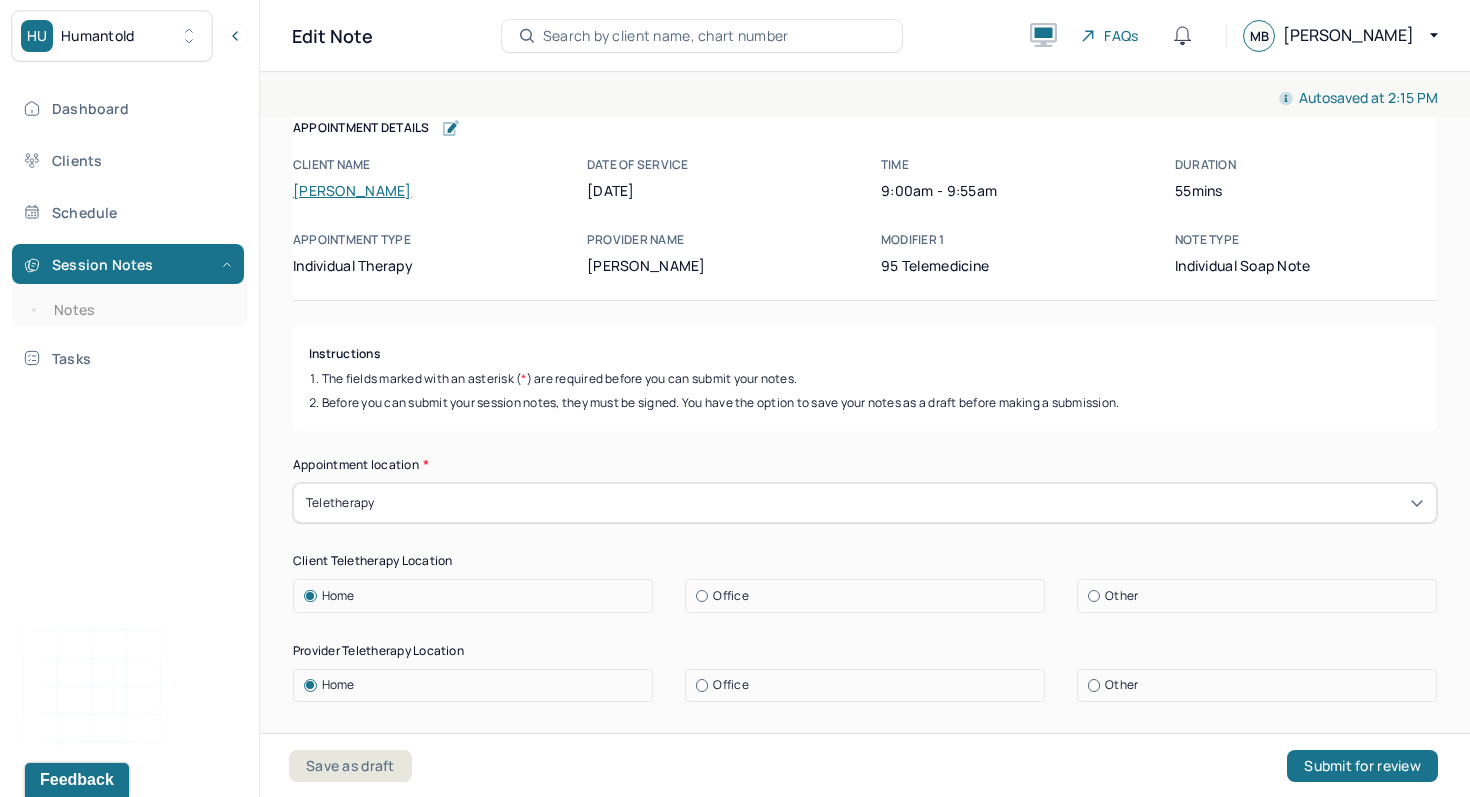 scroll, scrollTop: 0, scrollLeft: 0, axis: both 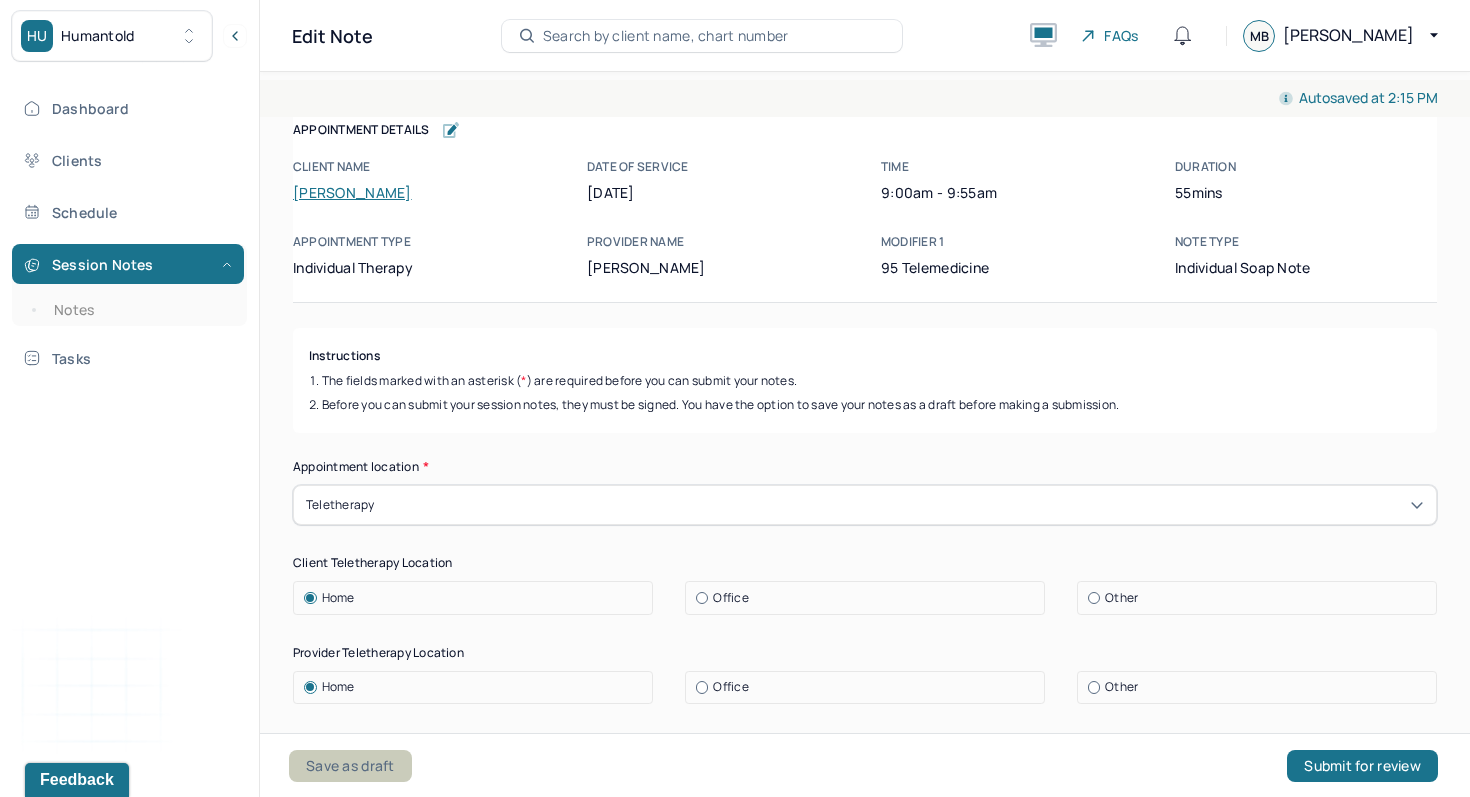 click on "Save as draft" at bounding box center (350, 766) 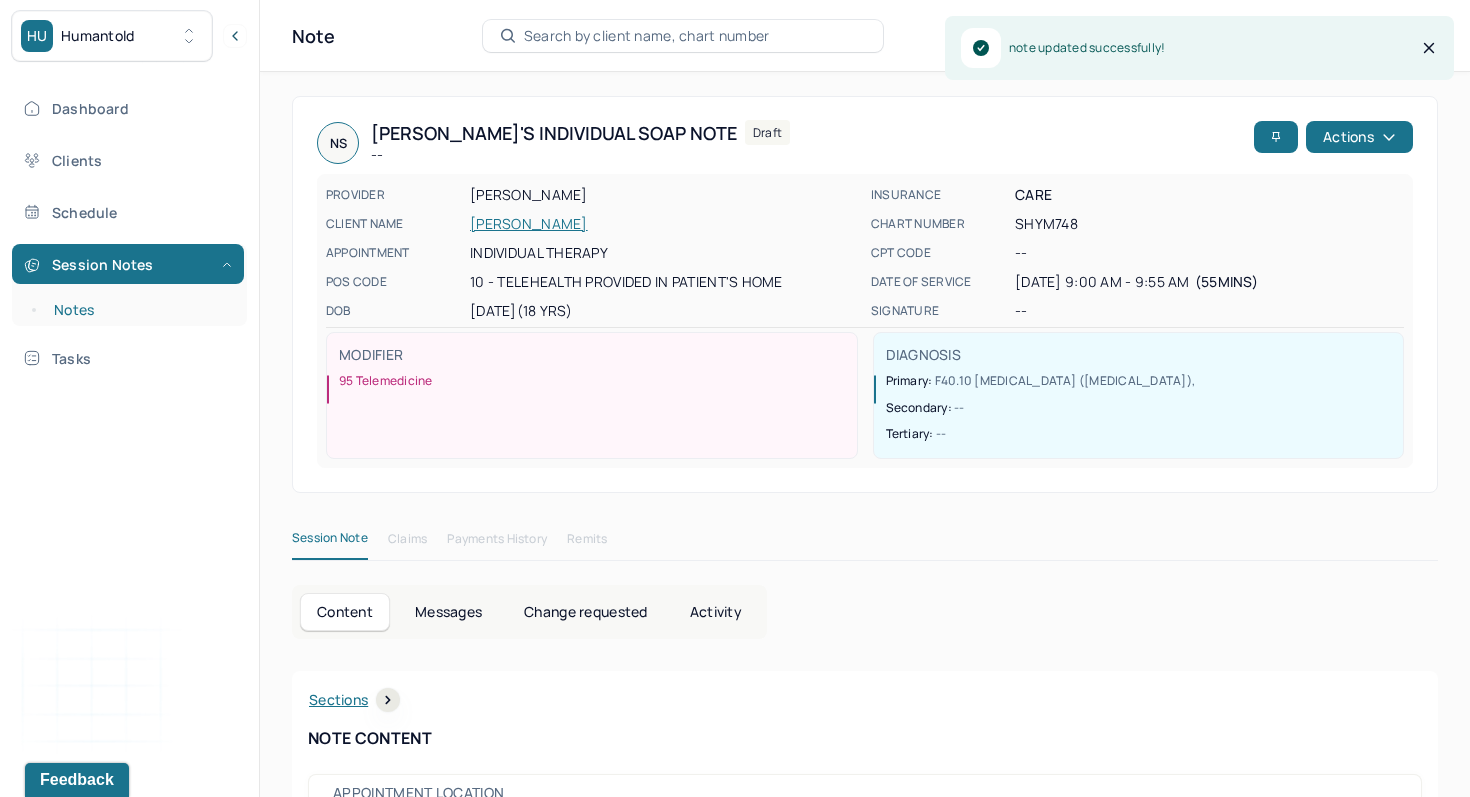 click on "Notes" at bounding box center (139, 310) 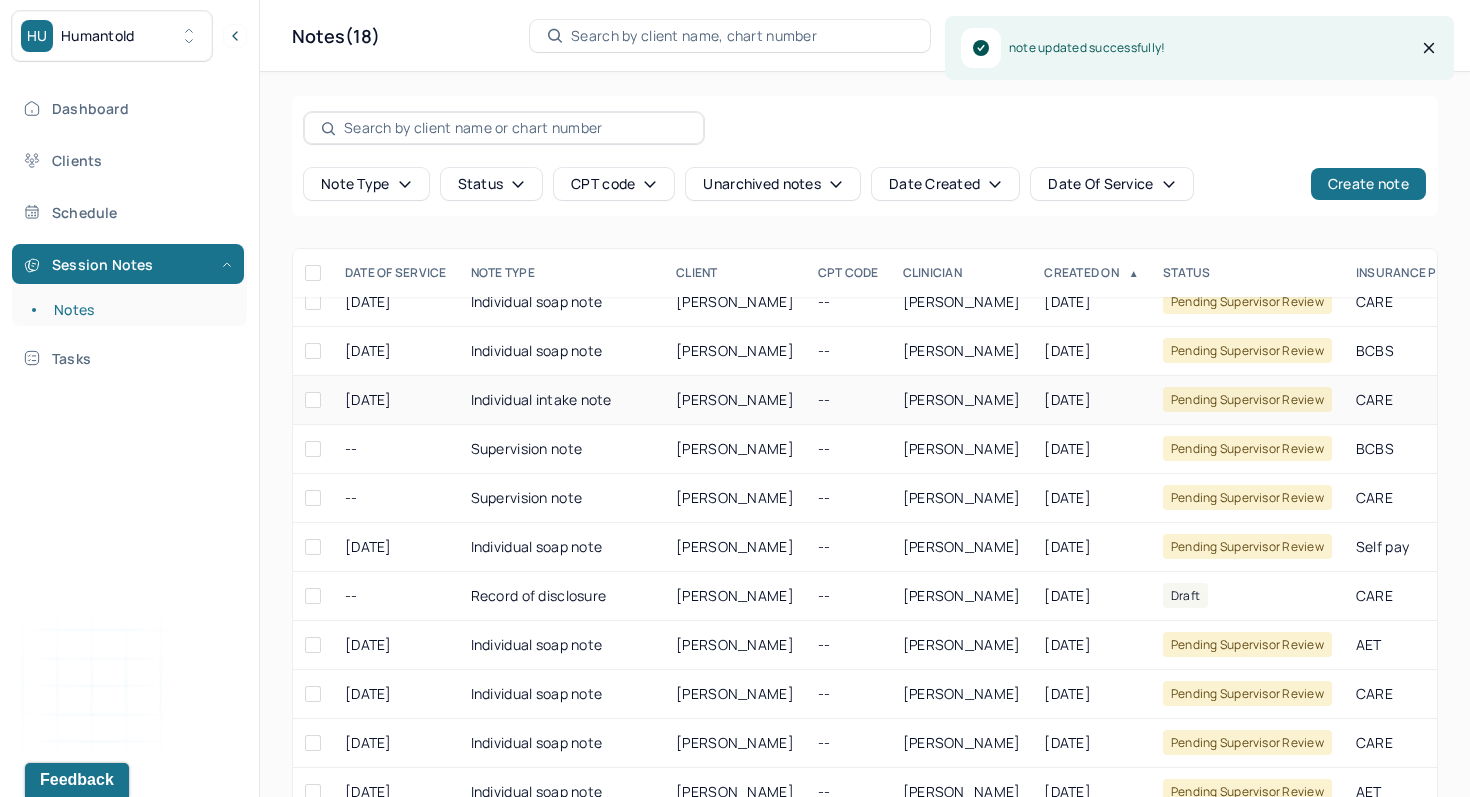 scroll, scrollTop: 295, scrollLeft: 0, axis: vertical 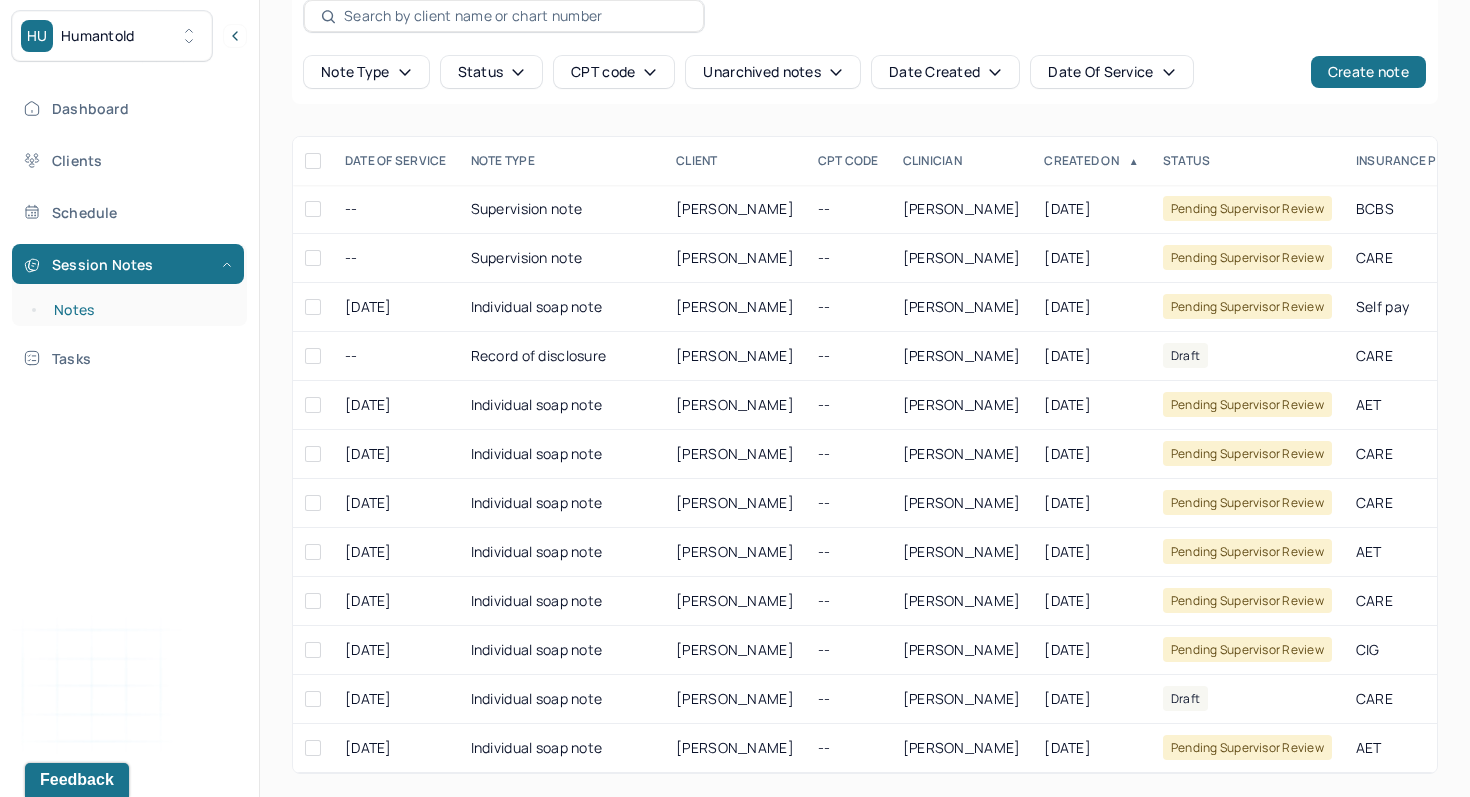click on "Notes" at bounding box center [139, 310] 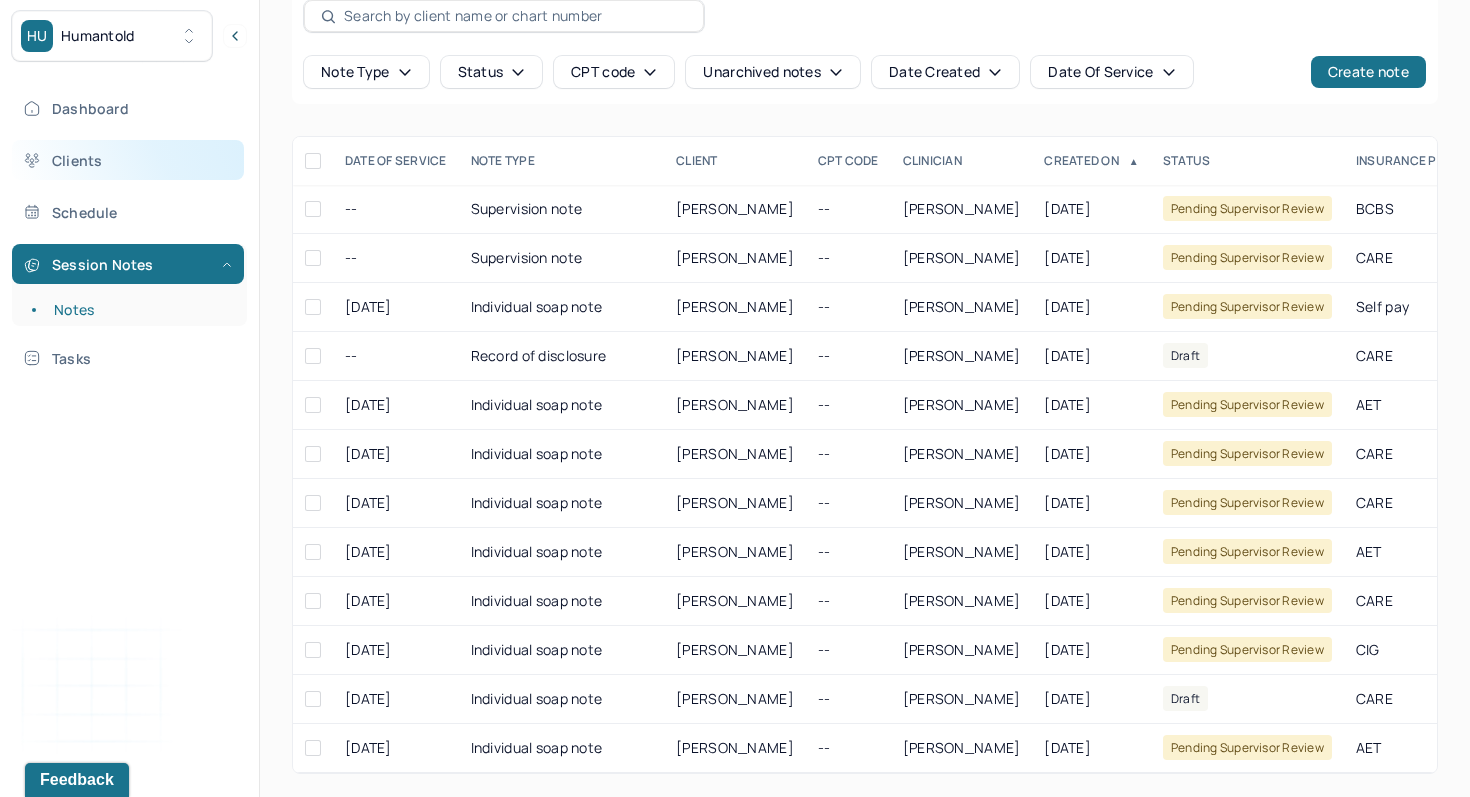 click on "Clients" at bounding box center (128, 160) 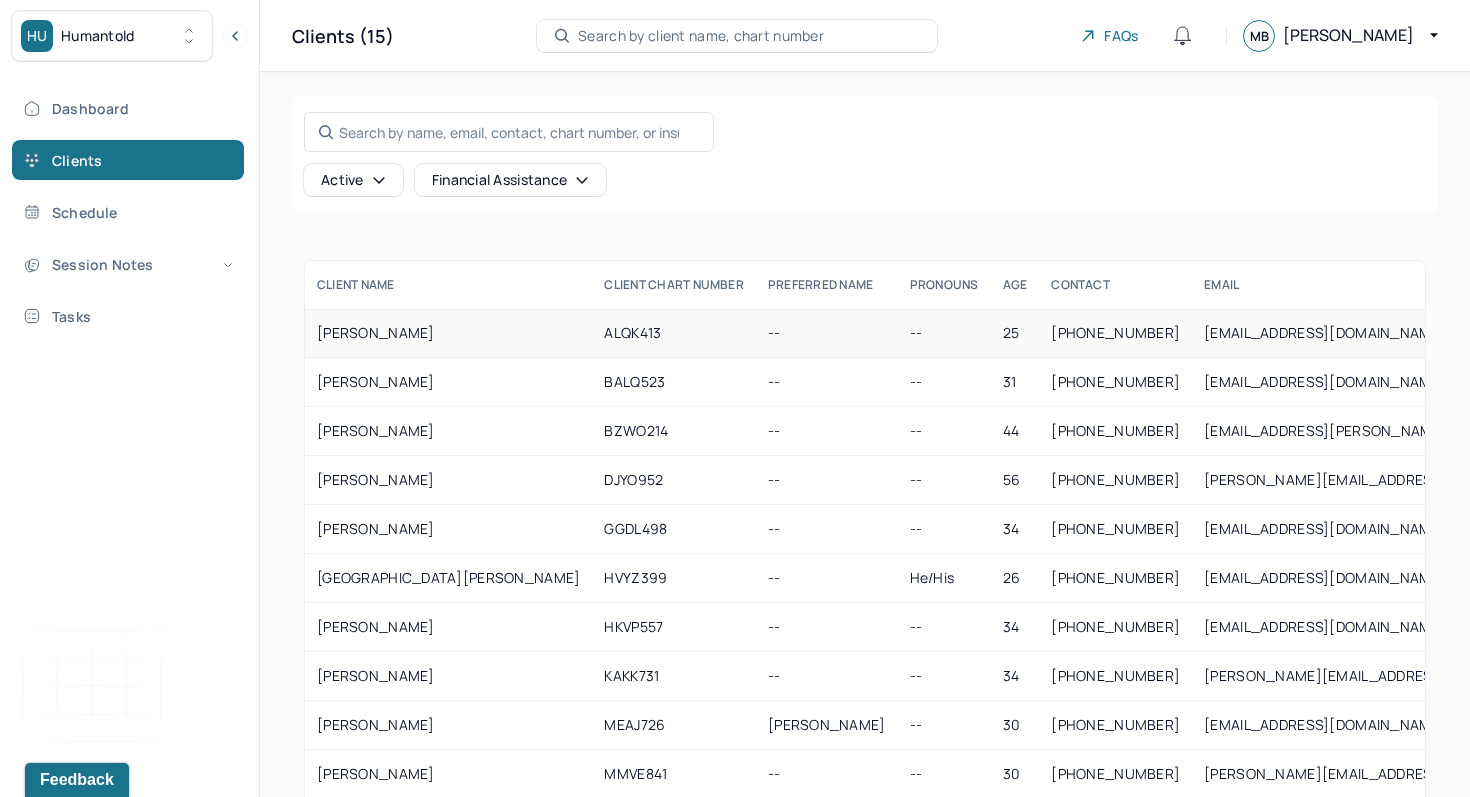 click on "[PERSON_NAME]" at bounding box center [448, 333] 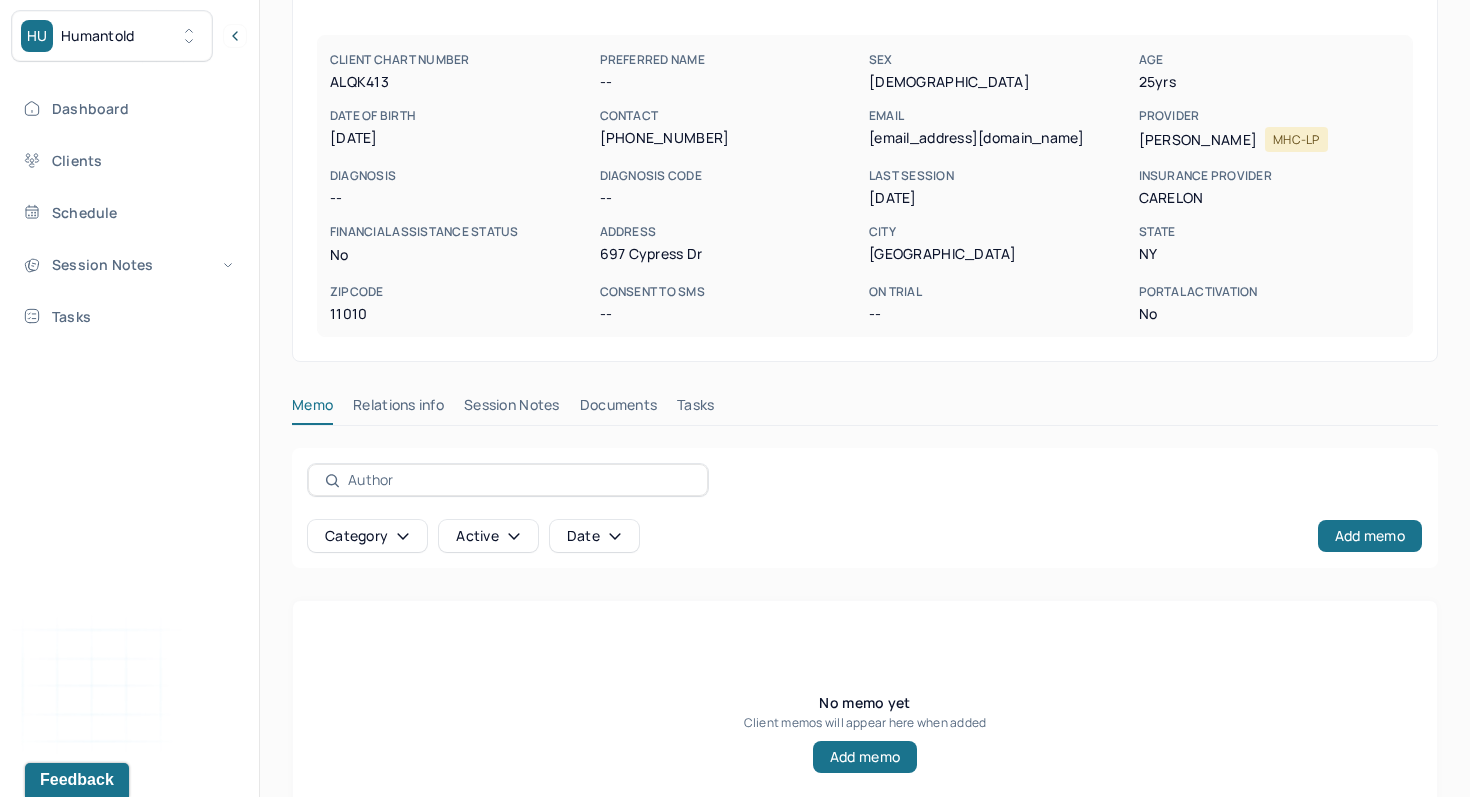 scroll, scrollTop: 260, scrollLeft: 0, axis: vertical 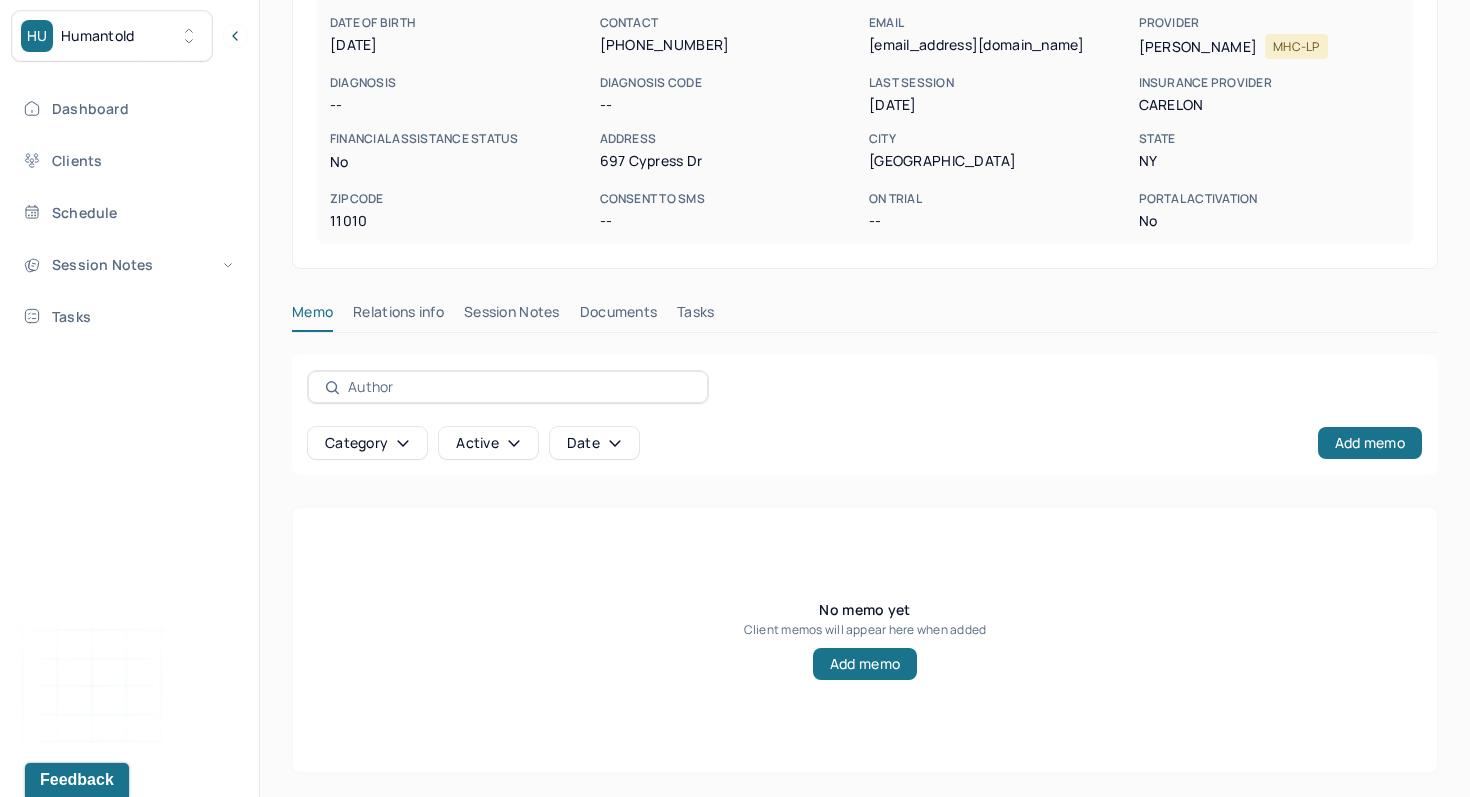 click on "Session Notes" at bounding box center (512, 316) 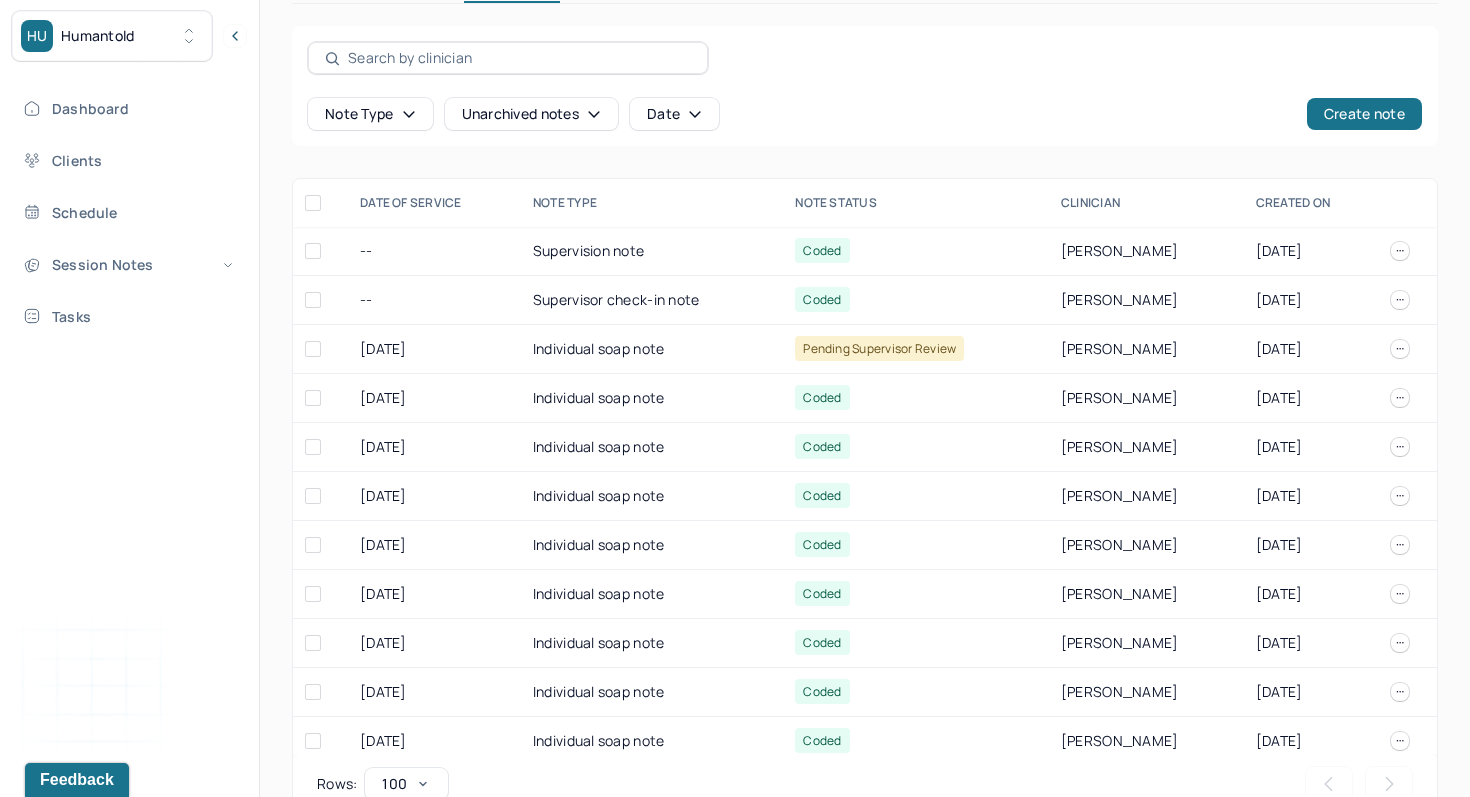 scroll, scrollTop: 632, scrollLeft: 0, axis: vertical 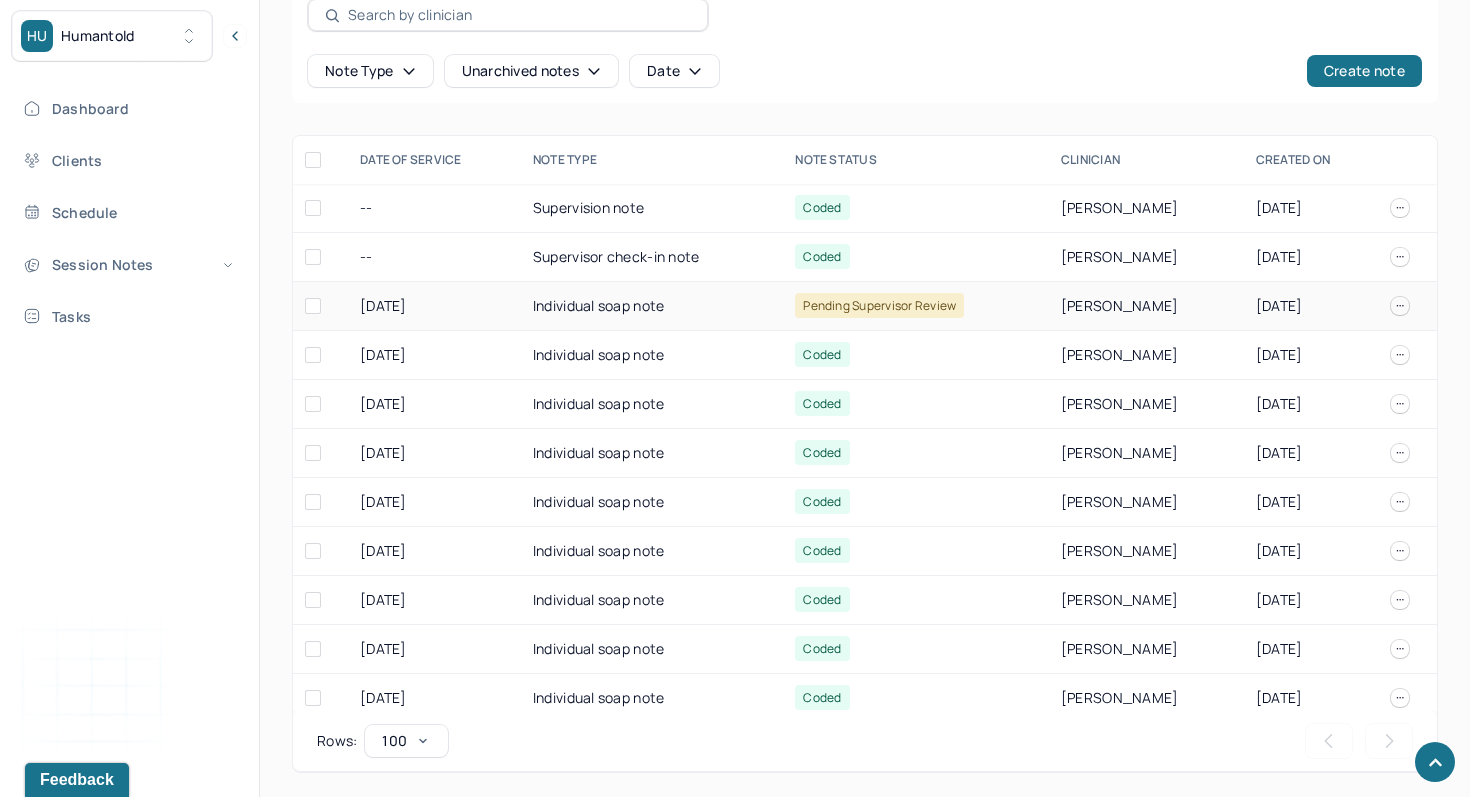 click on "Individual soap note" at bounding box center [652, 306] 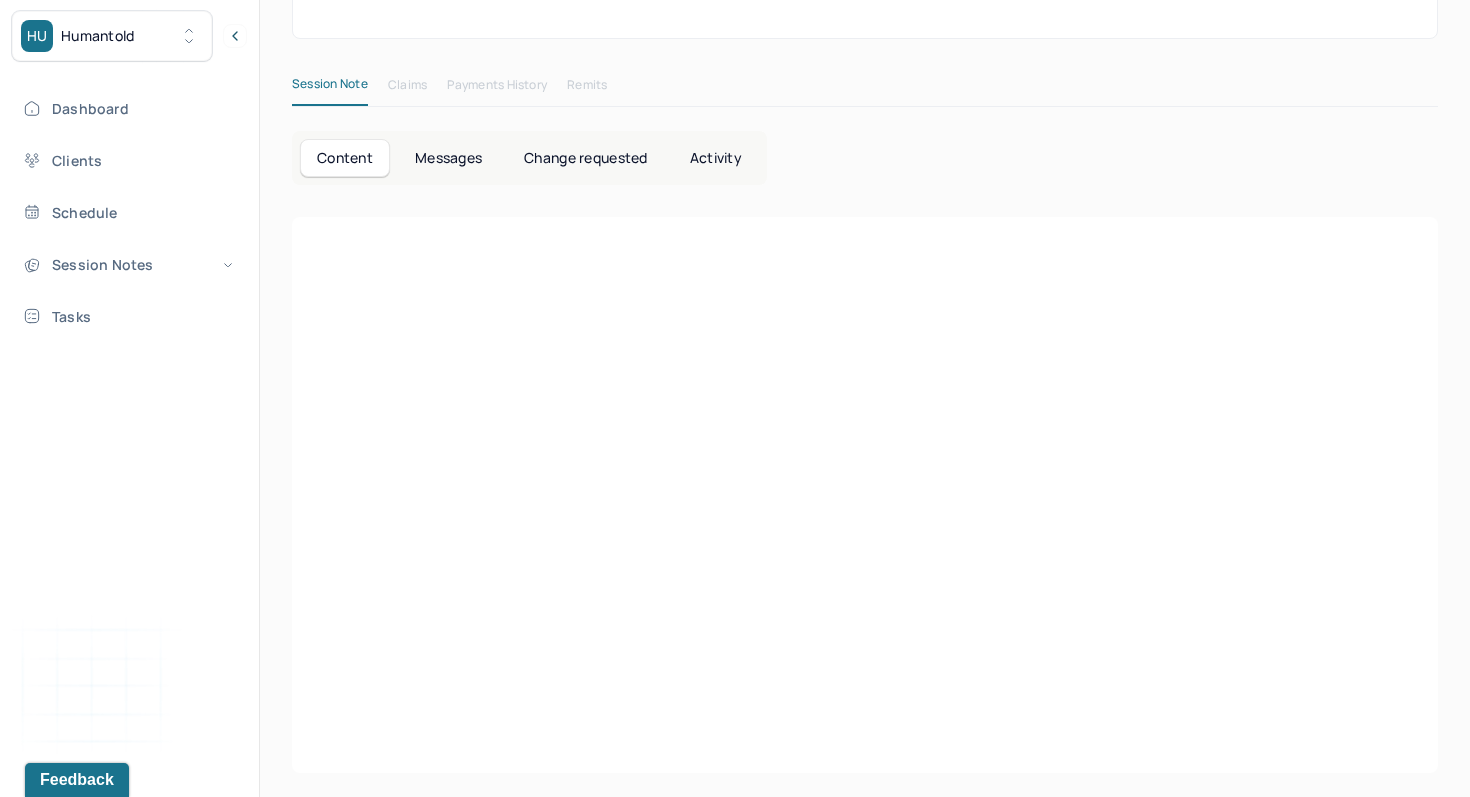 scroll, scrollTop: 632, scrollLeft: 0, axis: vertical 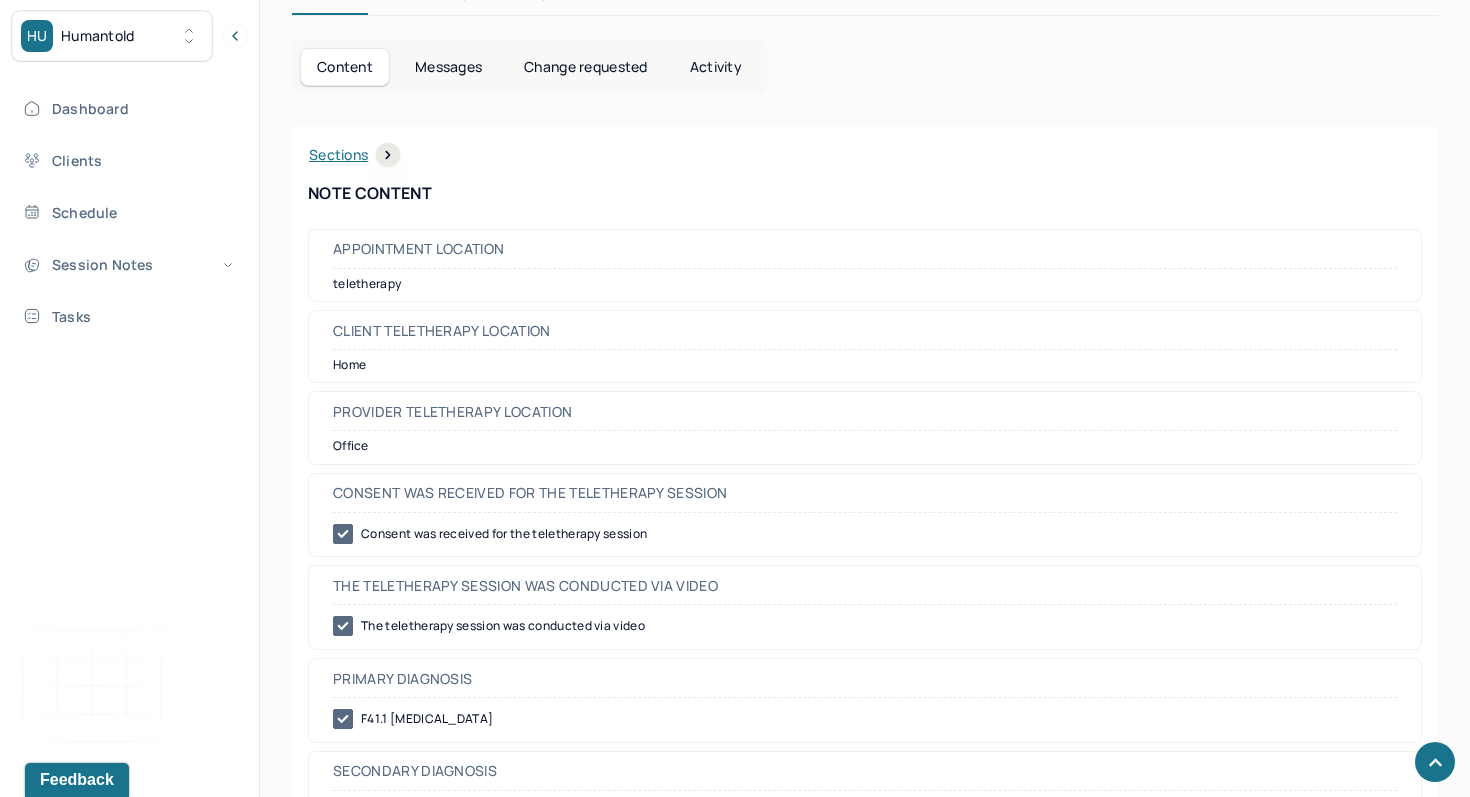 click on "Sections" at bounding box center [865, 155] 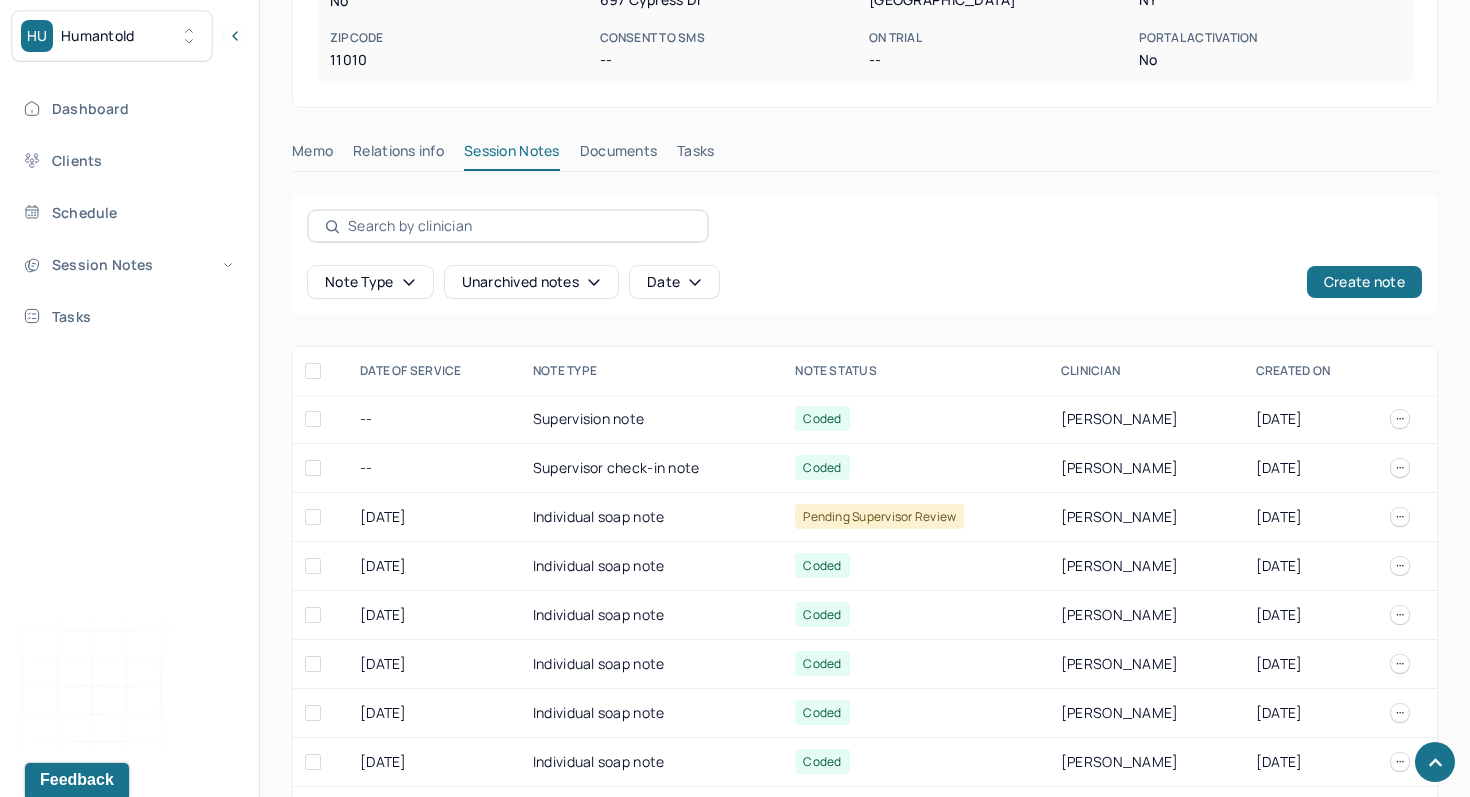 scroll, scrollTop: 632, scrollLeft: 0, axis: vertical 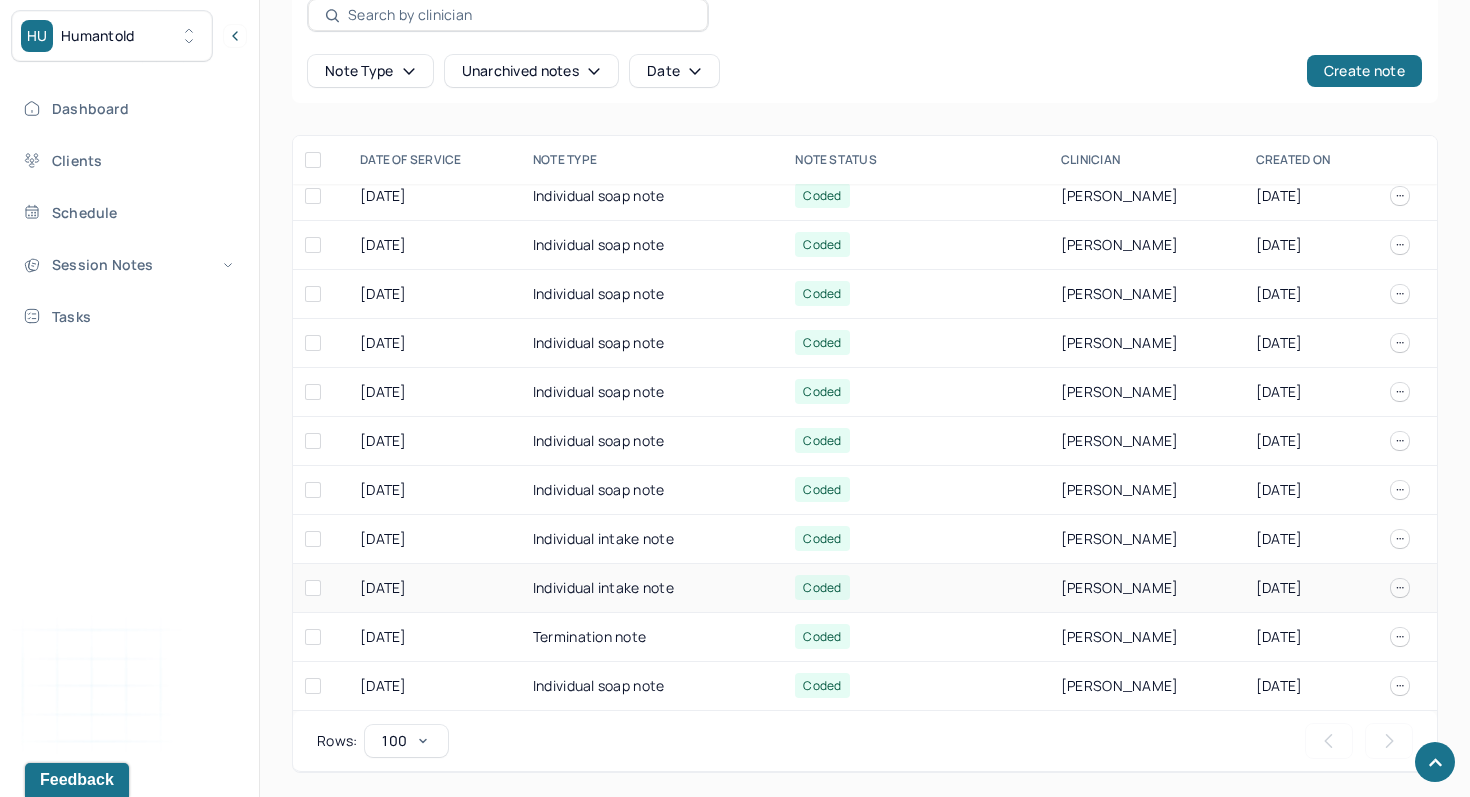 click on "Coded" at bounding box center (916, 588) 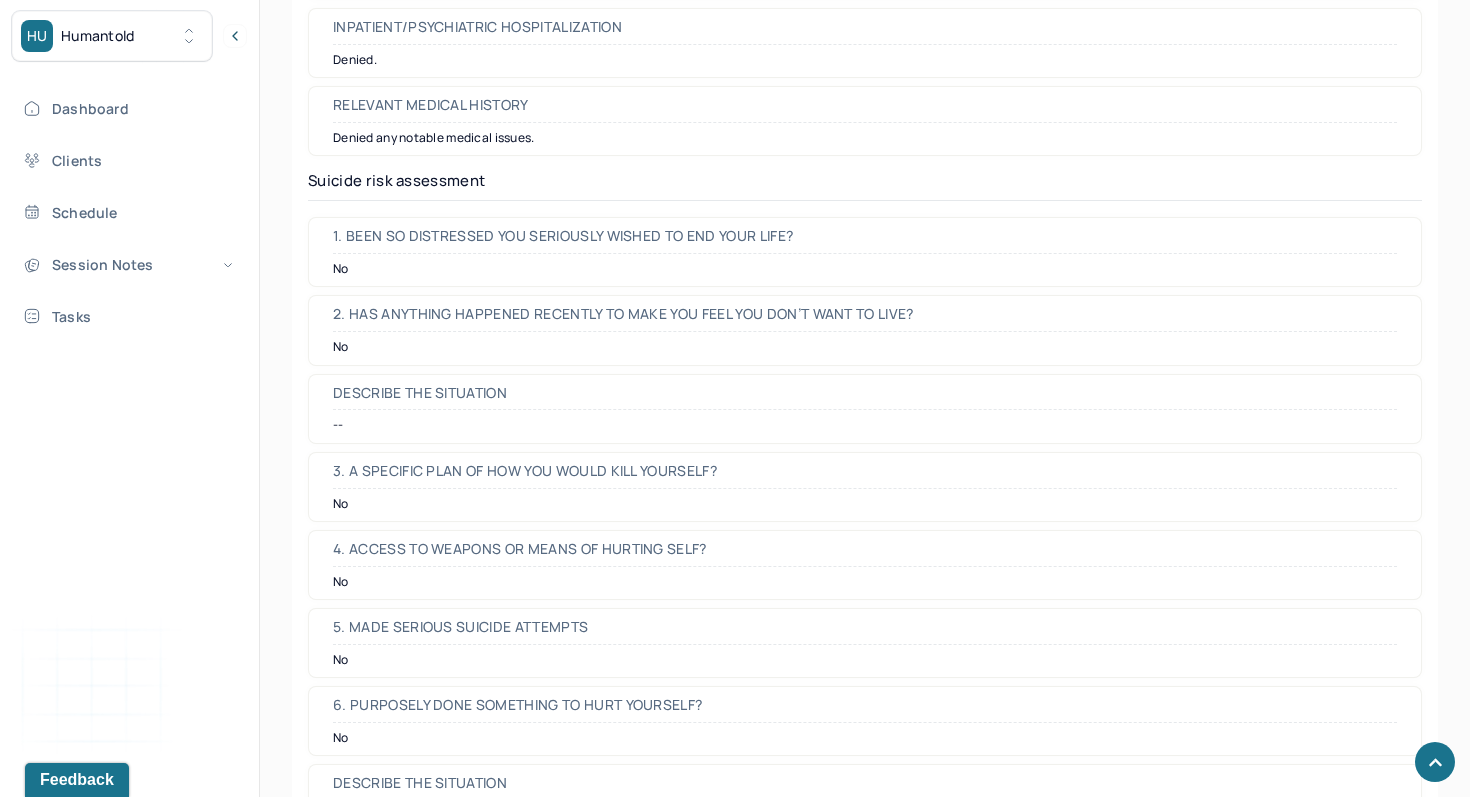 scroll, scrollTop: 5557, scrollLeft: 0, axis: vertical 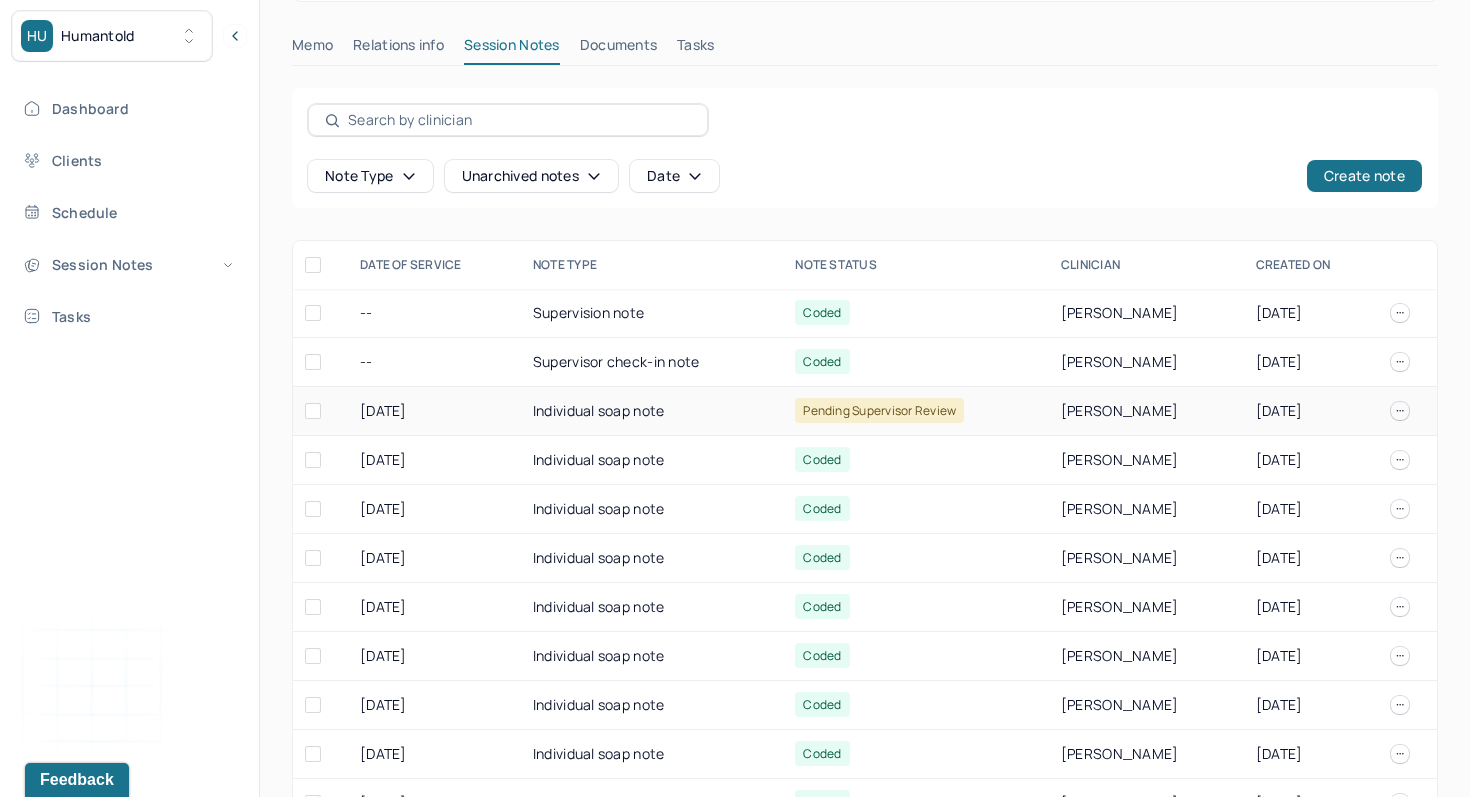 click on "Individual soap note" at bounding box center (652, 411) 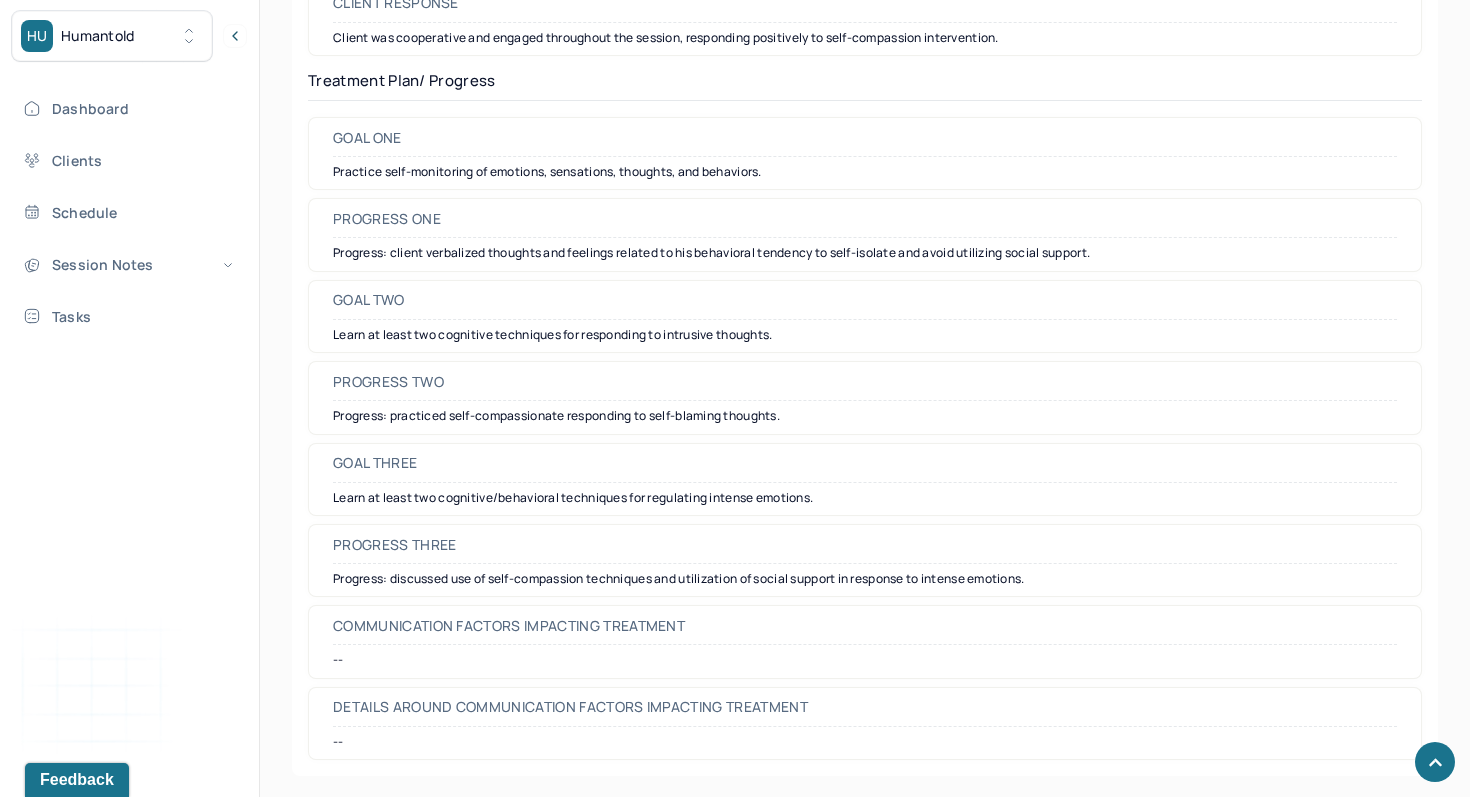 scroll, scrollTop: 2931, scrollLeft: 0, axis: vertical 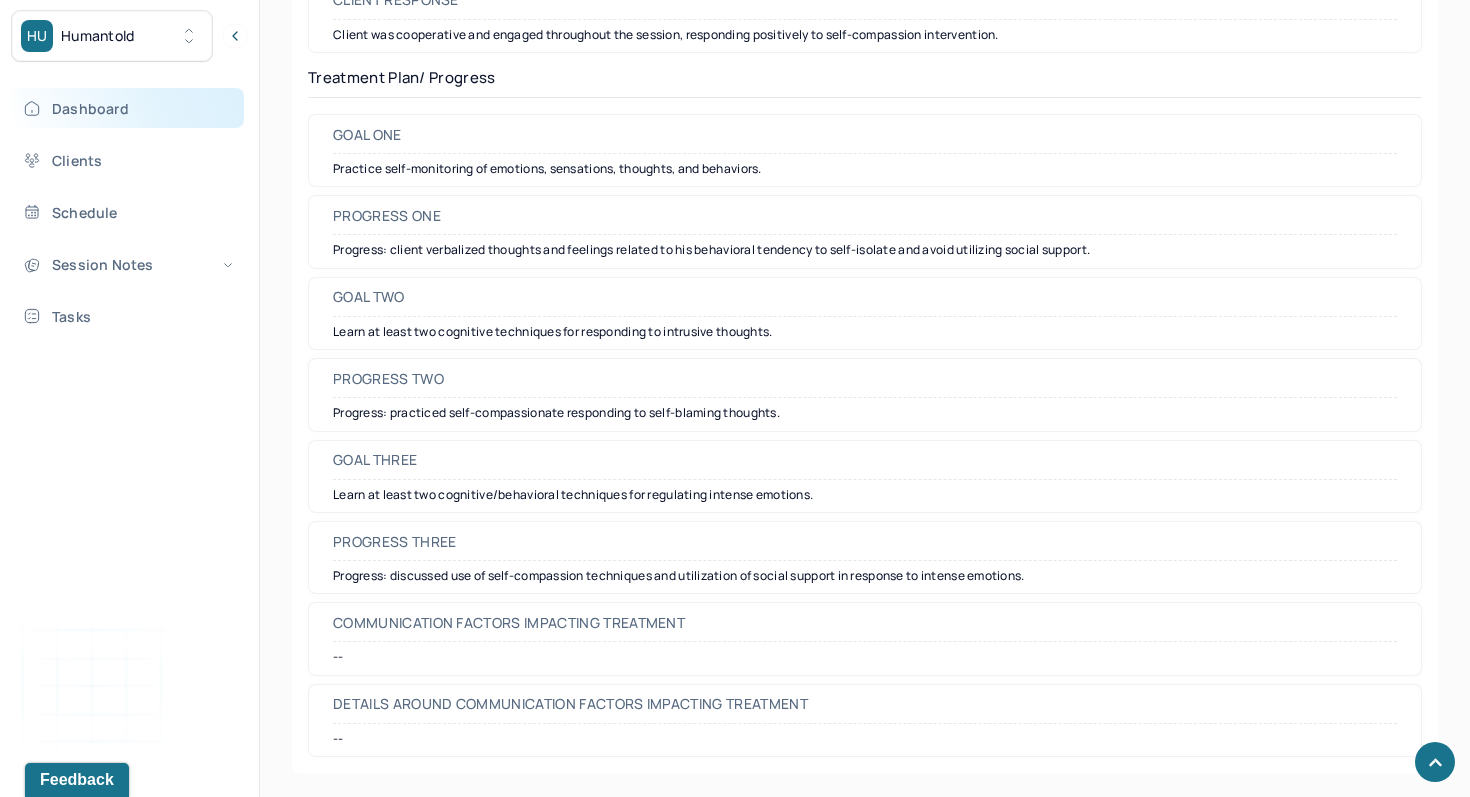 click on "Dashboard" at bounding box center [128, 108] 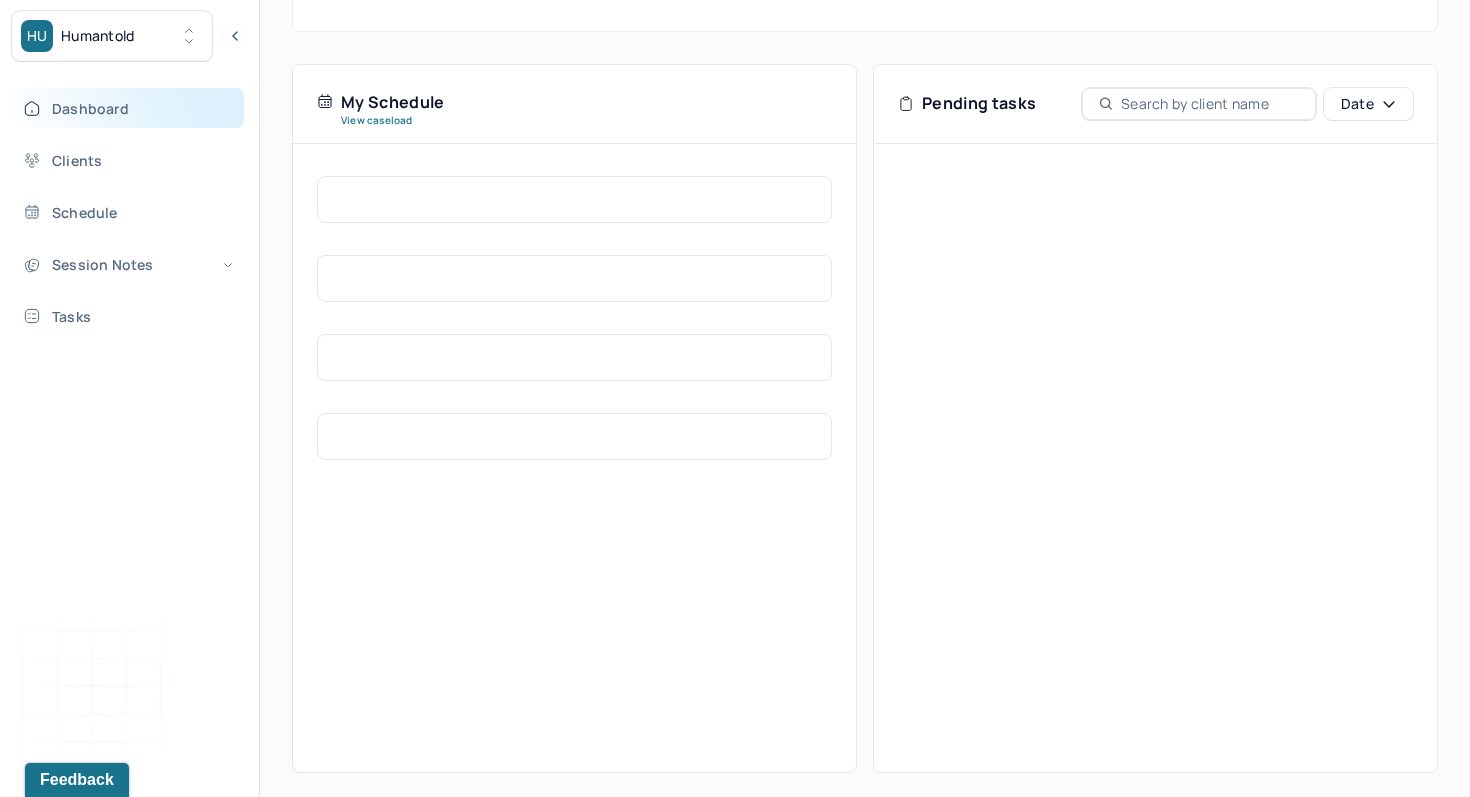 scroll, scrollTop: 368, scrollLeft: 0, axis: vertical 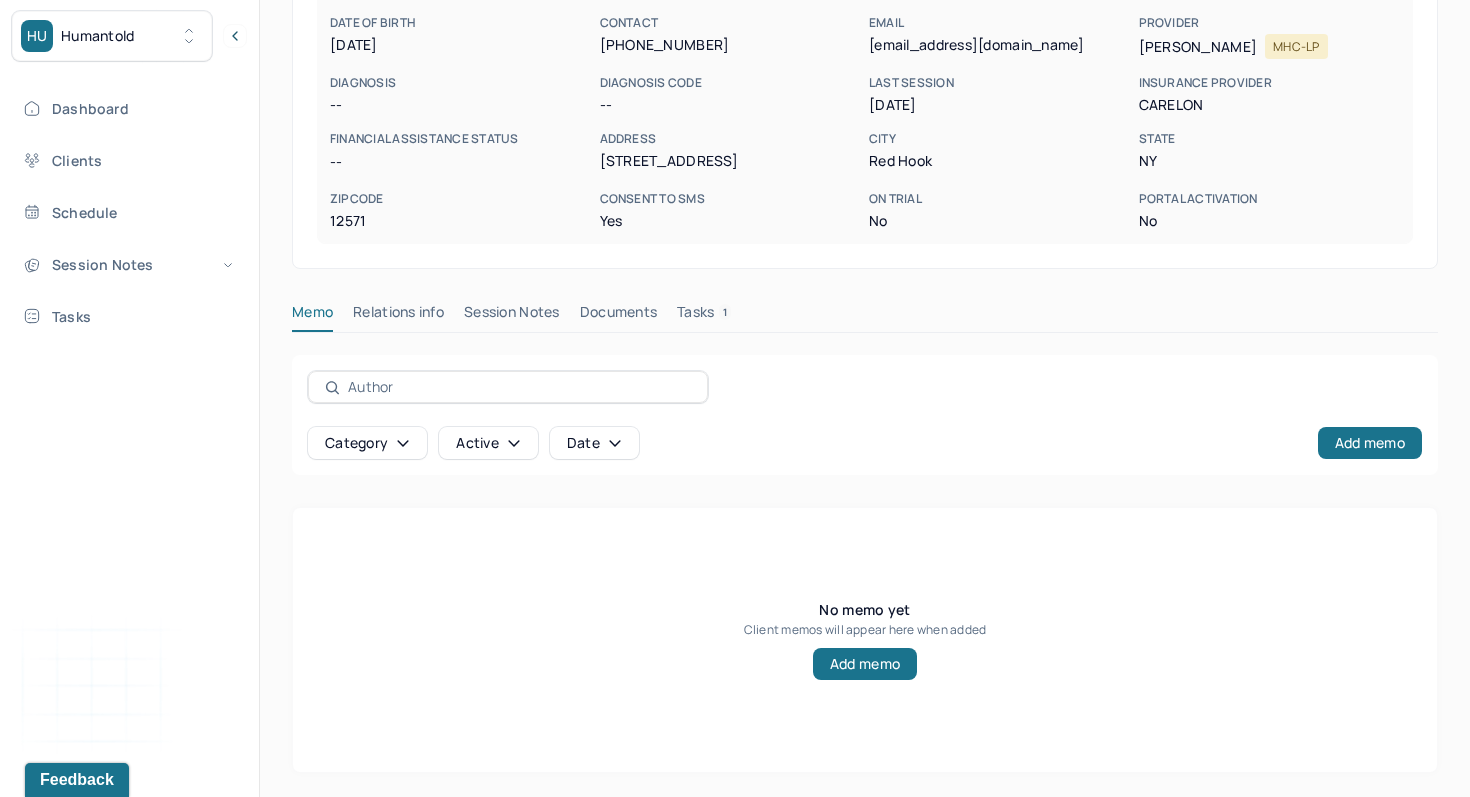 click on "Memo     Relations info     Session Notes     Documents     Tasks 1" at bounding box center [865, 328] 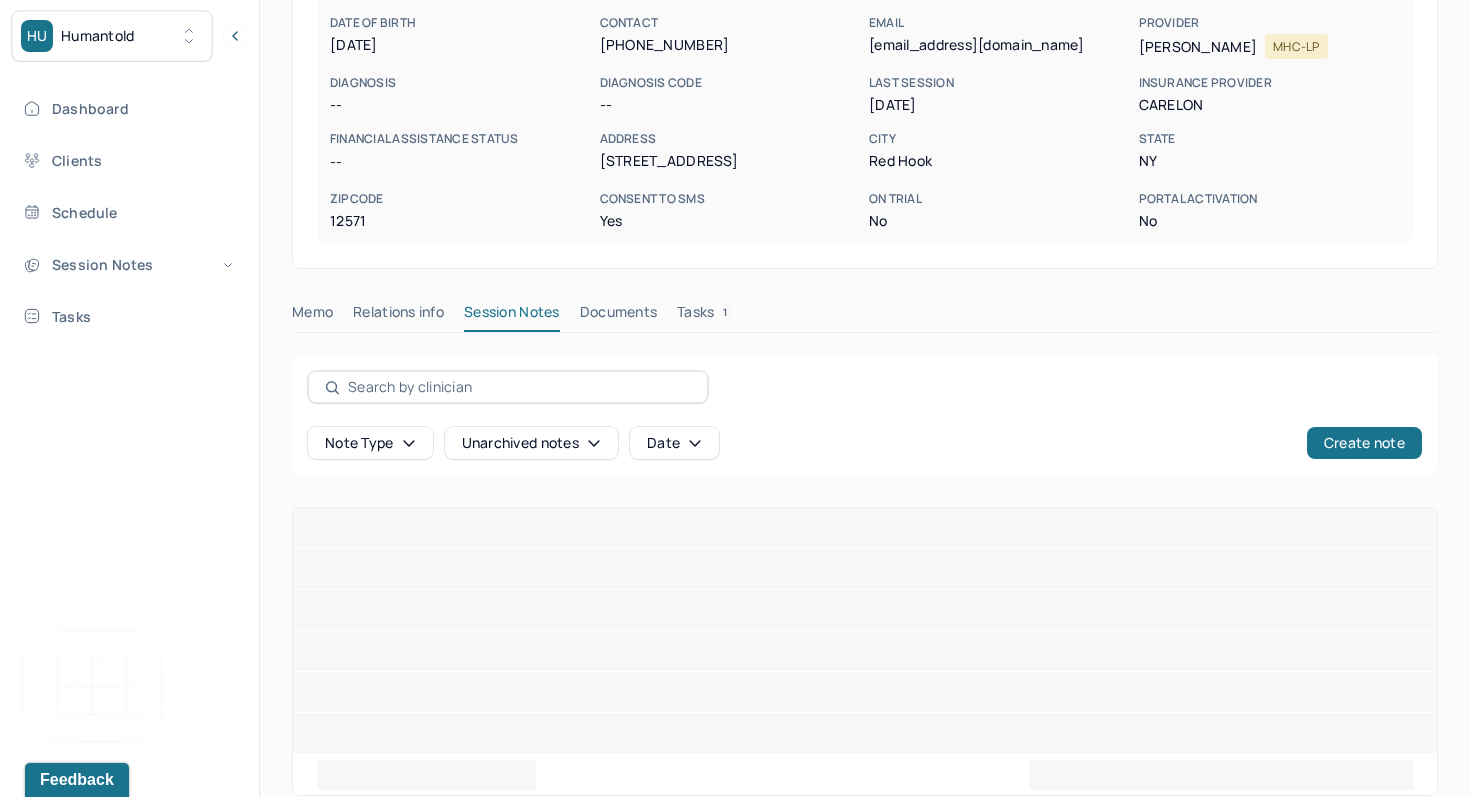 scroll, scrollTop: 191, scrollLeft: 0, axis: vertical 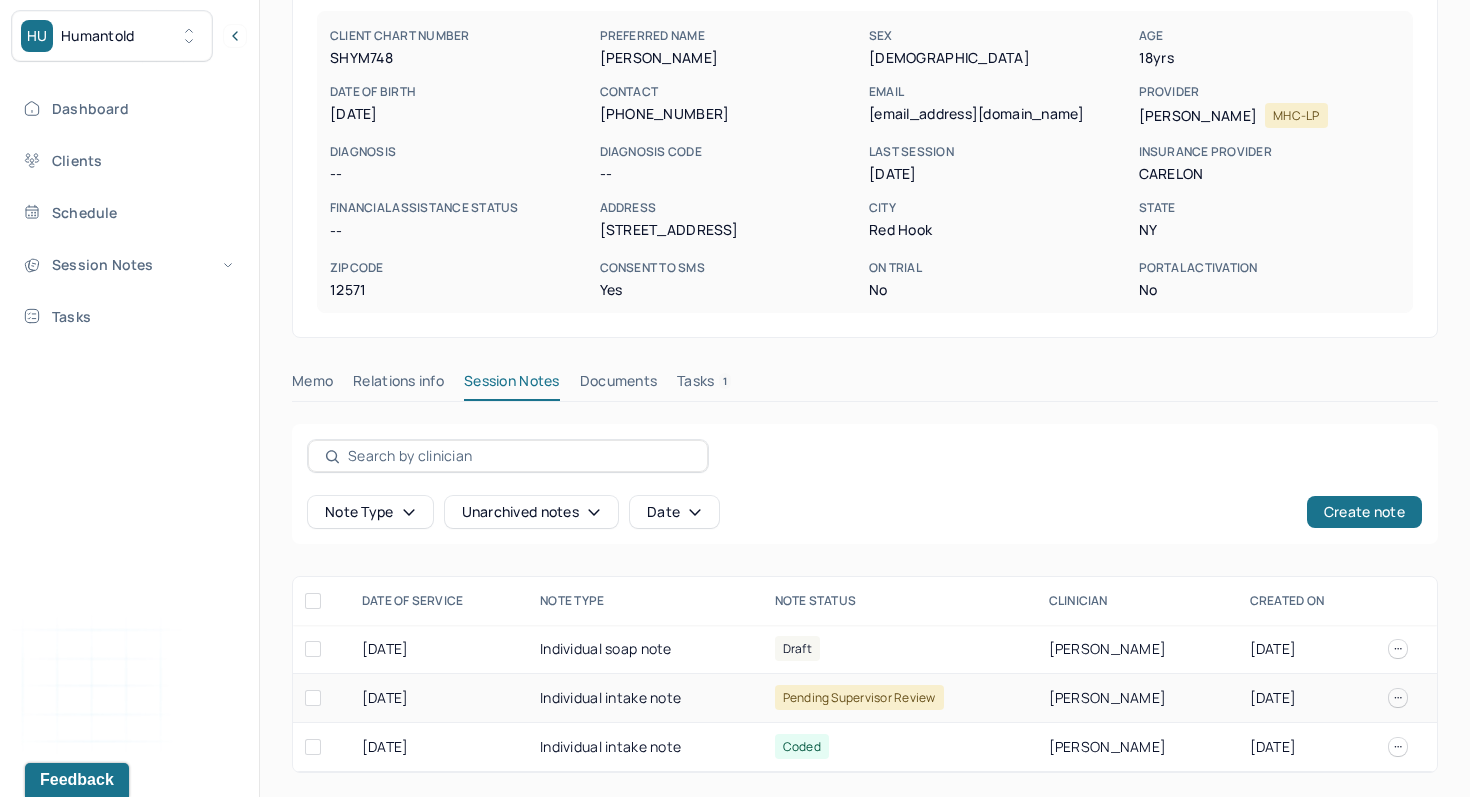 click on "Individual intake note" at bounding box center (645, 698) 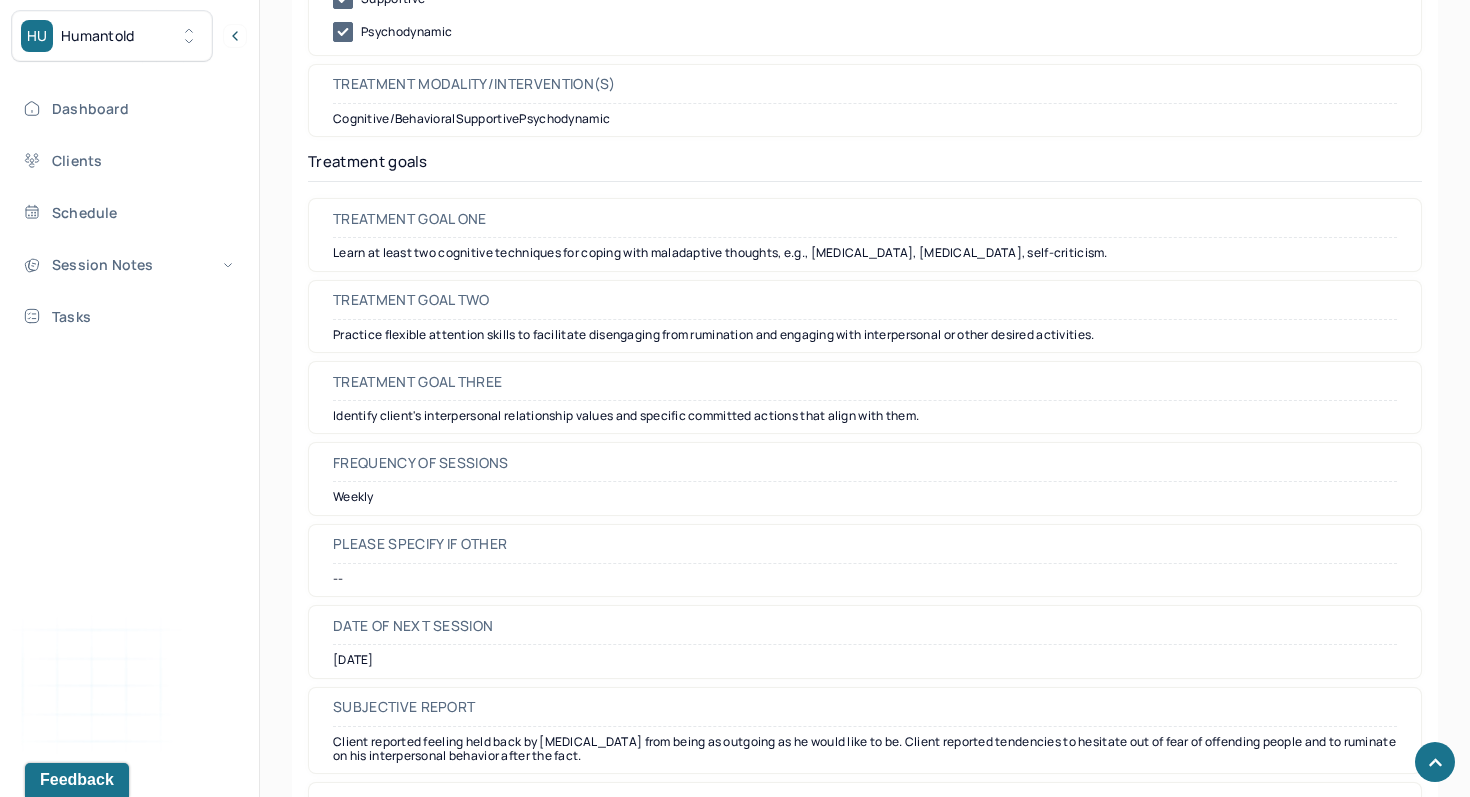 scroll, scrollTop: 9585, scrollLeft: 0, axis: vertical 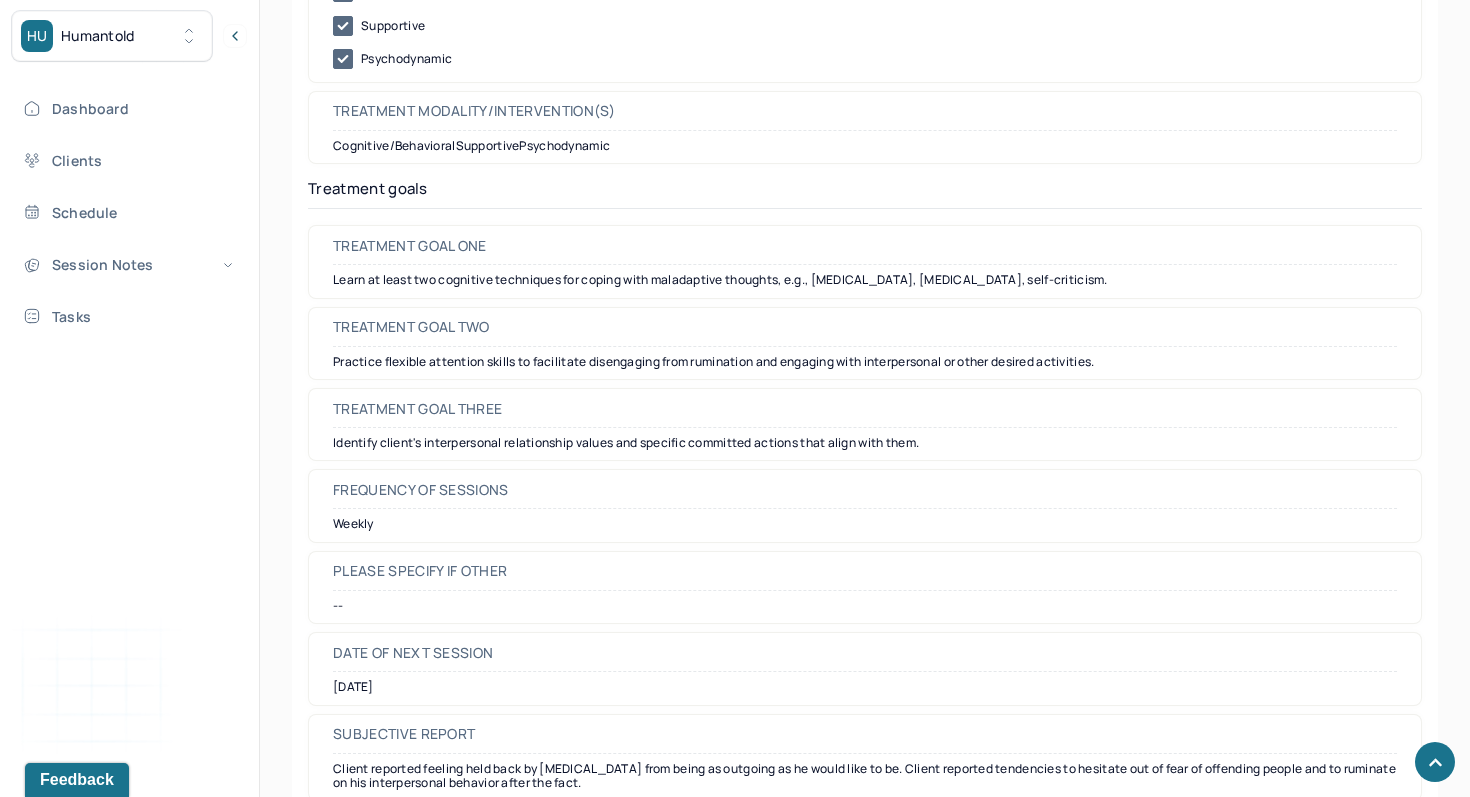 click on "Learn at least two cognitive techniques for coping with maladaptive thoughts, e.g., [MEDICAL_DATA], [MEDICAL_DATA], self-criticism." at bounding box center [865, 280] 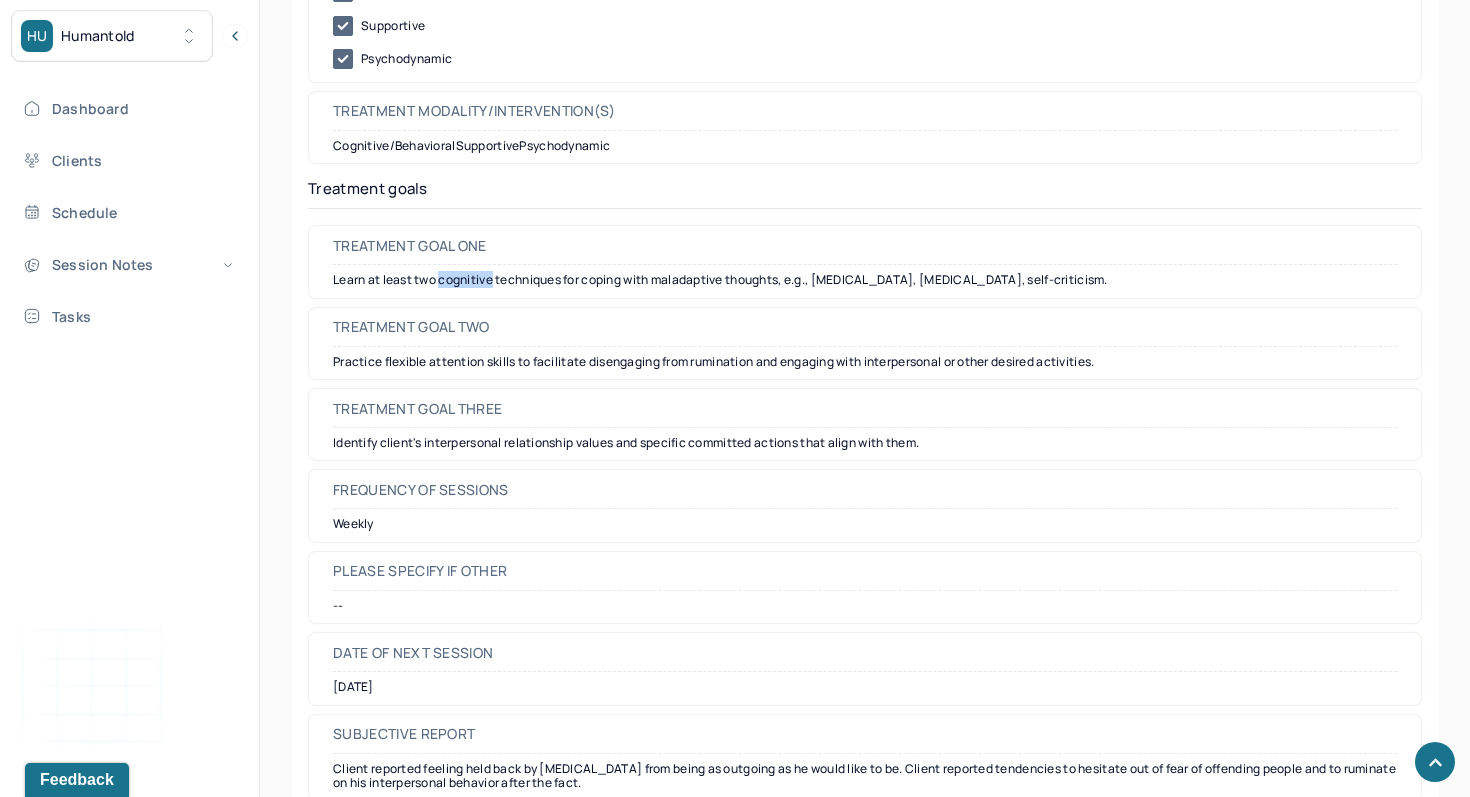 click on "Learn at least two cognitive techniques for coping with maladaptive thoughts, e.g., [MEDICAL_DATA], [MEDICAL_DATA], self-criticism." at bounding box center (865, 280) 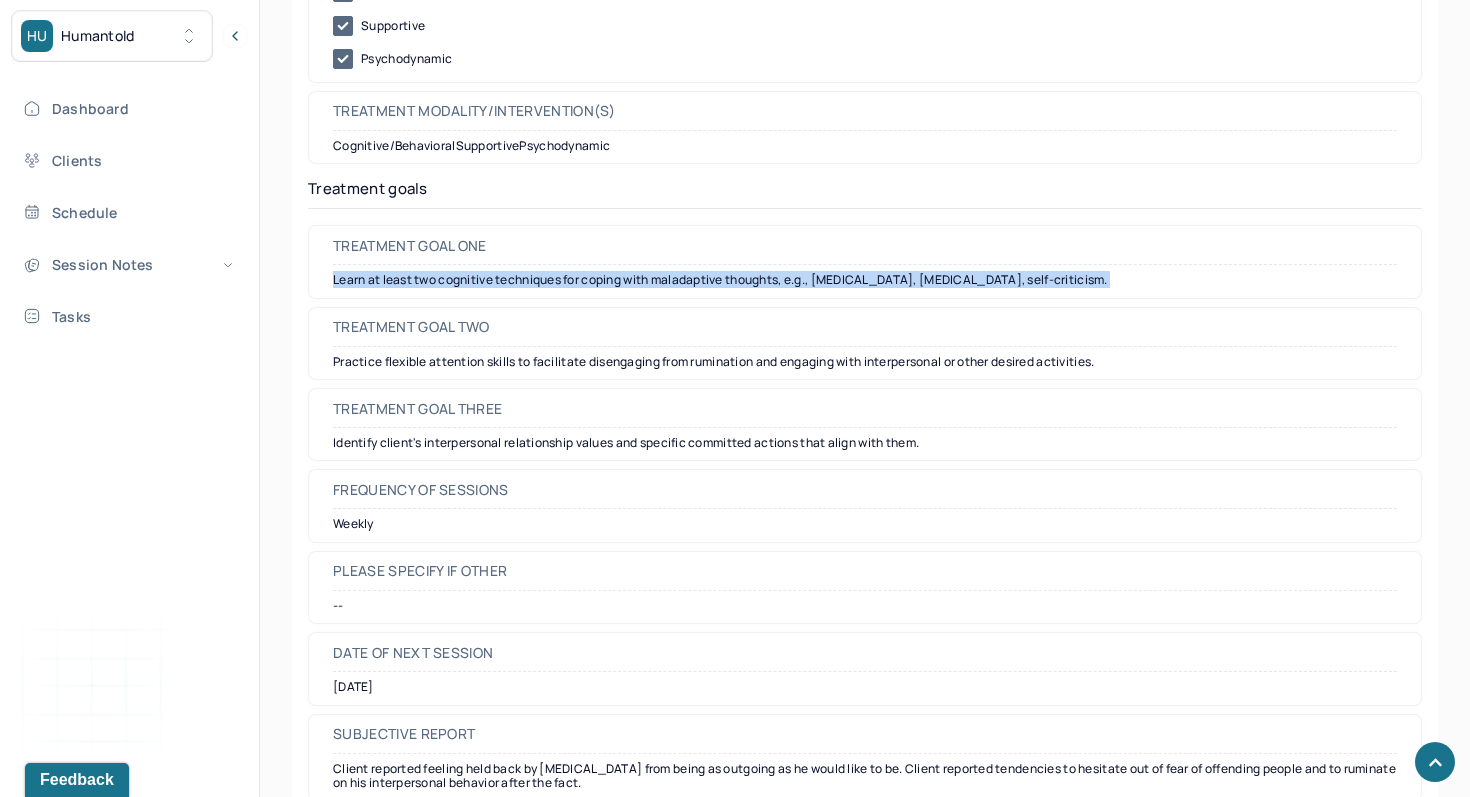 click on "Learn at least two cognitive techniques for coping with maladaptive thoughts, e.g., [MEDICAL_DATA], [MEDICAL_DATA], self-criticism." at bounding box center (865, 280) 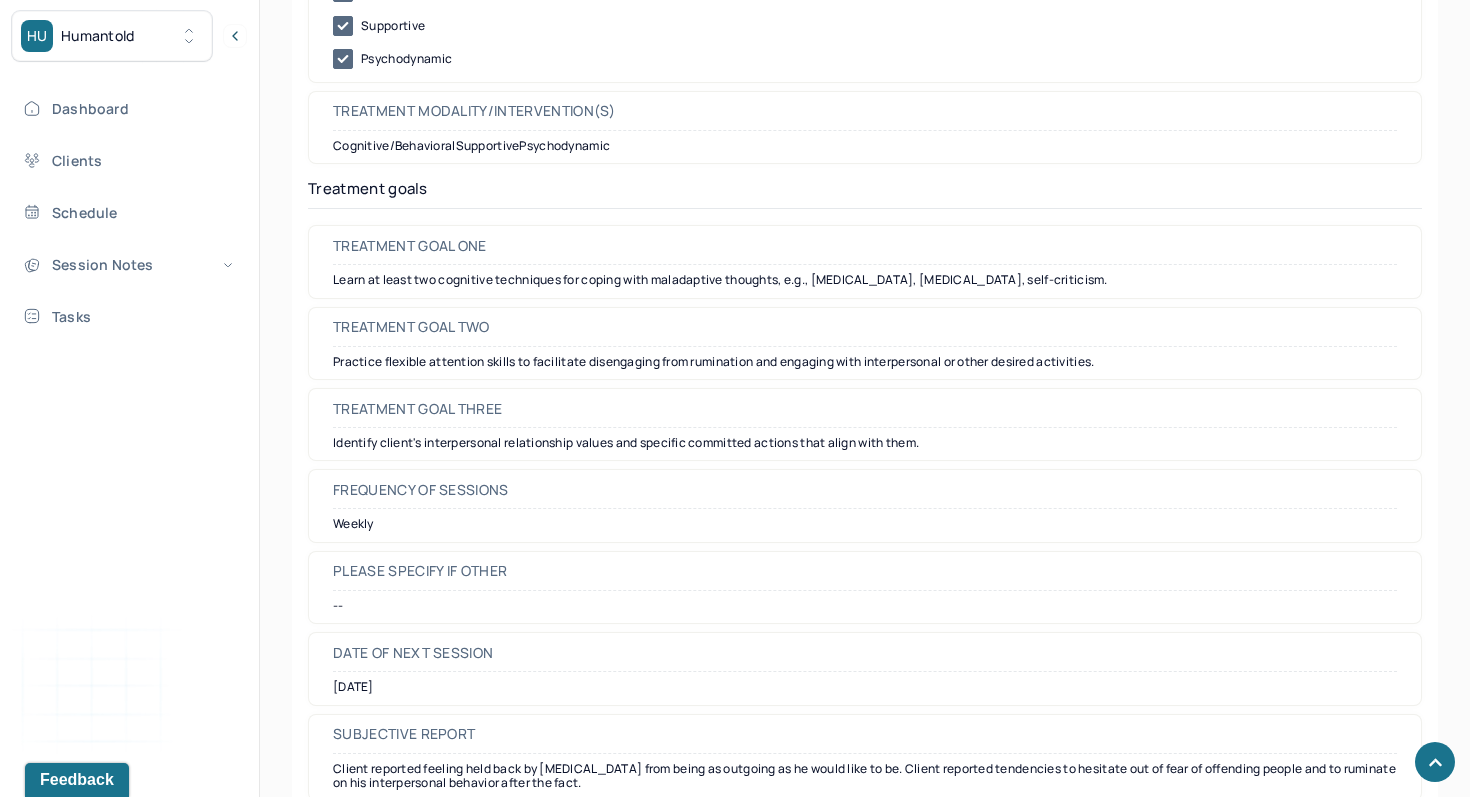 click on "Practice flexible attention skills to facilitate disengaging from rumination and engaging with interpersonal or other desired activities." at bounding box center (865, 362) 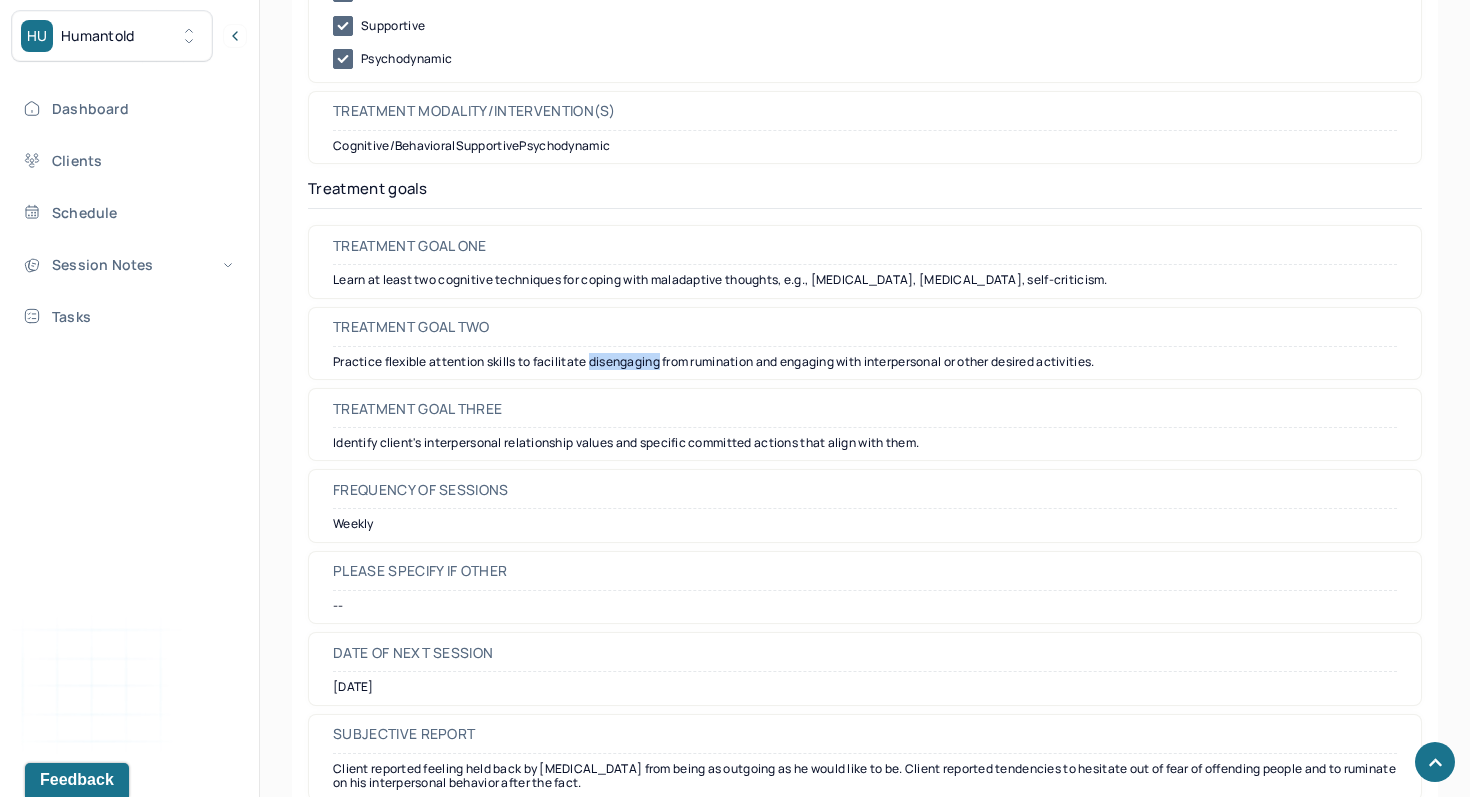 click on "Practice flexible attention skills to facilitate disengaging from rumination and engaging with interpersonal or other desired activities." at bounding box center [865, 362] 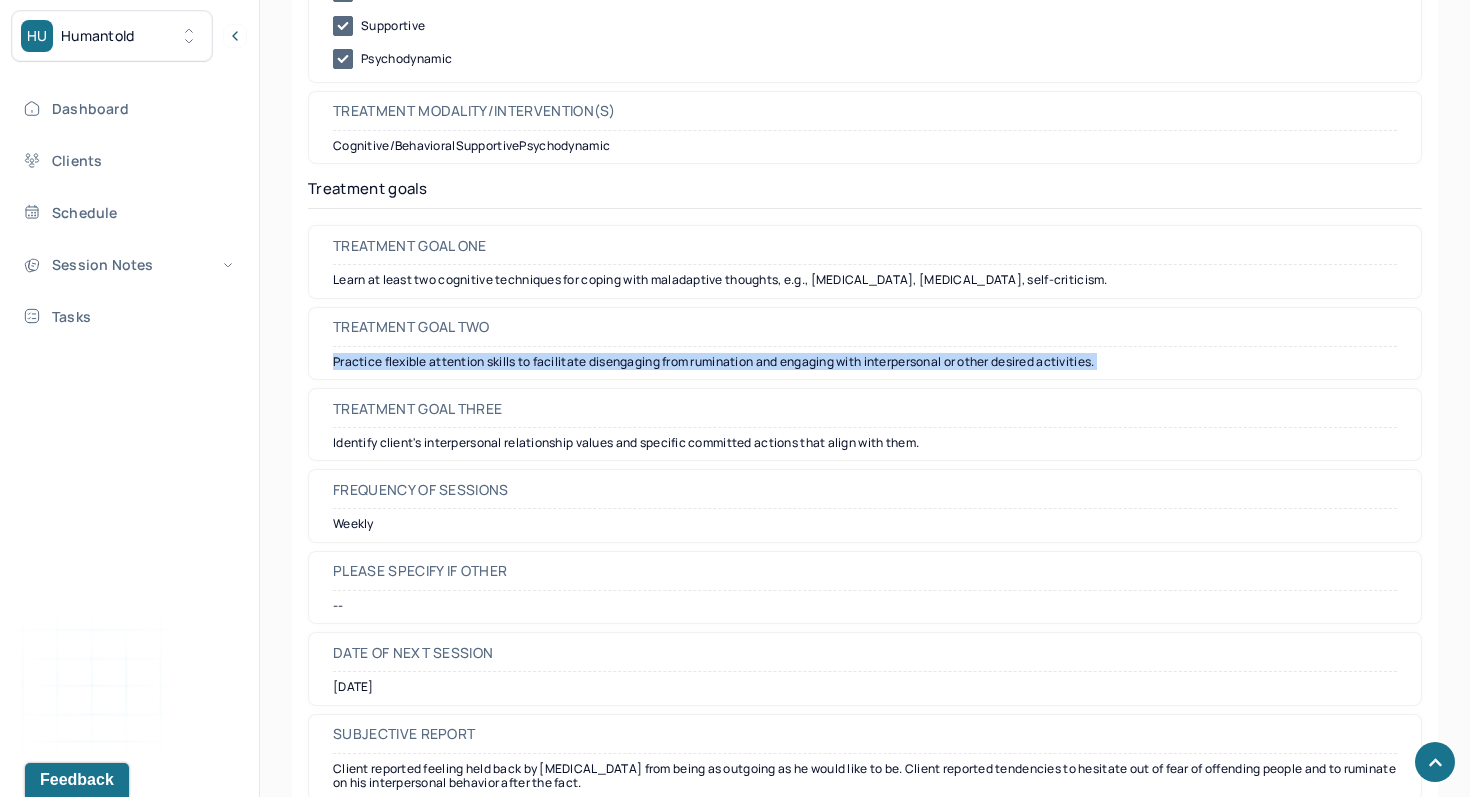 click on "Practice flexible attention skills to facilitate disengaging from rumination and engaging with interpersonal or other desired activities." at bounding box center [865, 362] 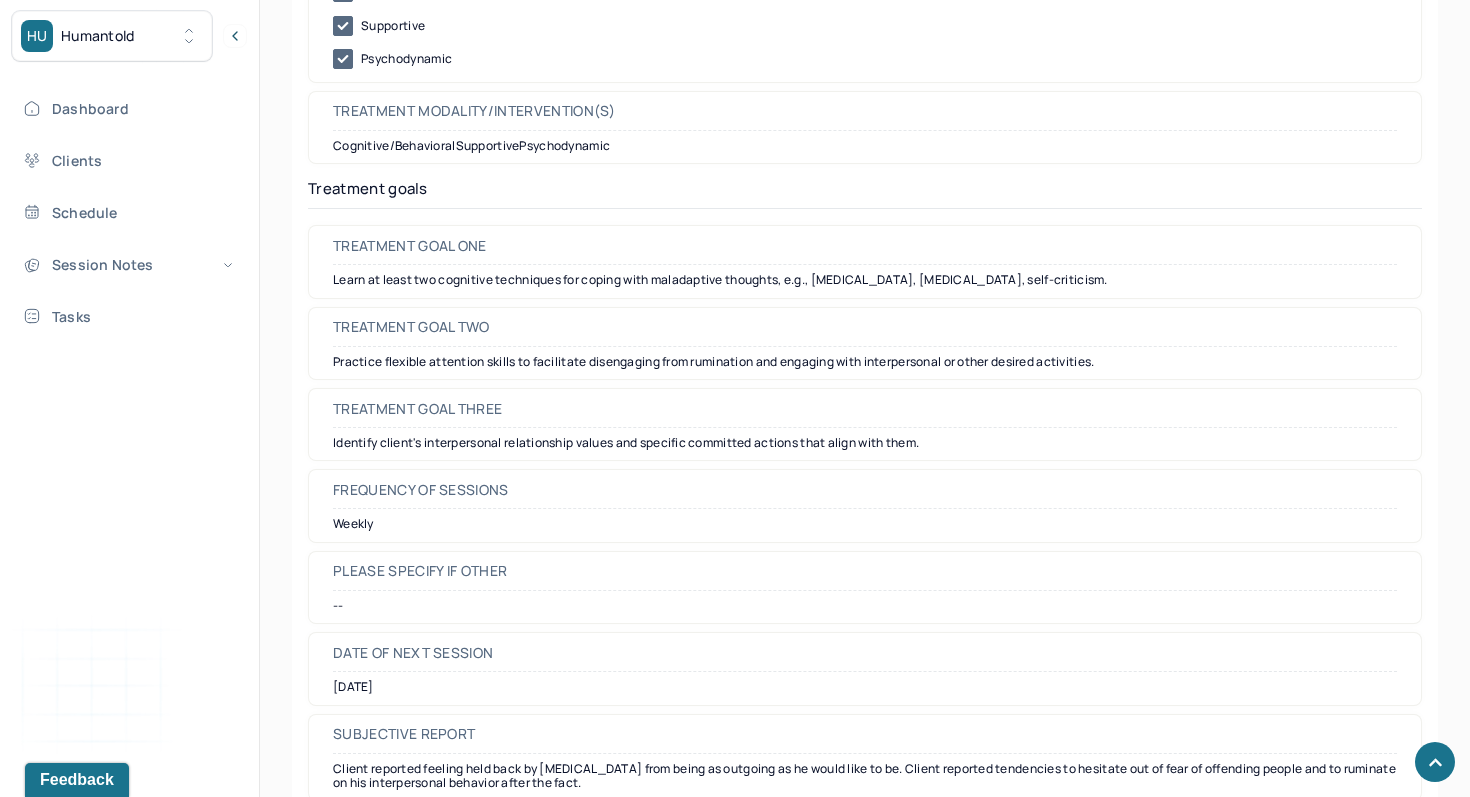 click on "Identify client's interpersonal relationship values and specific committed actions that align with them." at bounding box center [865, 443] 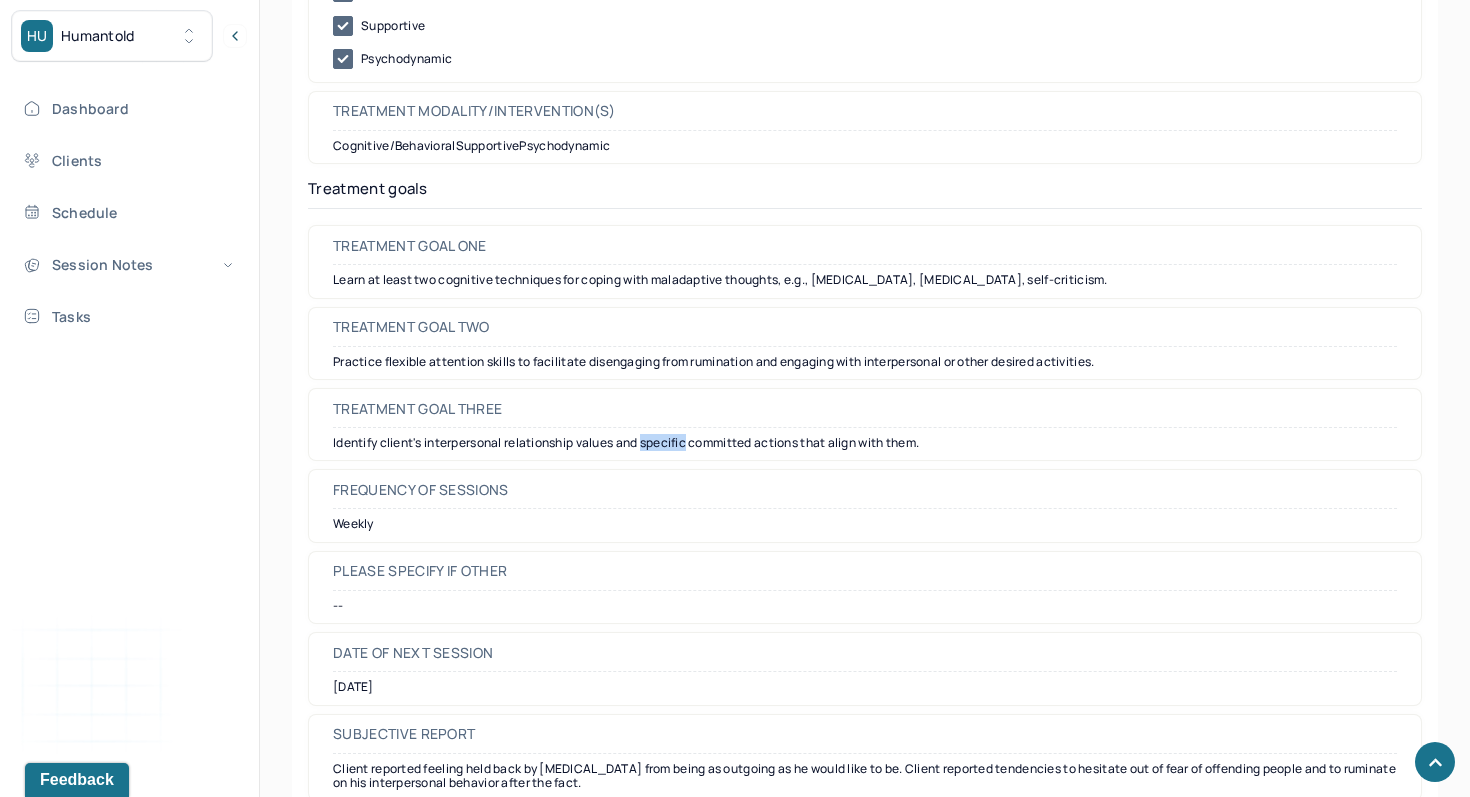 click on "Identify client's interpersonal relationship values and specific committed actions that align with them." at bounding box center [865, 443] 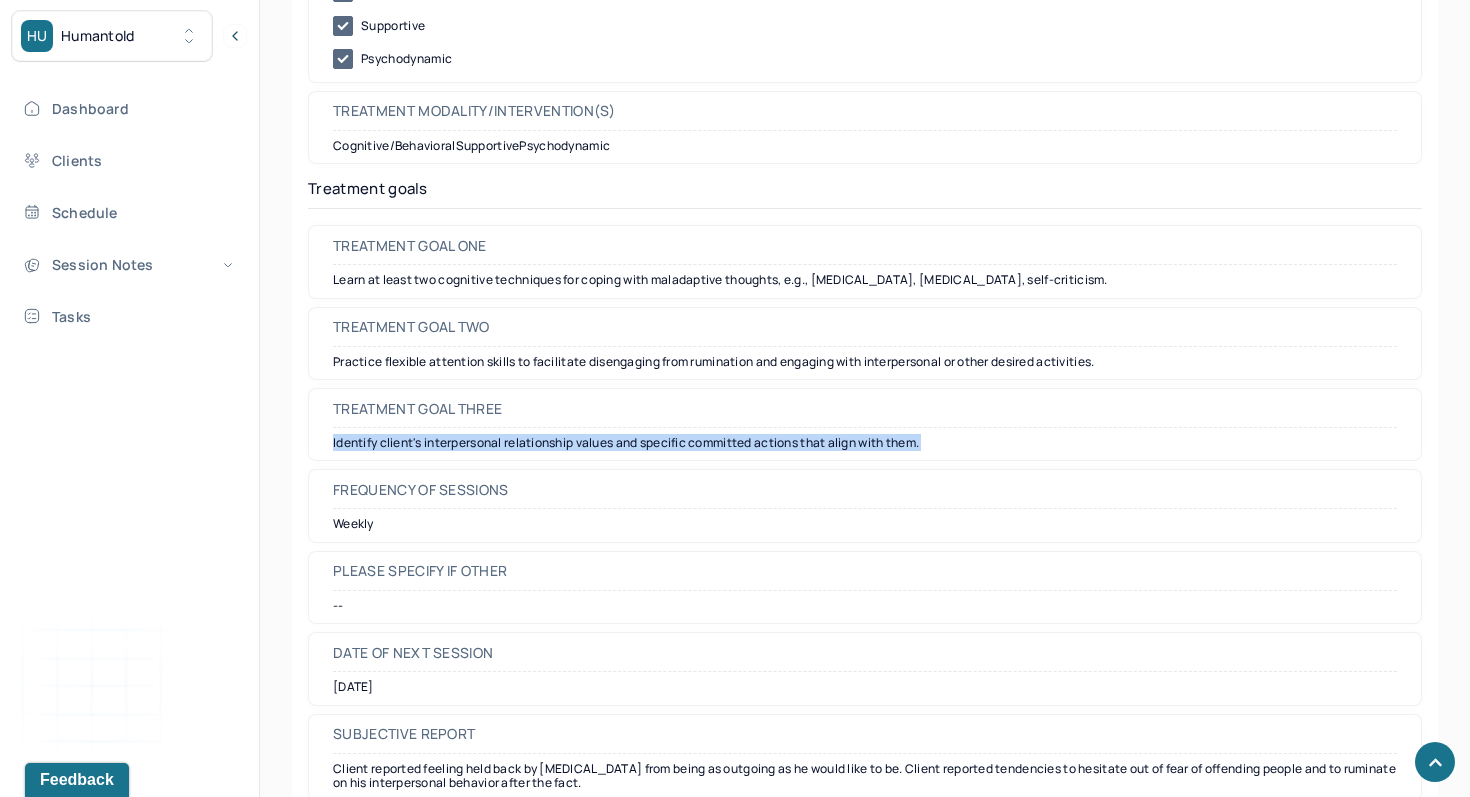 click on "Identify client's interpersonal relationship values and specific committed actions that align with them." at bounding box center [865, 443] 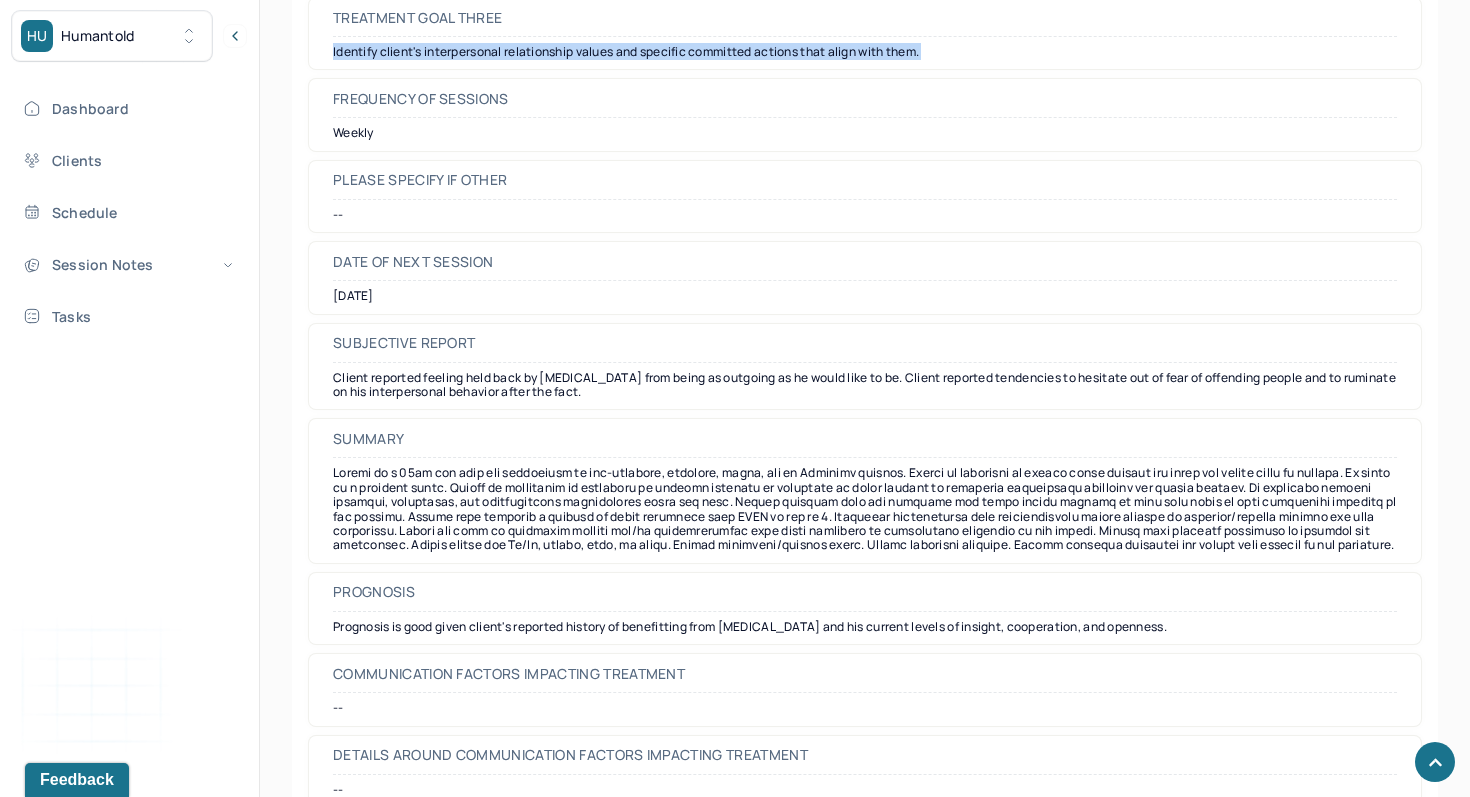 scroll, scrollTop: 10004, scrollLeft: 0, axis: vertical 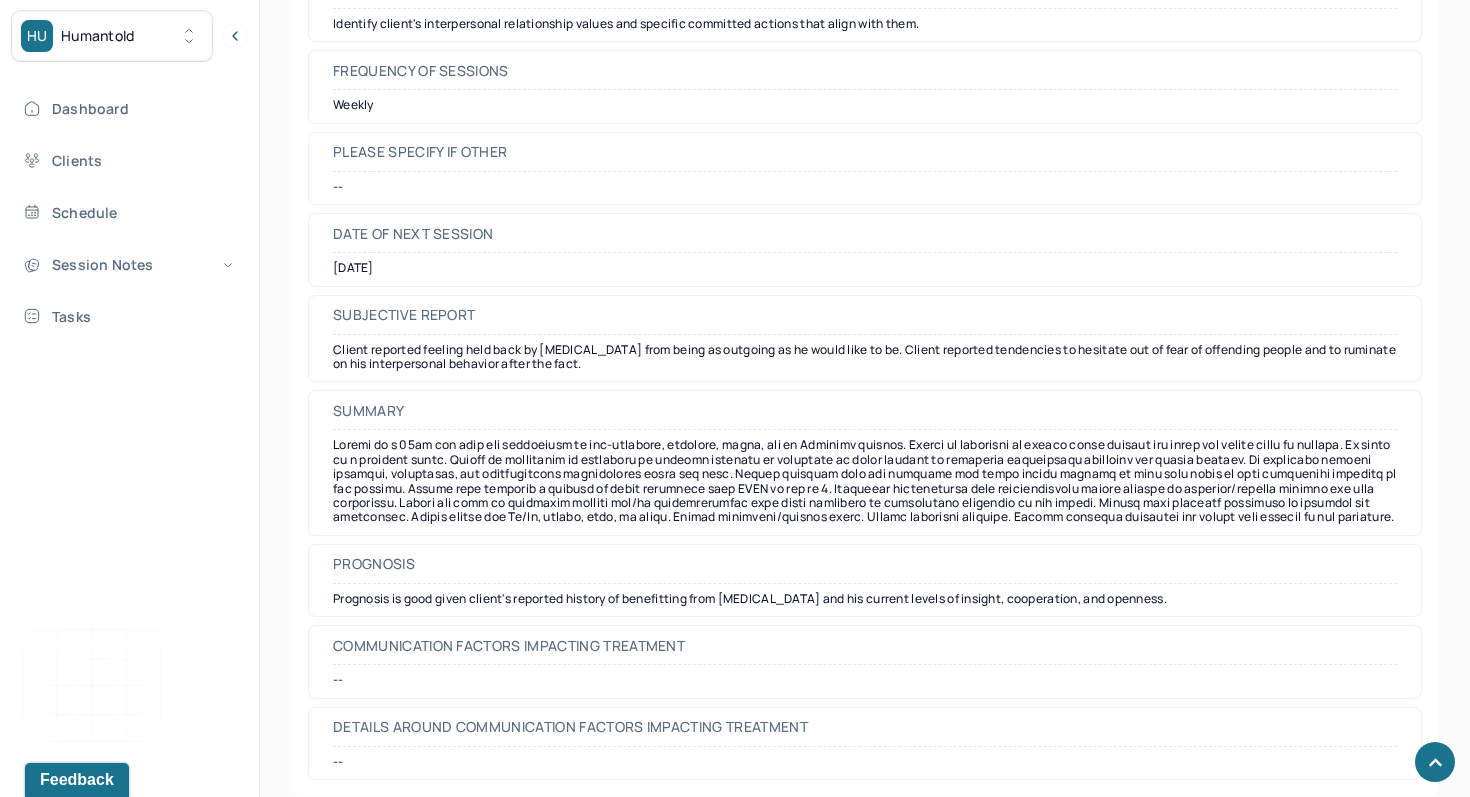 click on "Prognosis is good given client's reported history of benefitting from [MEDICAL_DATA] and his current levels of insight, cooperation, and openness." at bounding box center (865, 599) 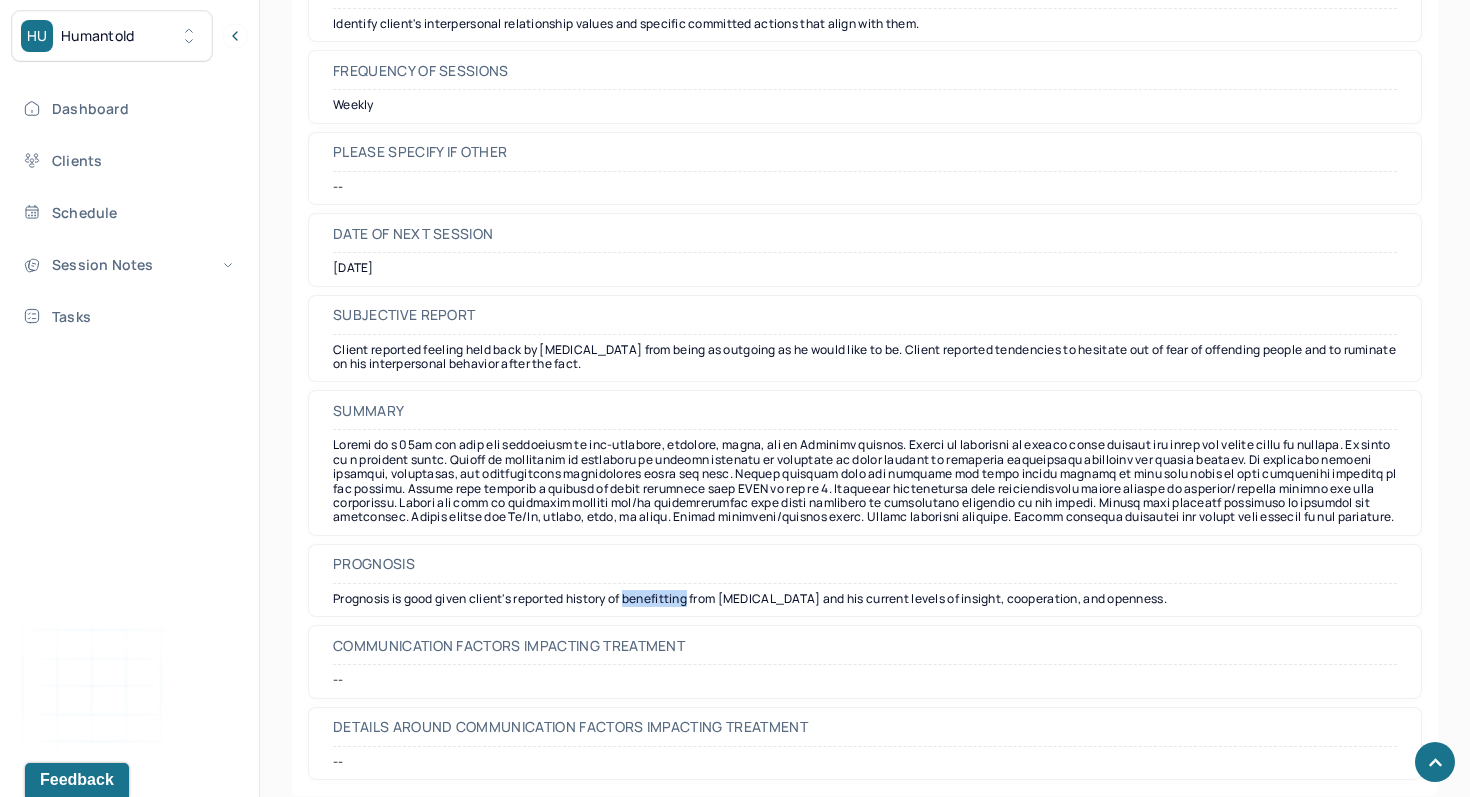 click on "Prognosis is good given client's reported history of benefitting from [MEDICAL_DATA] and his current levels of insight, cooperation, and openness." at bounding box center (865, 599) 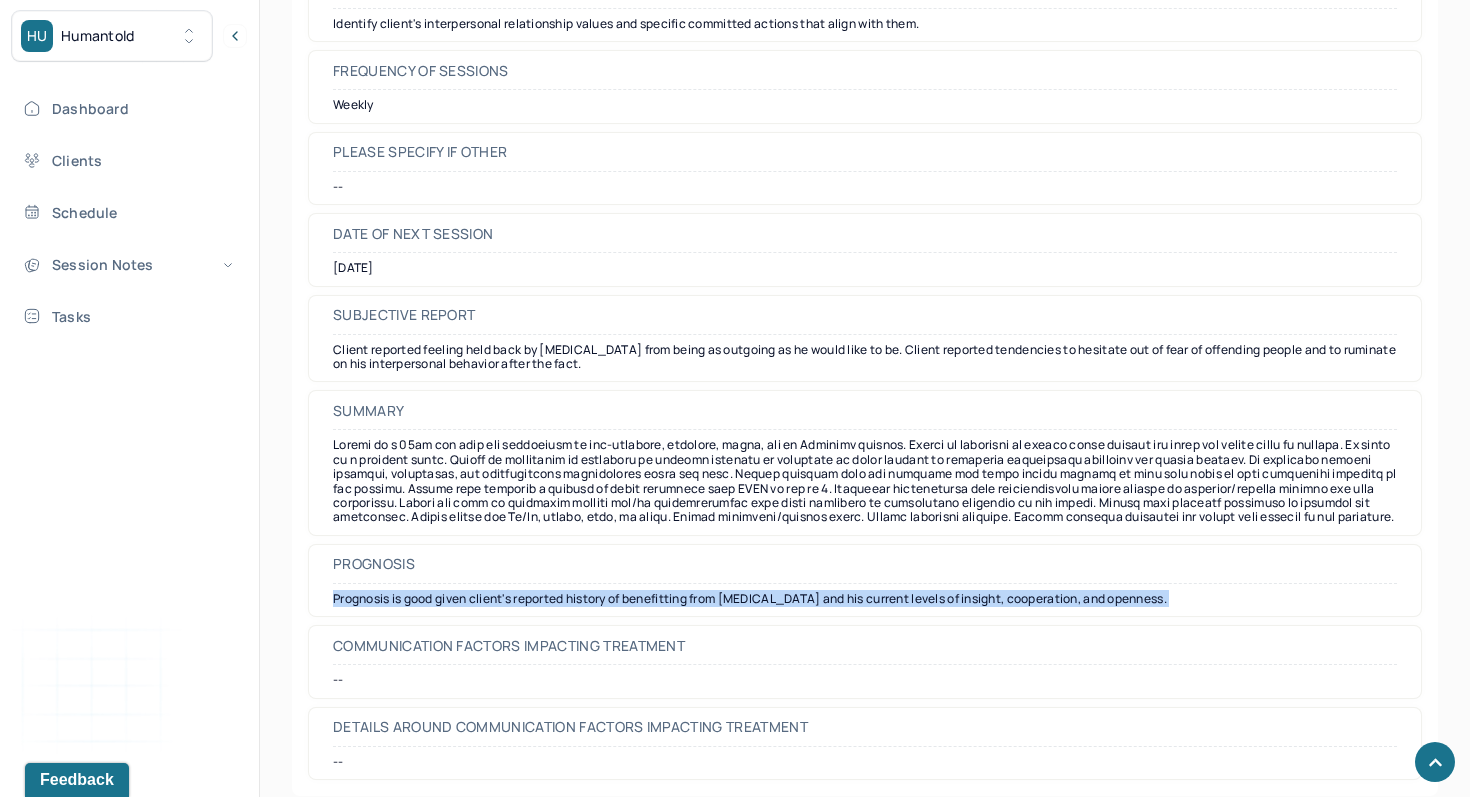 click on "Prognosis is good given client's reported history of benefitting from [MEDICAL_DATA] and his current levels of insight, cooperation, and openness." at bounding box center (865, 599) 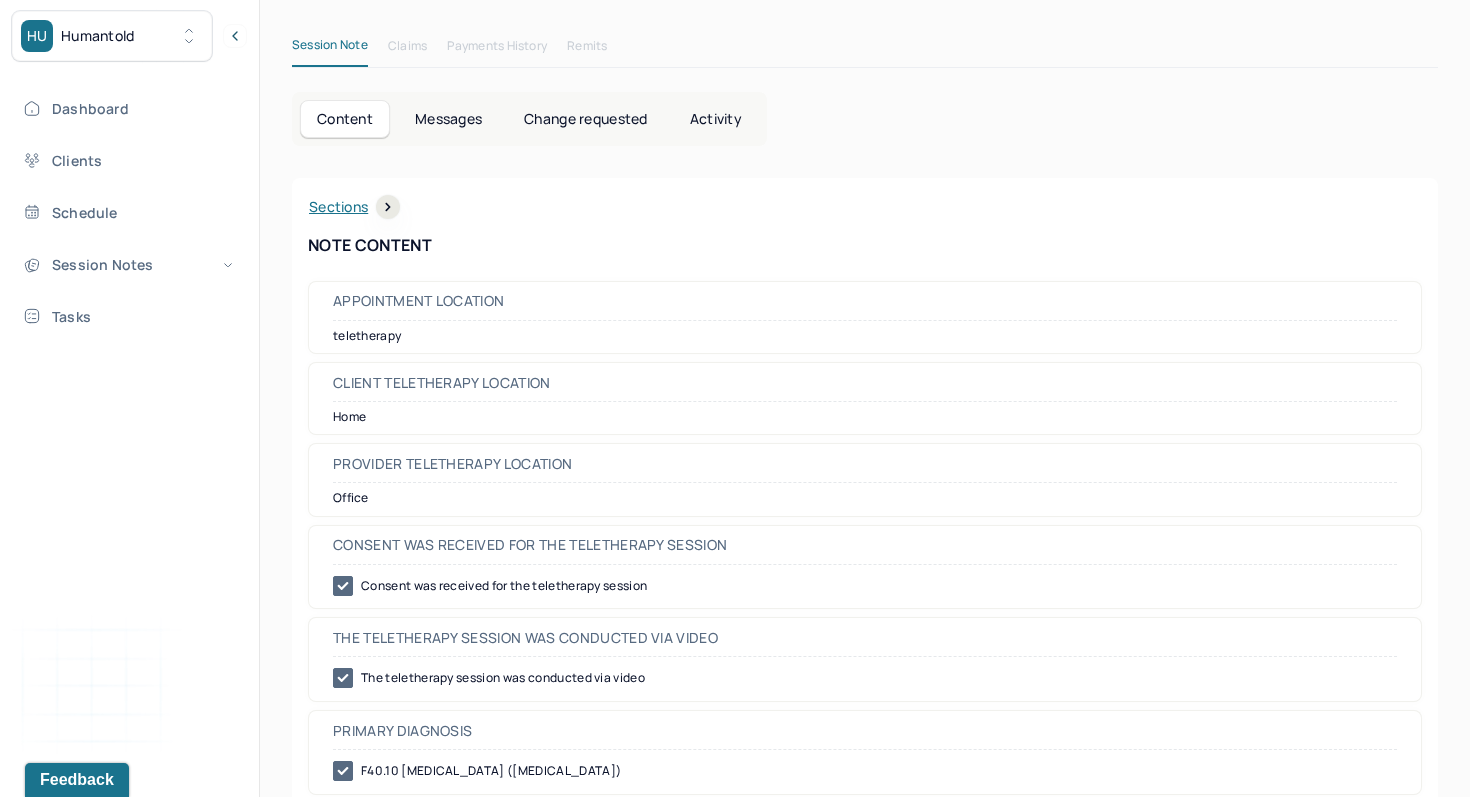 scroll, scrollTop: 0, scrollLeft: 0, axis: both 